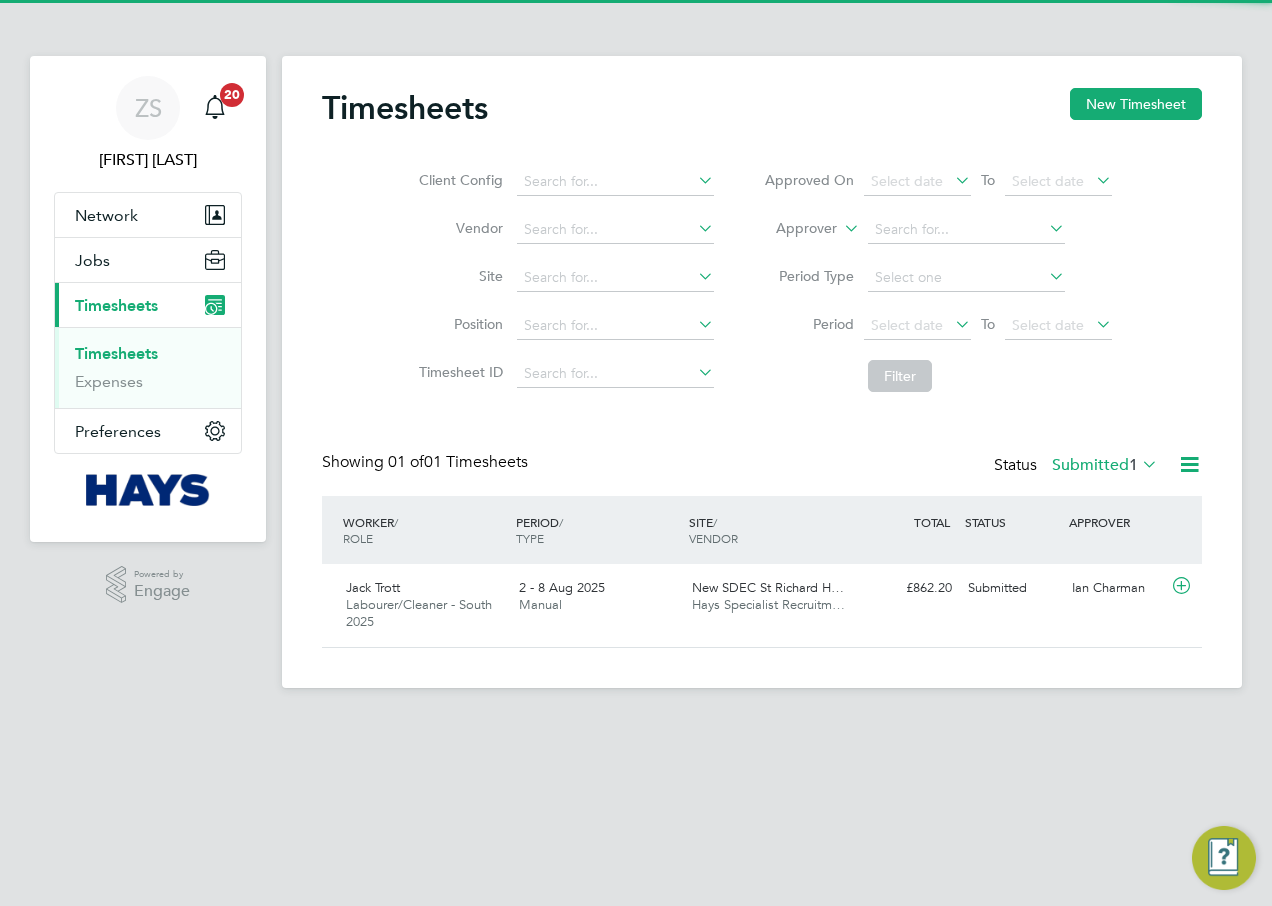 scroll, scrollTop: 0, scrollLeft: 0, axis: both 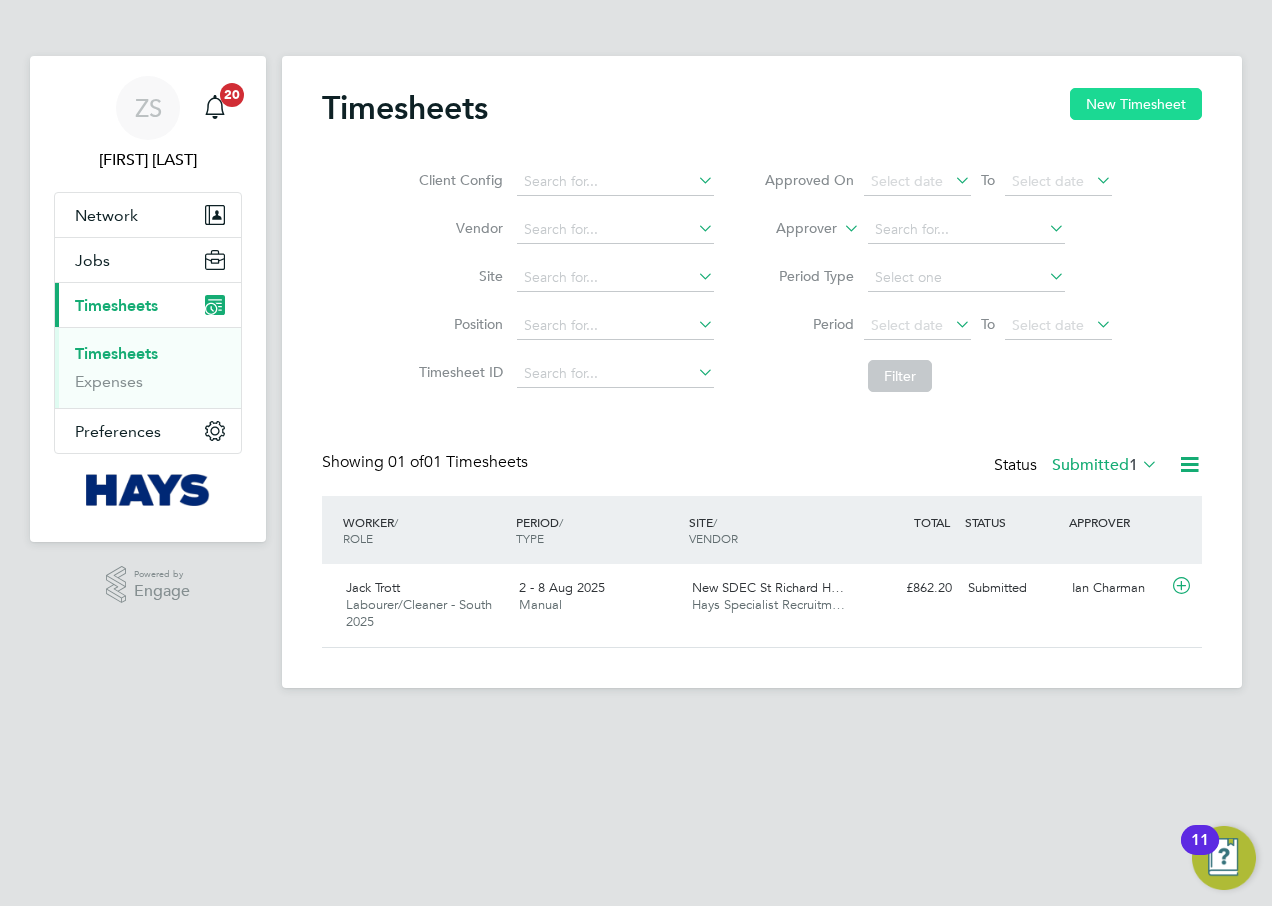 click on "New Timesheet" 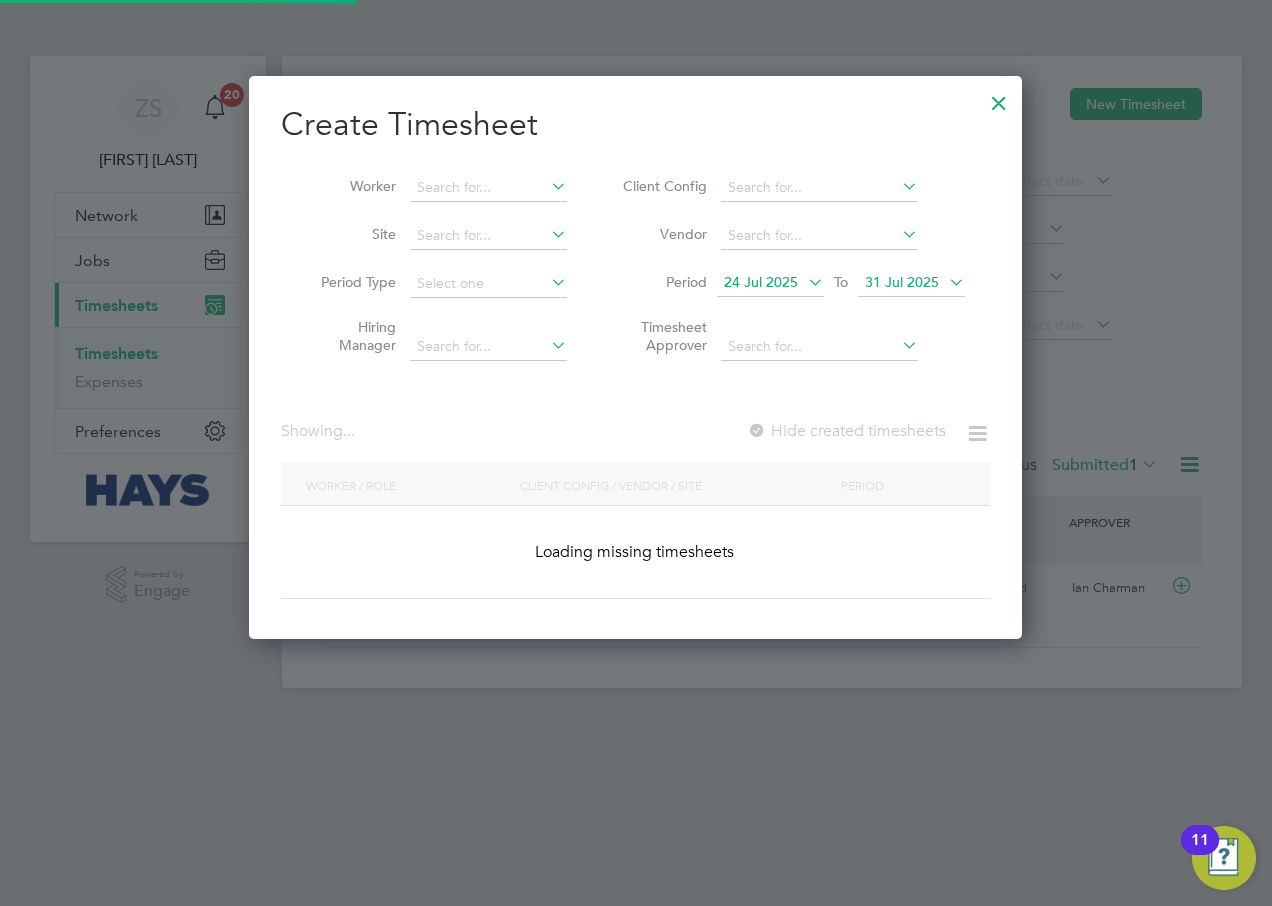 scroll, scrollTop: 10, scrollLeft: 10, axis: both 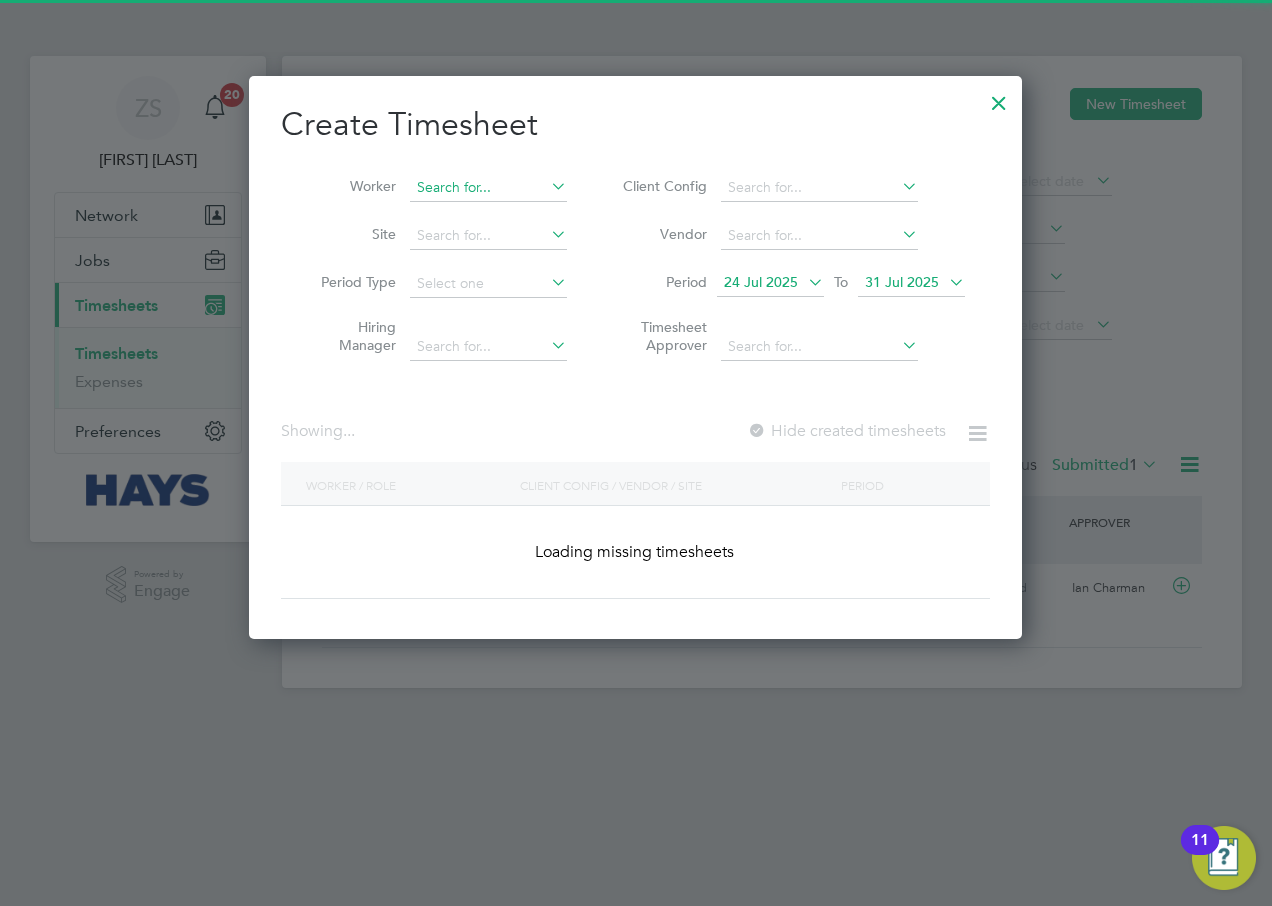 click at bounding box center (488, 188) 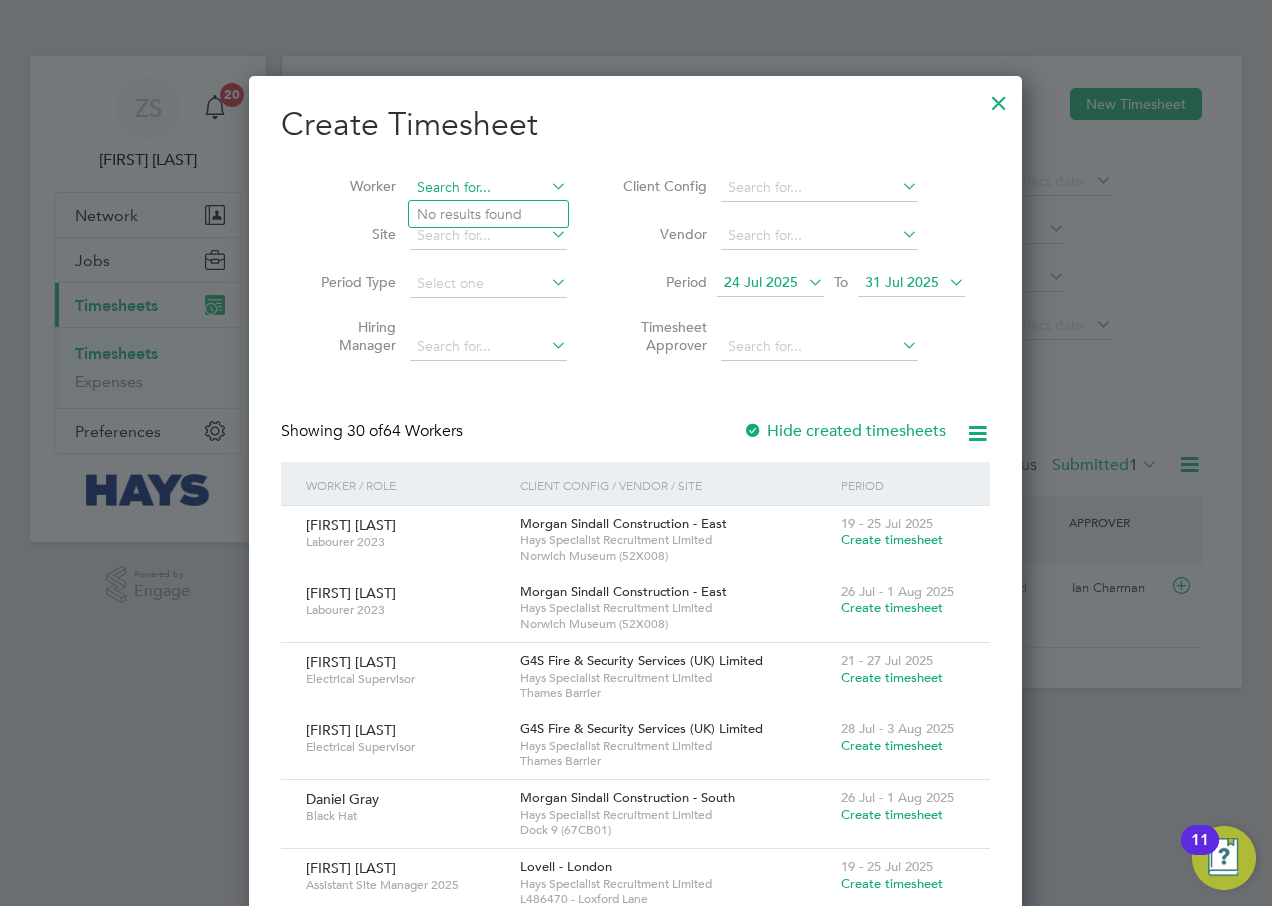 scroll, scrollTop: 10, scrollLeft: 10, axis: both 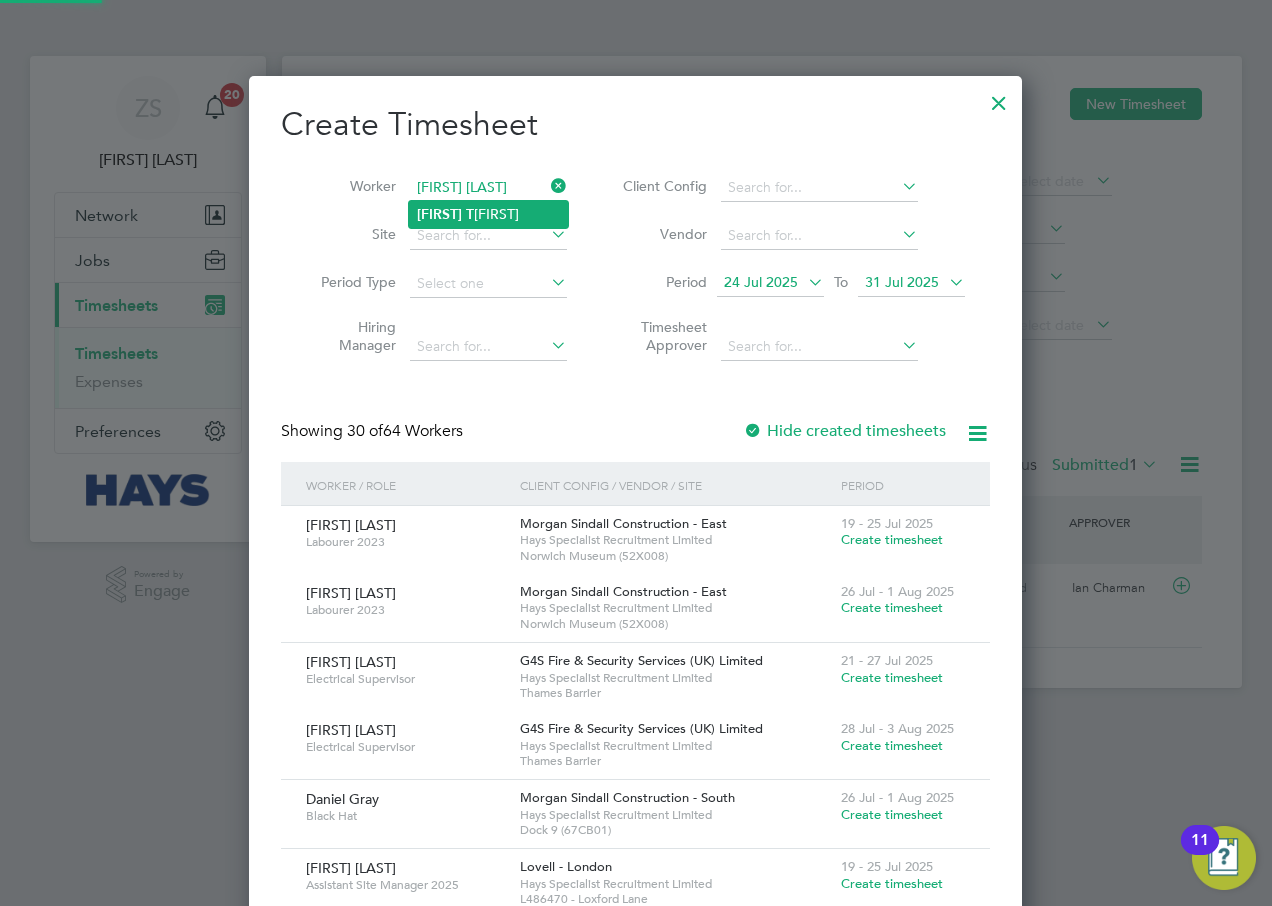 type on "Alieu Touray" 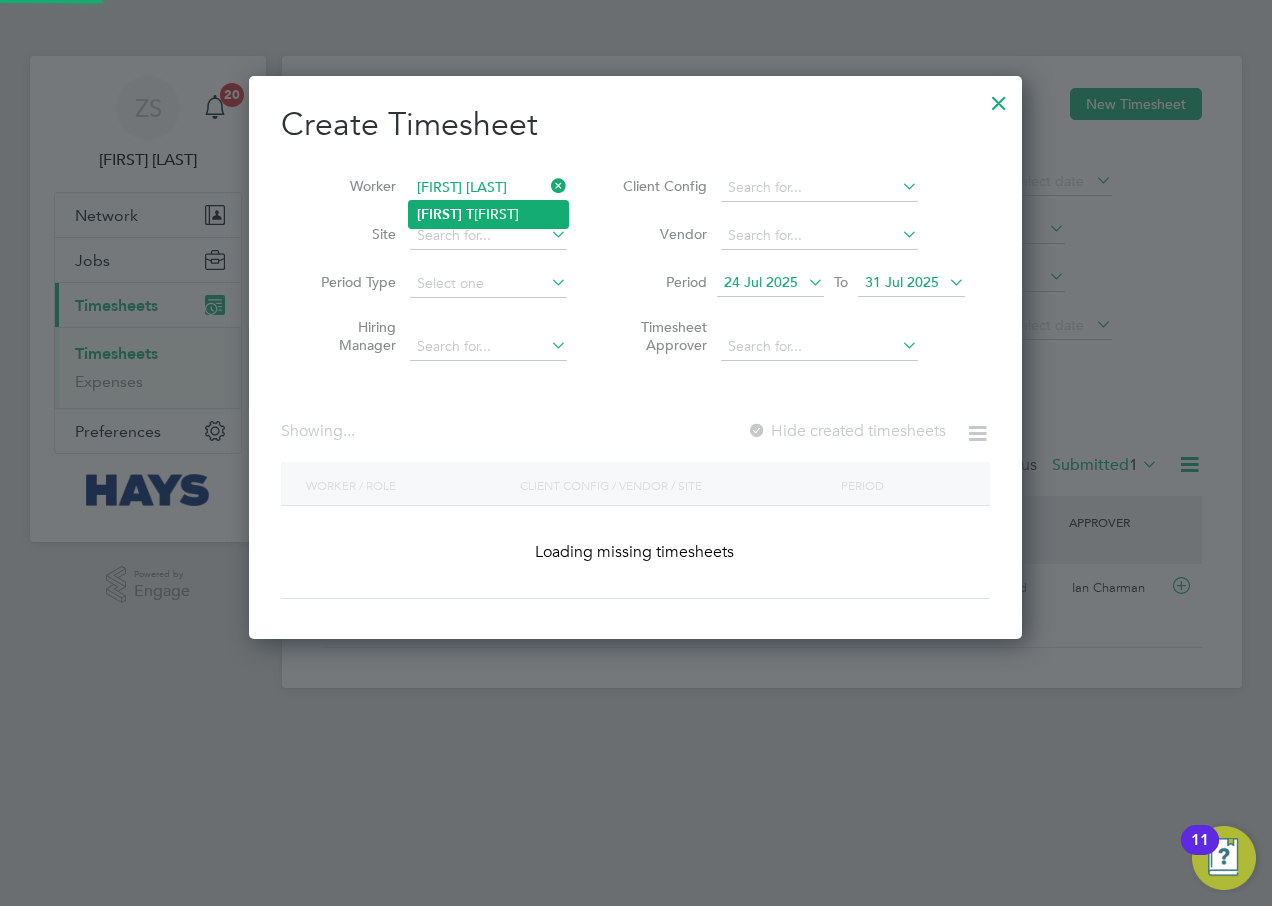 scroll, scrollTop: 10, scrollLeft: 10, axis: both 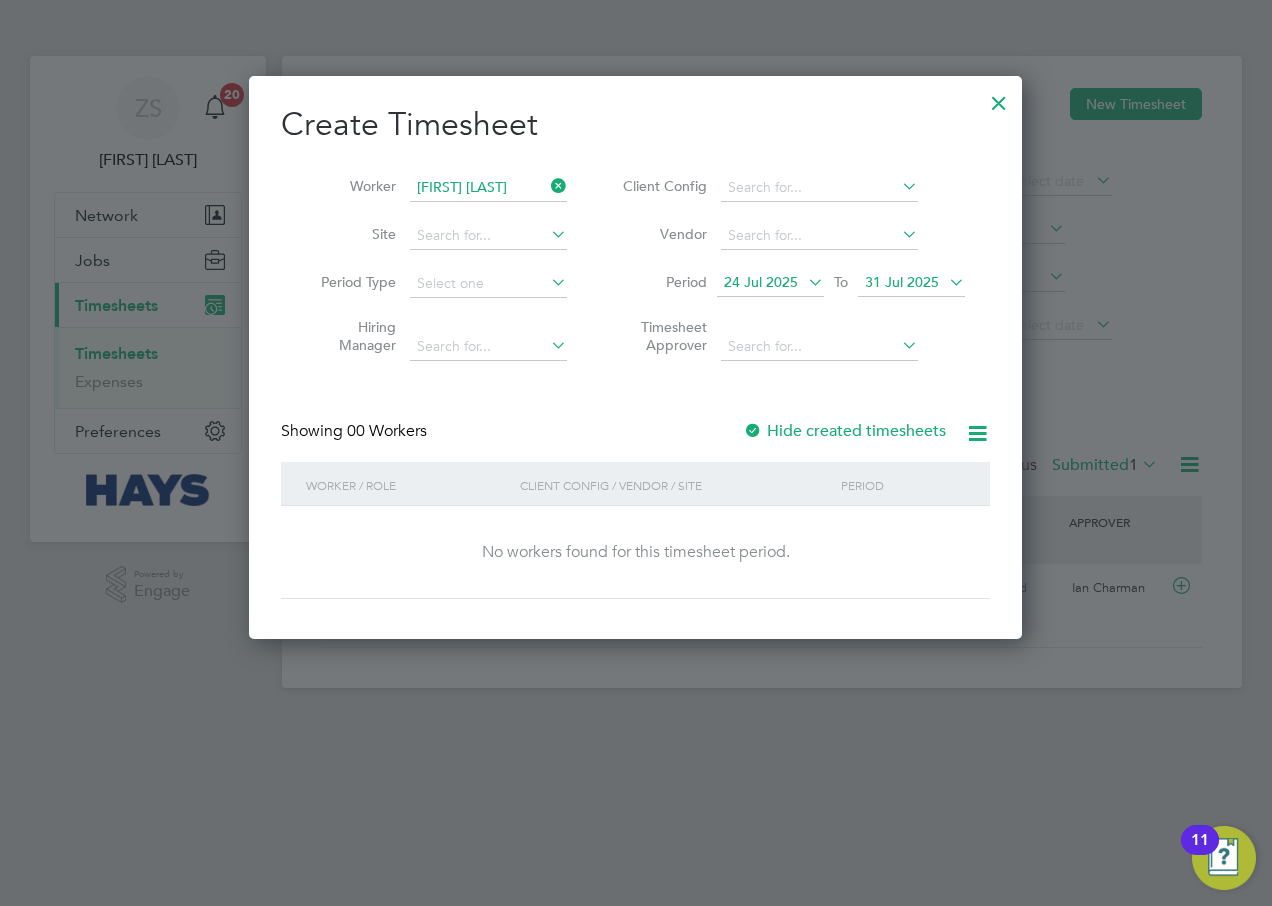 click on "Hide created timesheets" at bounding box center [844, 431] 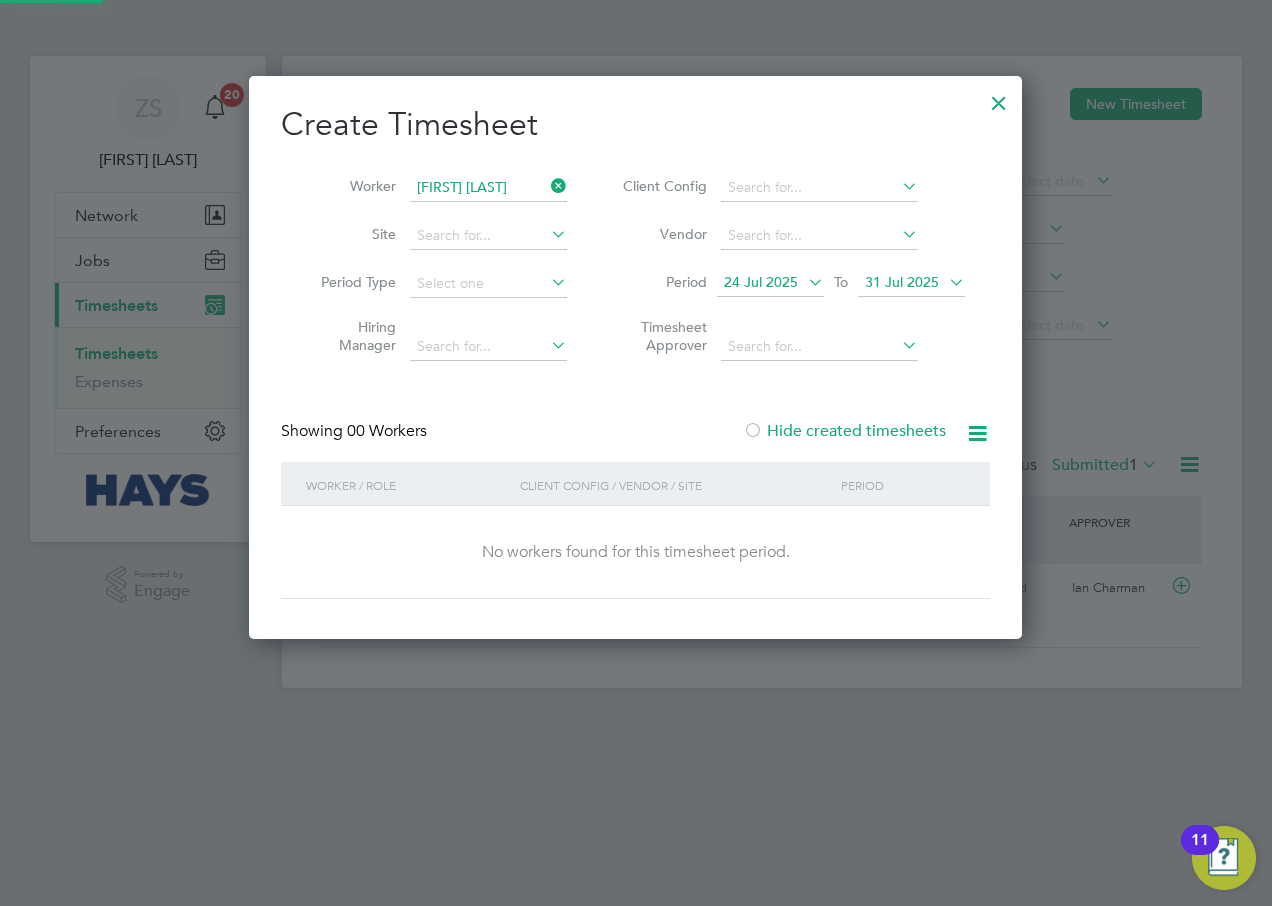 click on "31 Jul 2025" at bounding box center [902, 282] 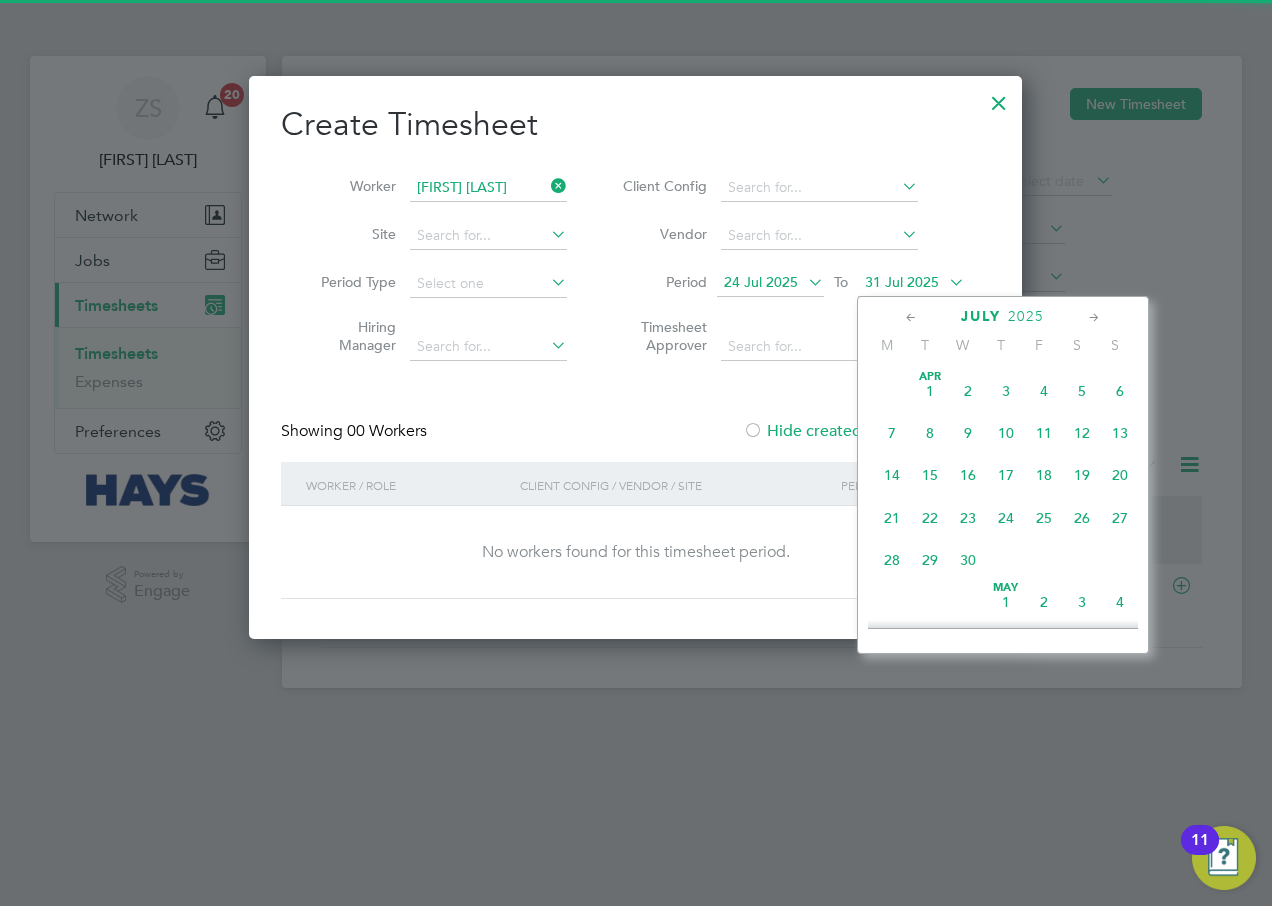 scroll, scrollTop: 779, scrollLeft: 0, axis: vertical 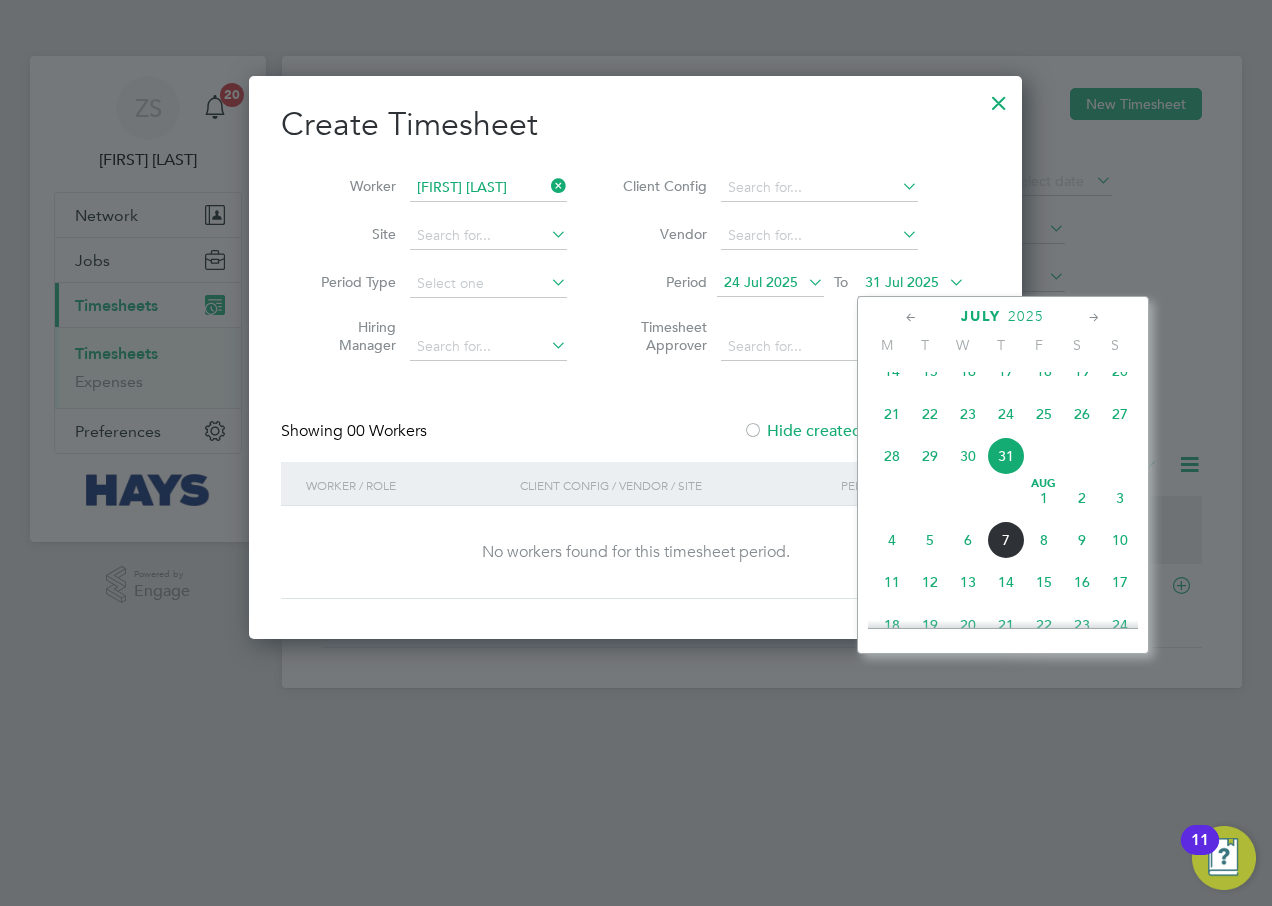 click on "10" 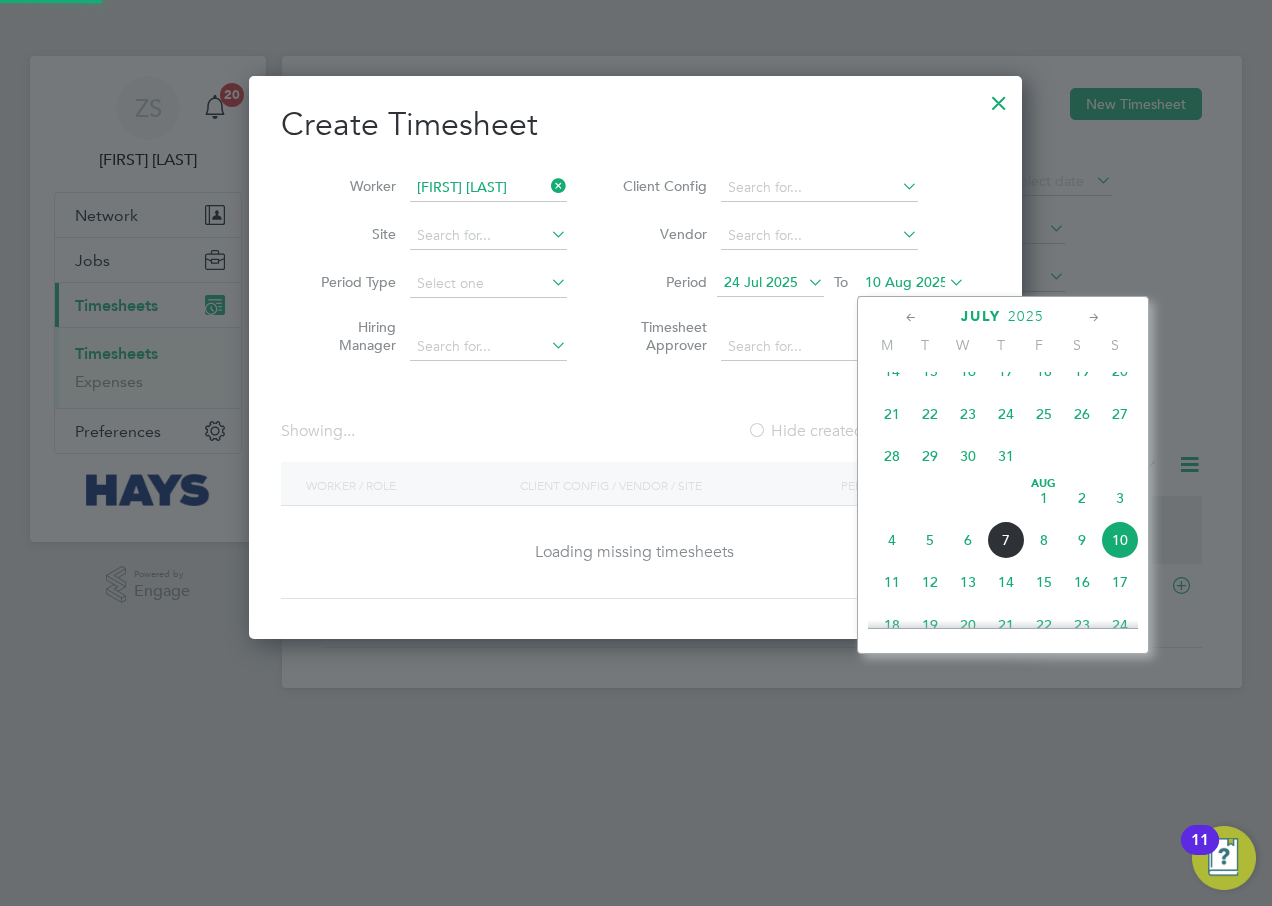 scroll, scrollTop: 10, scrollLeft: 10, axis: both 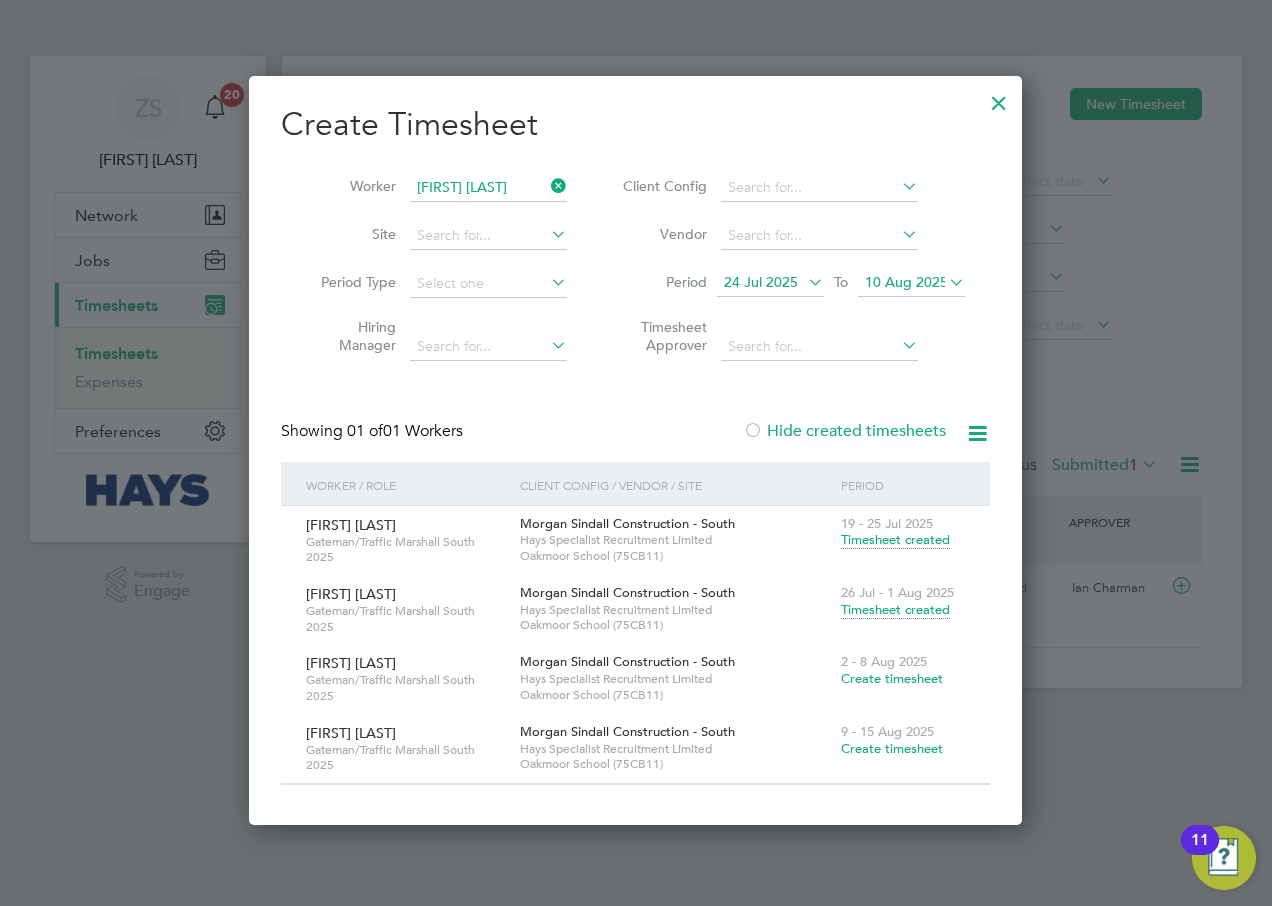 click on "Create timesheet" at bounding box center (892, 678) 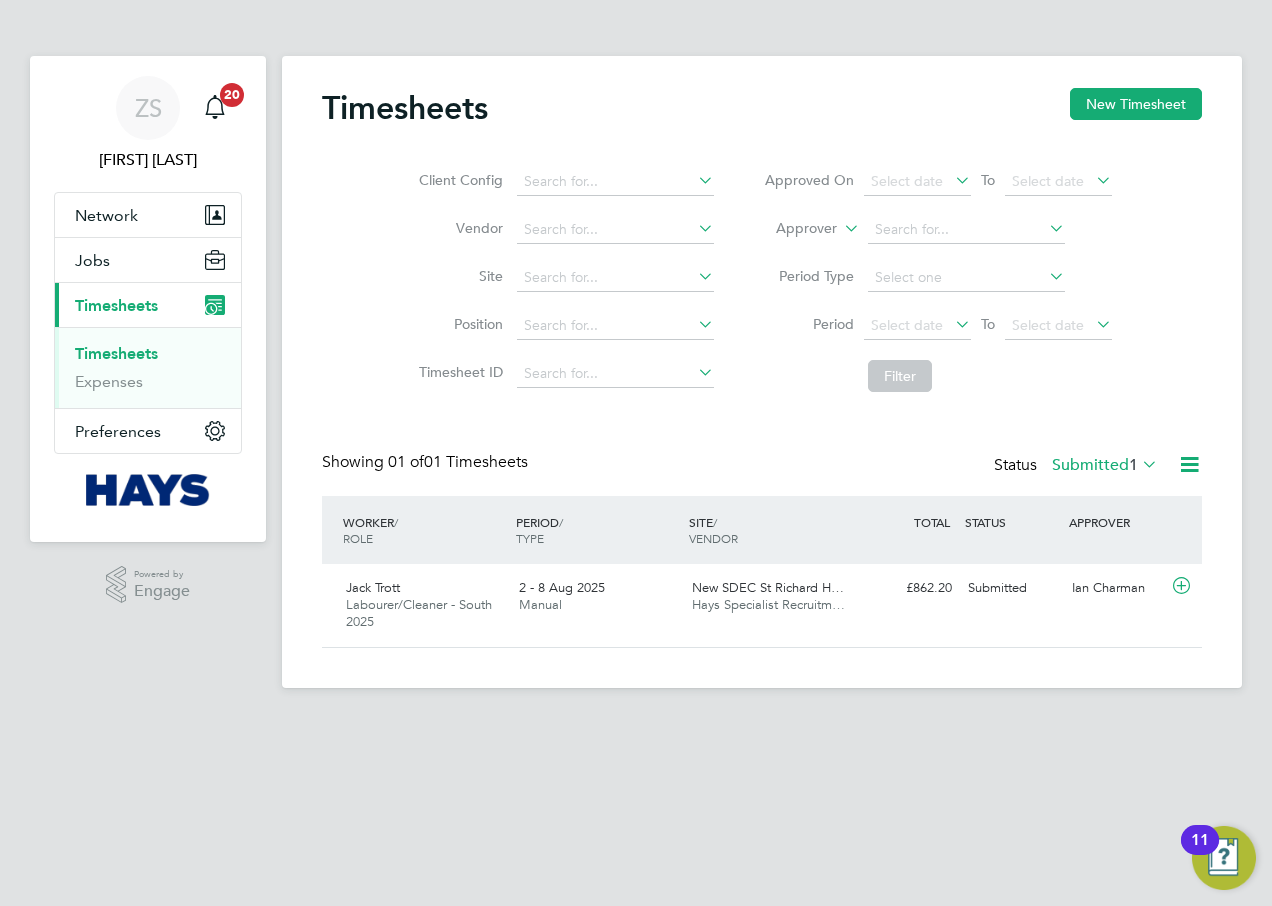 scroll, scrollTop: 10, scrollLeft: 10, axis: both 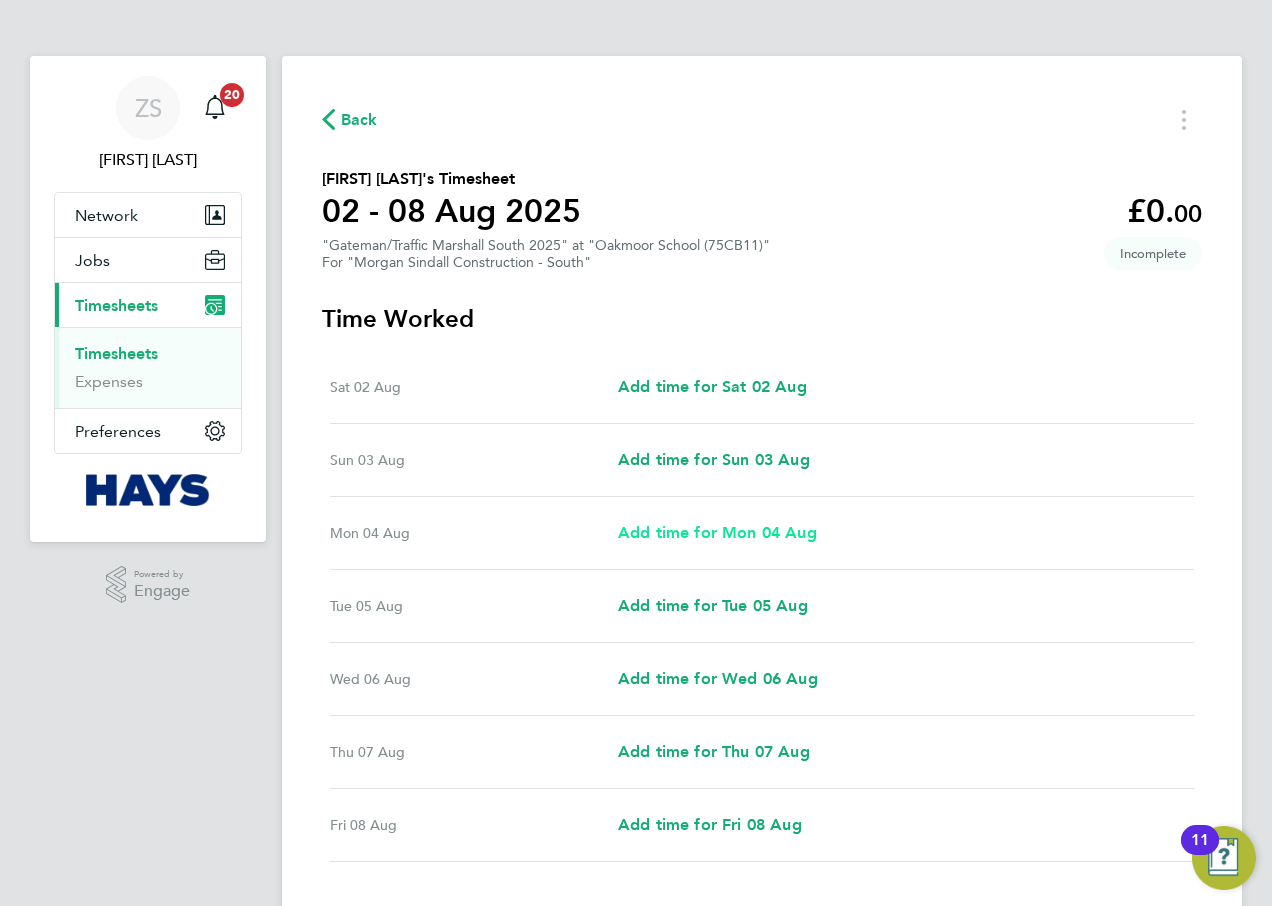 click on "Add time for Mon 04 Aug" at bounding box center [717, 532] 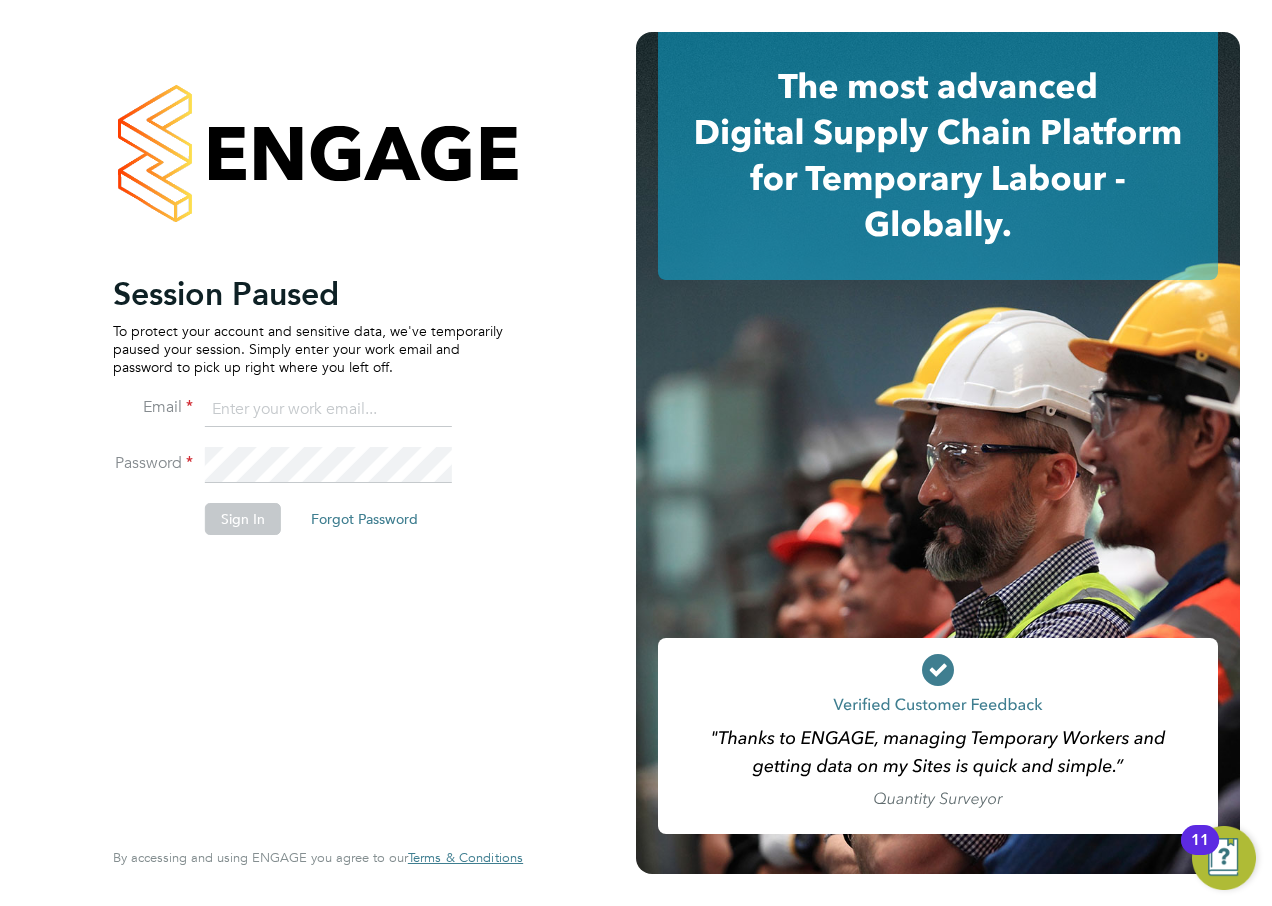 click 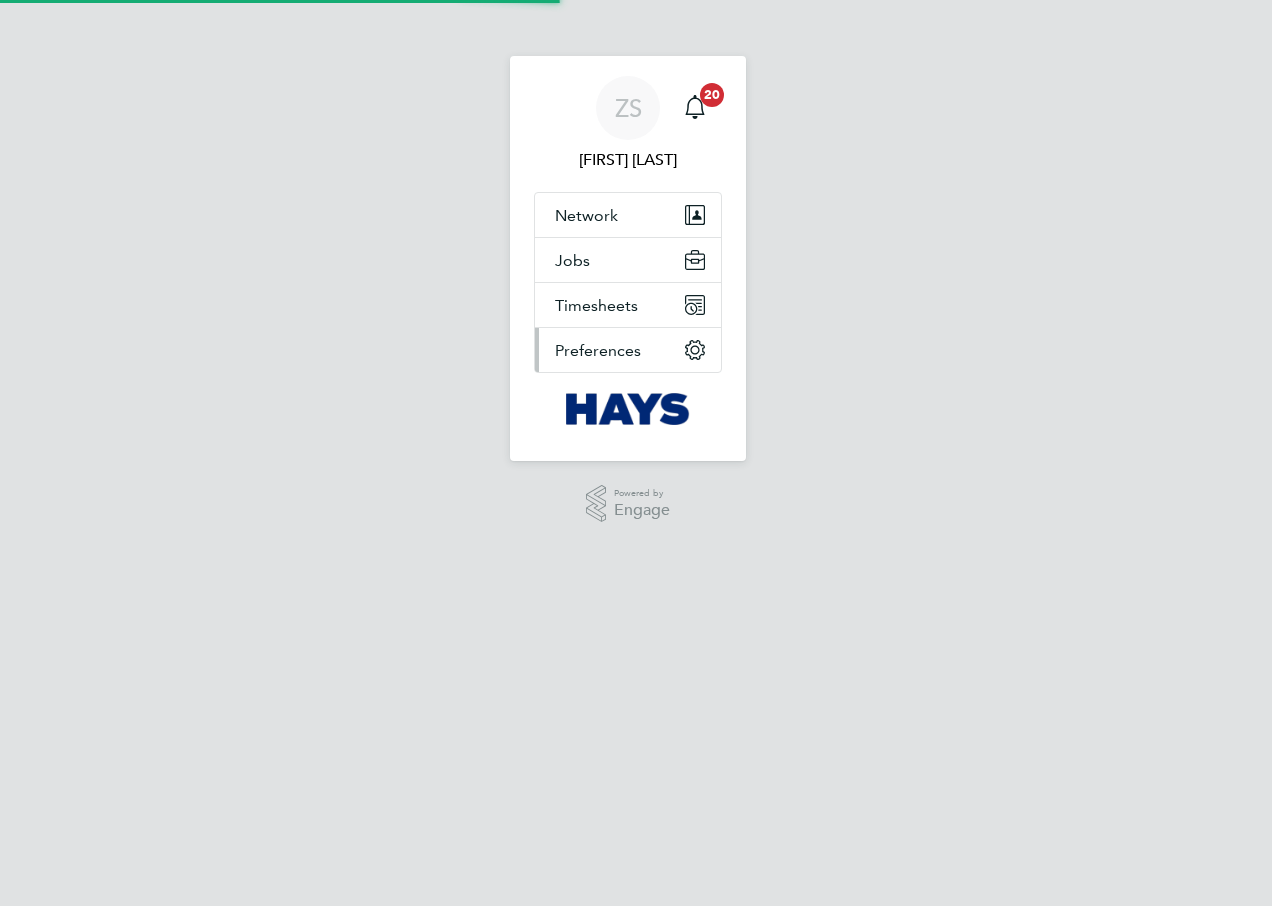 scroll, scrollTop: 0, scrollLeft: 0, axis: both 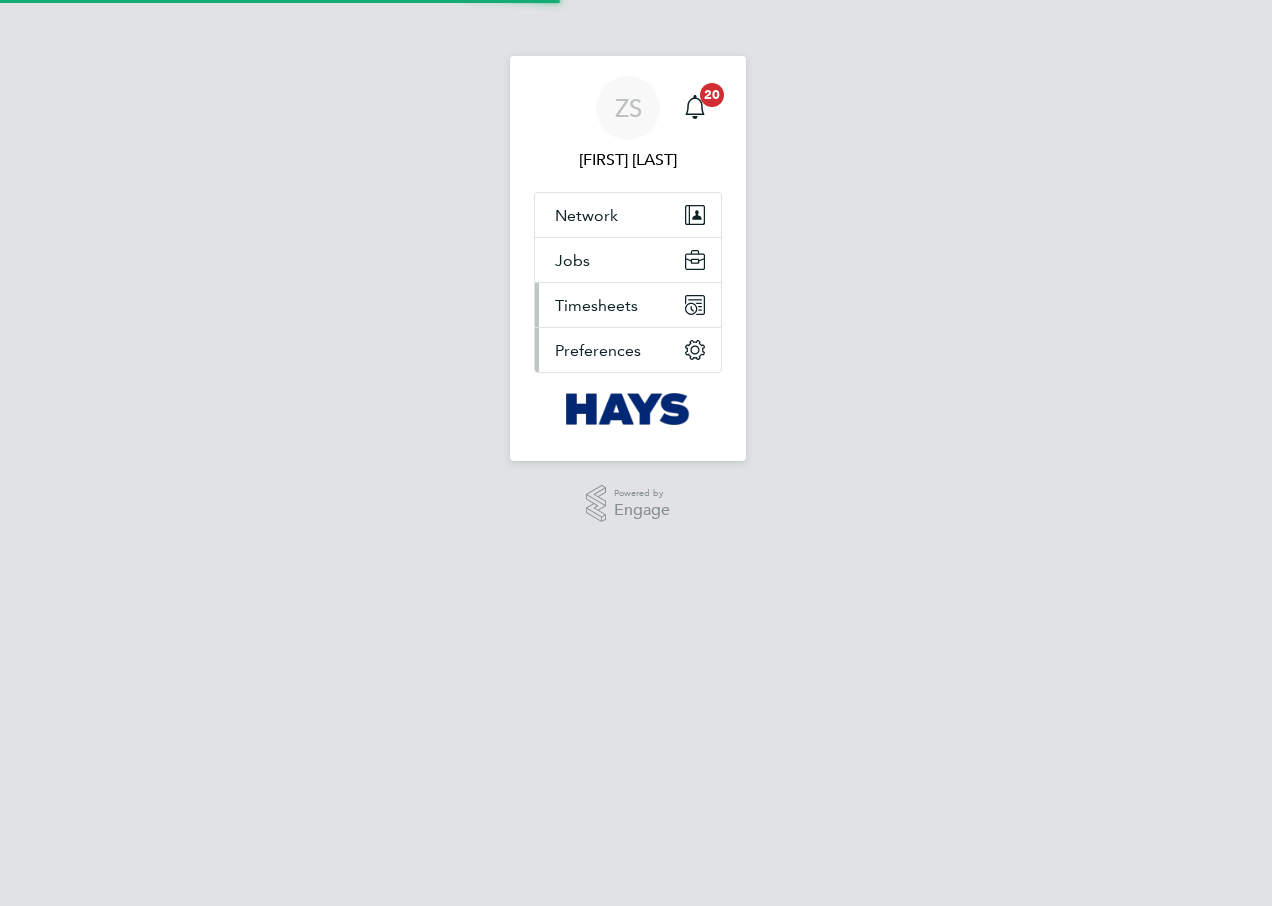 select on "60" 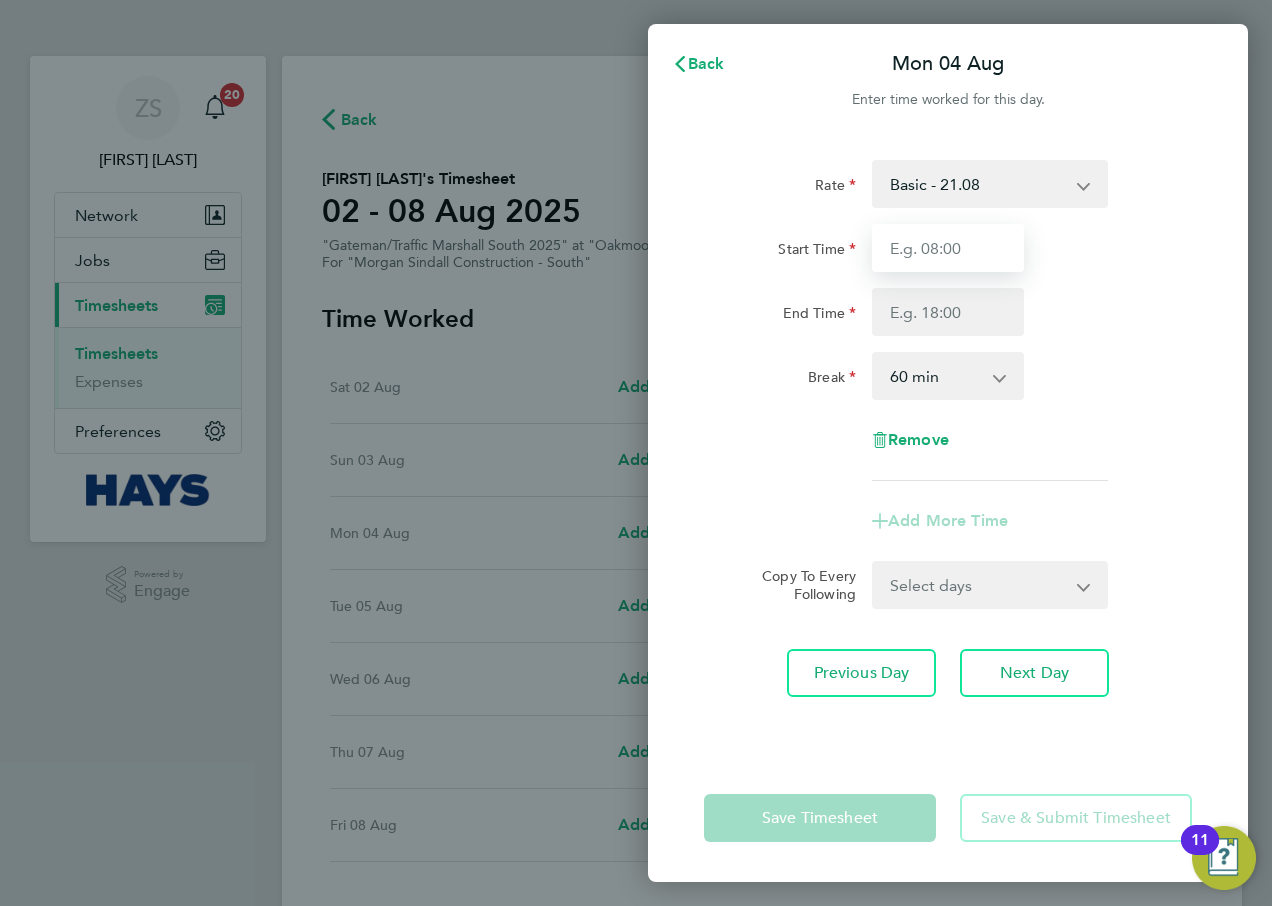 click on "Start Time" at bounding box center [948, 248] 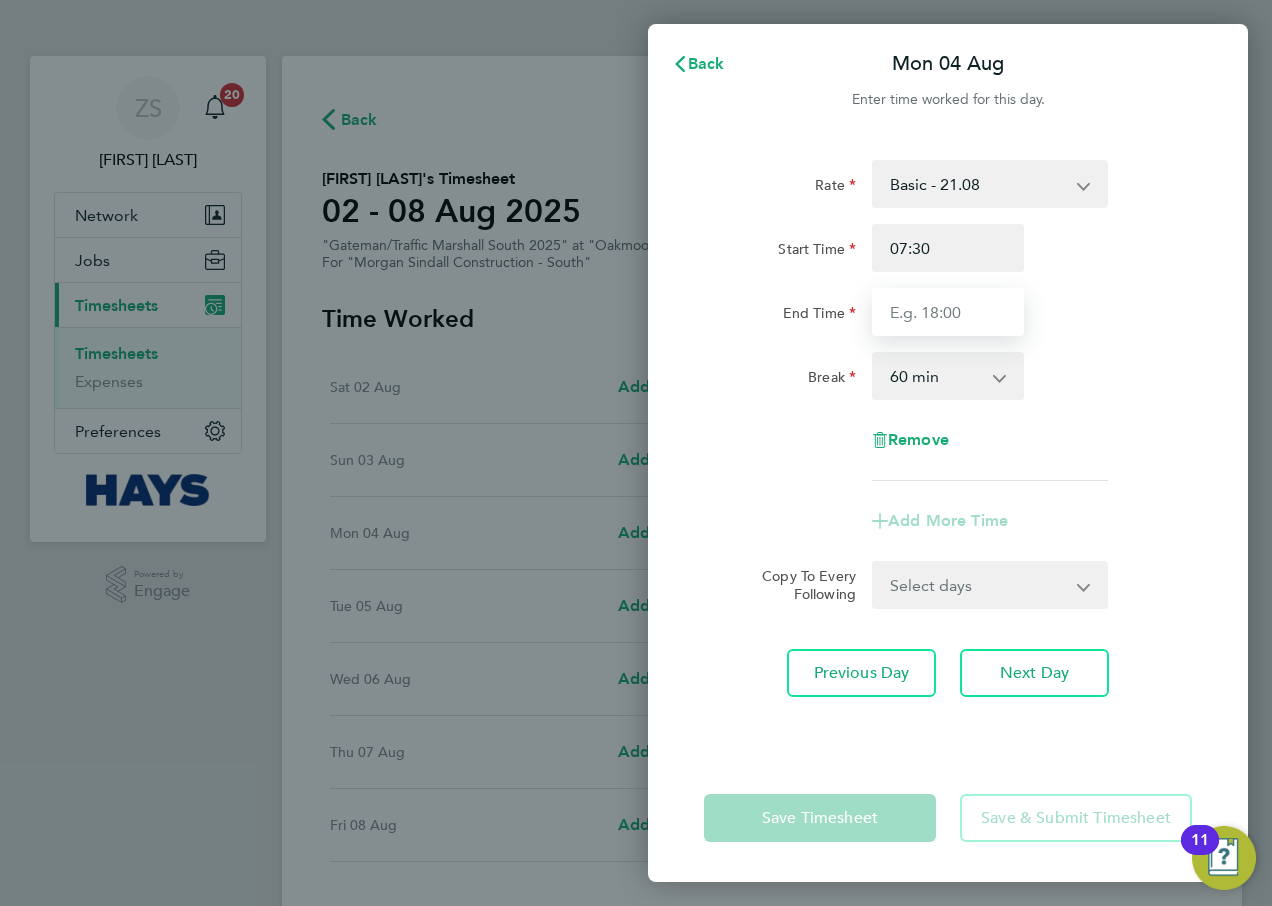 type on "17:00" 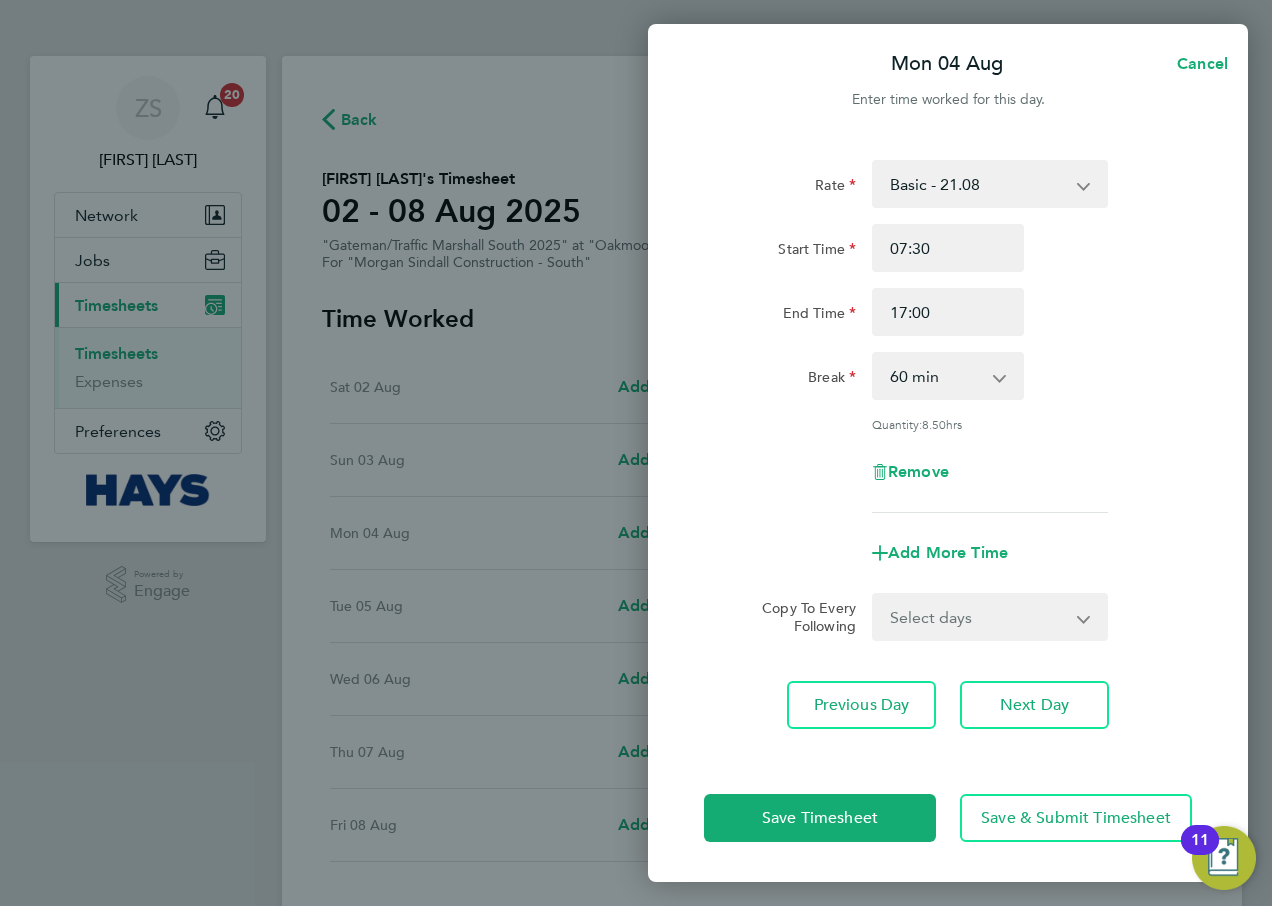 click on "End Time 17:00" 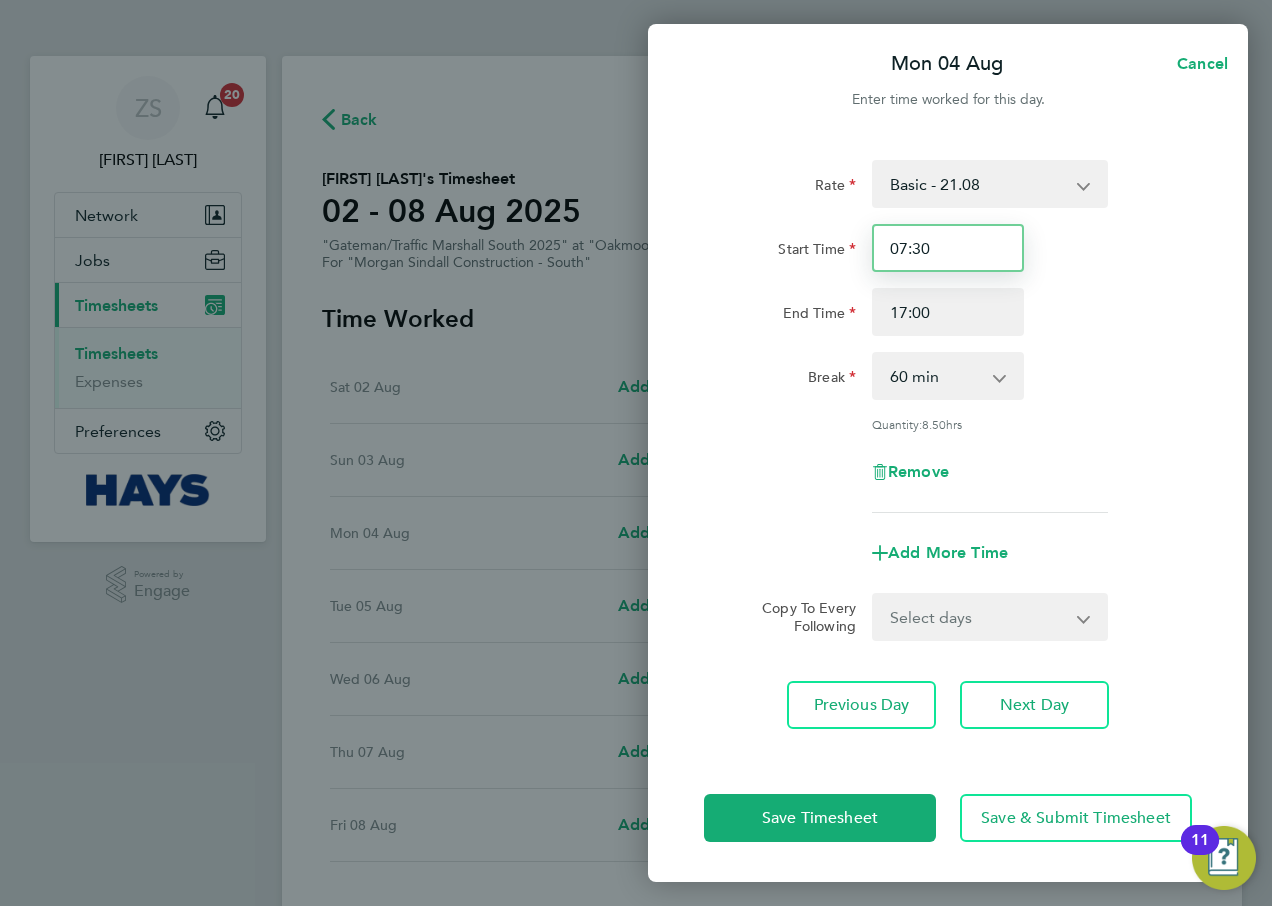drag, startPoint x: 943, startPoint y: 251, endPoint x: 802, endPoint y: 216, distance: 145.27904 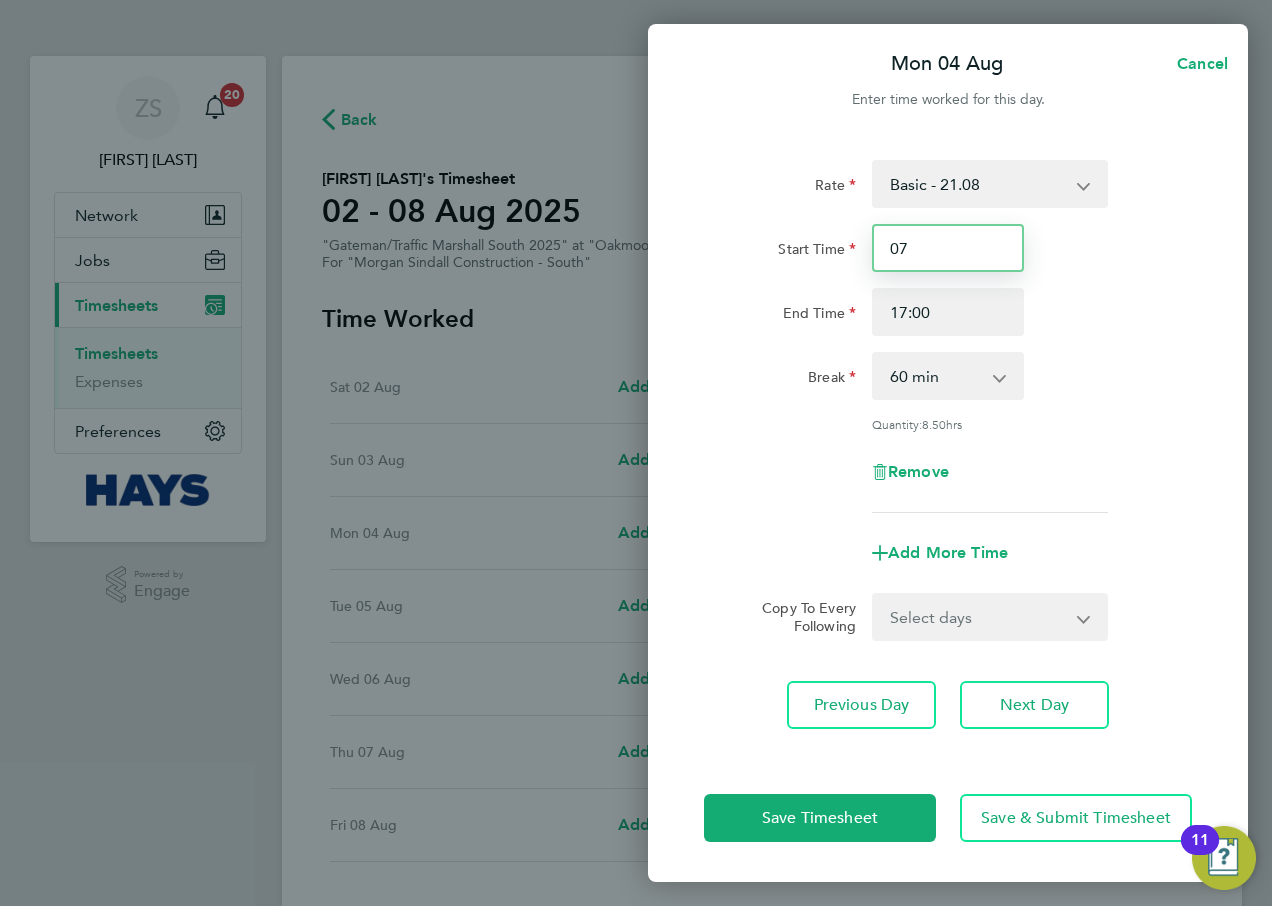 type on "0" 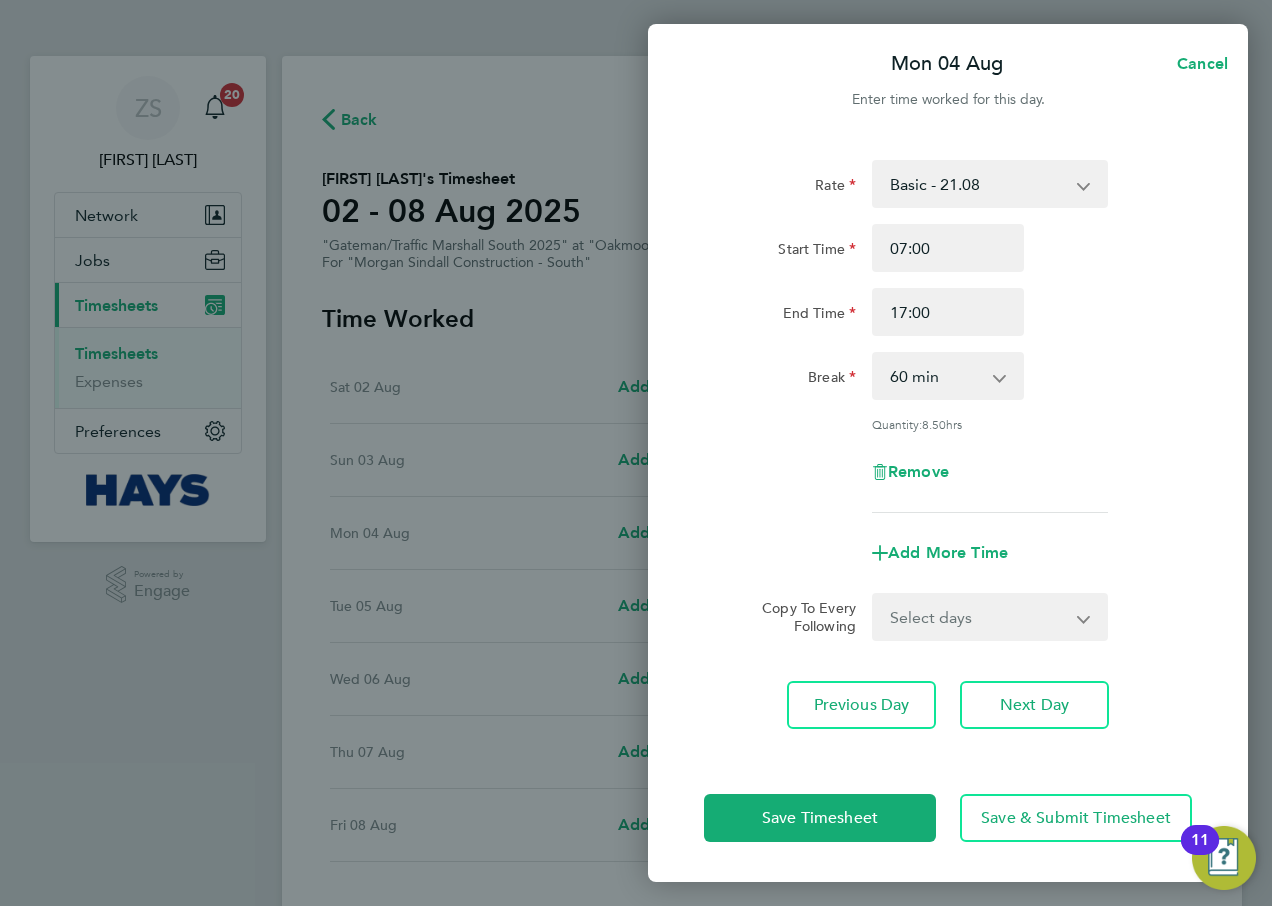 drag, startPoint x: 909, startPoint y: 309, endPoint x: 1105, endPoint y: 363, distance: 203.30273 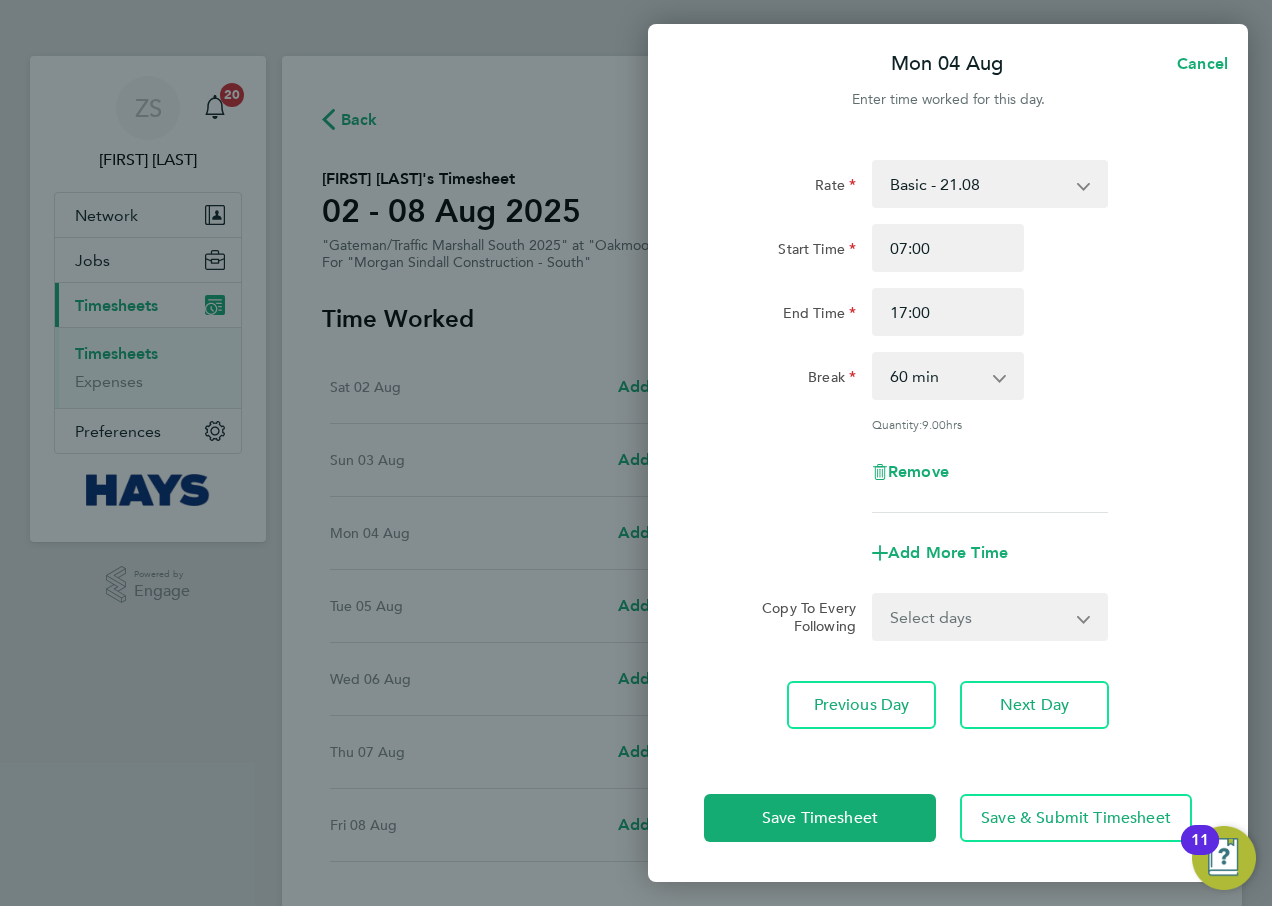 click on "0 min   15 min   30 min   45 min   60 min   75 min   90 min" at bounding box center (936, 376) 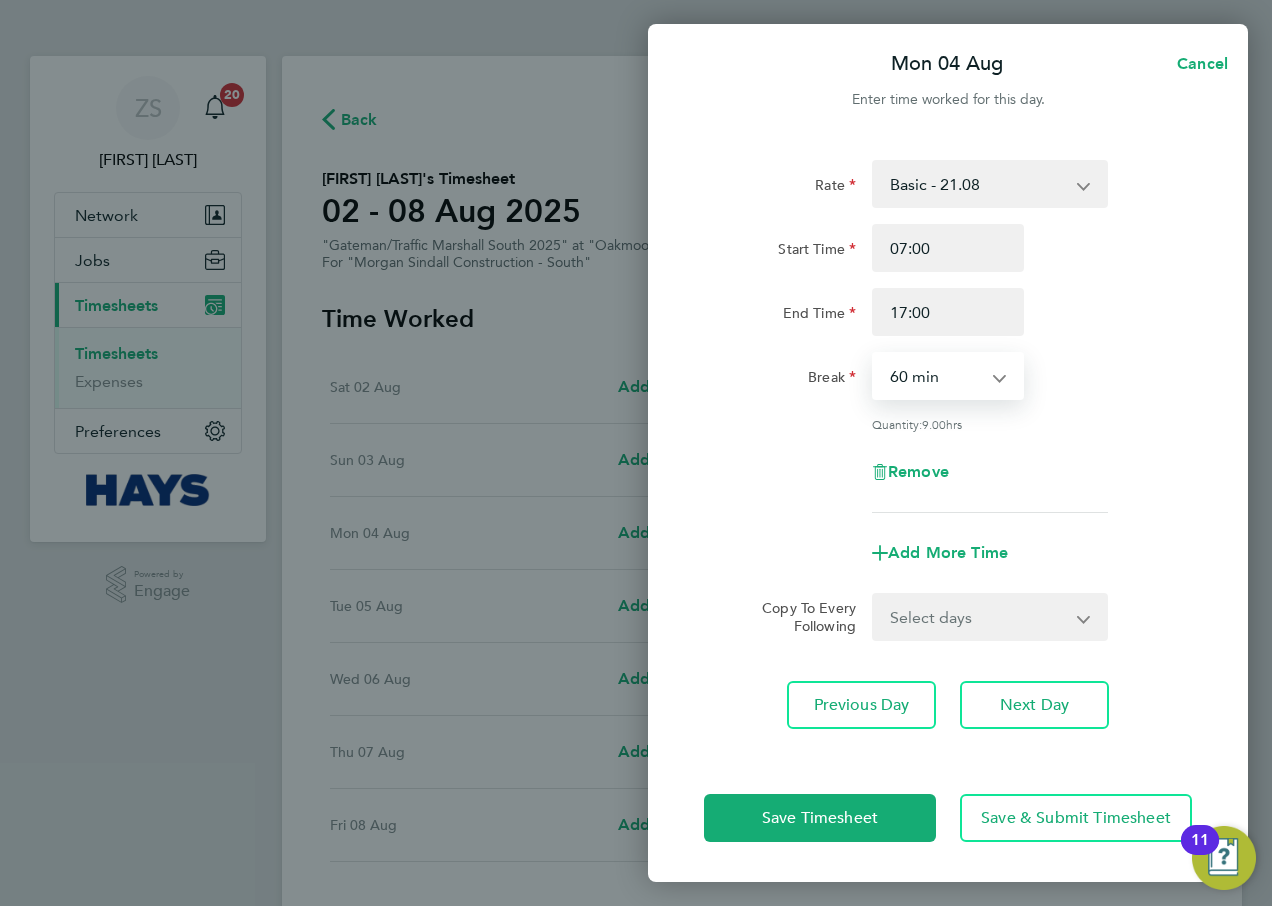 click on "End Time 17:00" 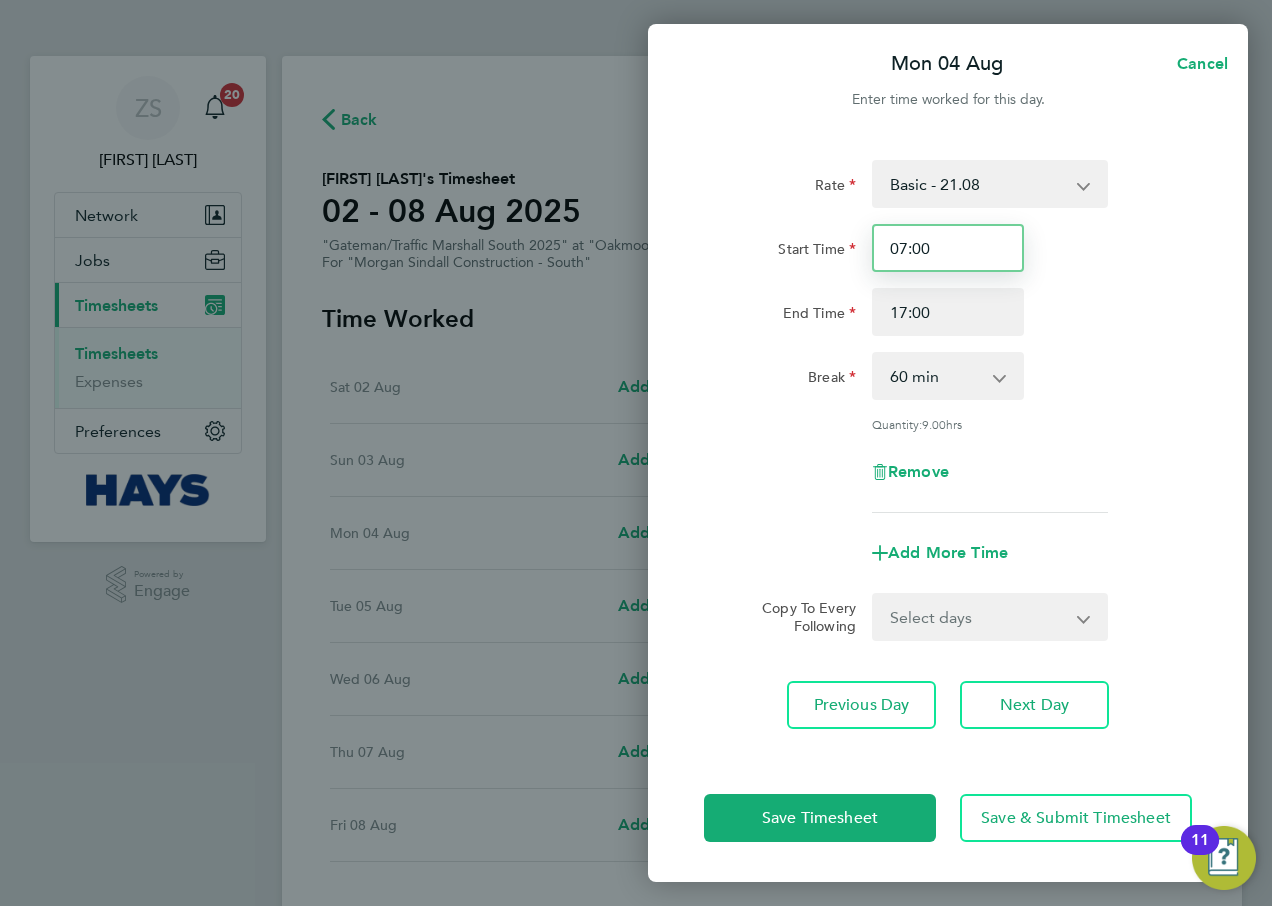 click on "07:00" at bounding box center (948, 248) 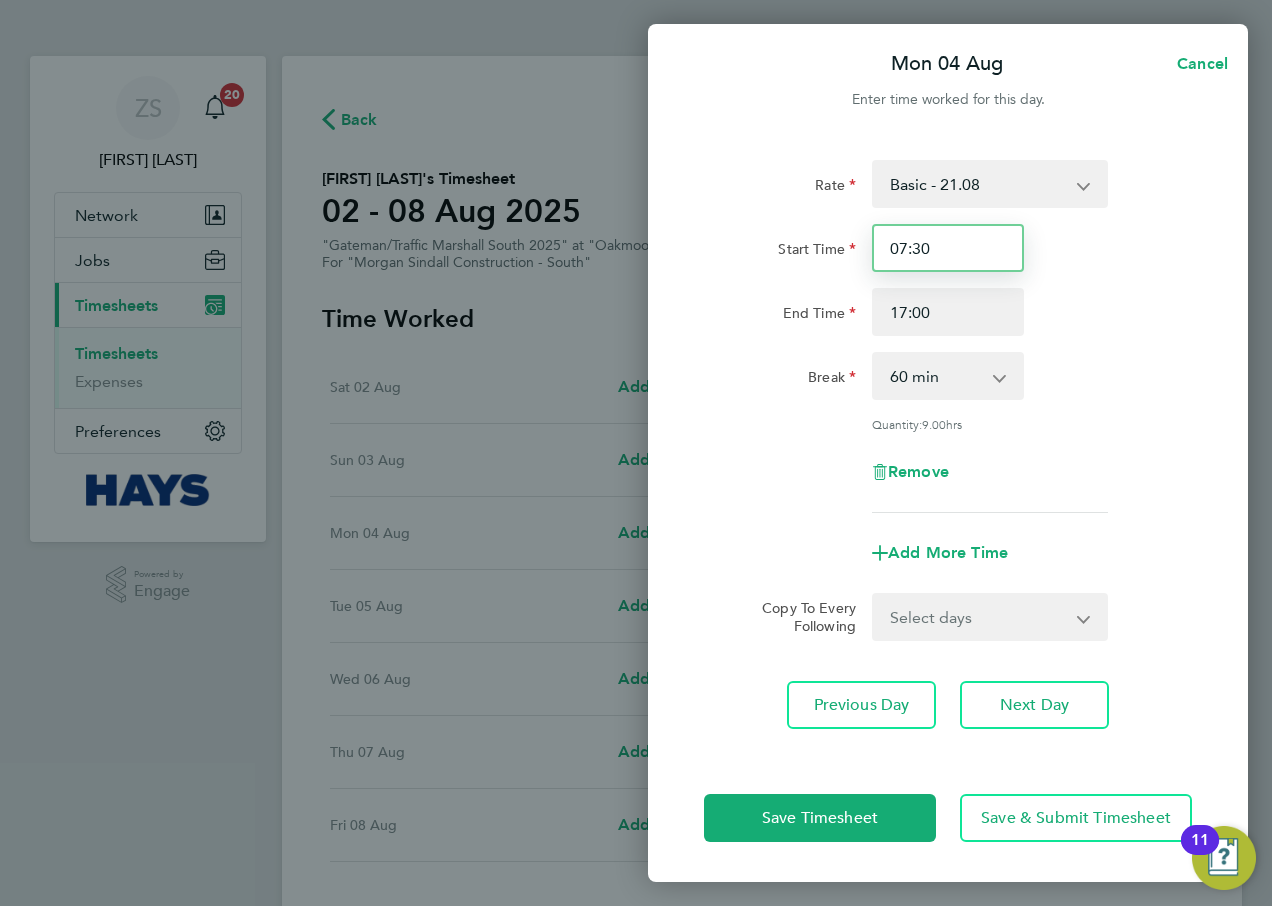 type on "07:30" 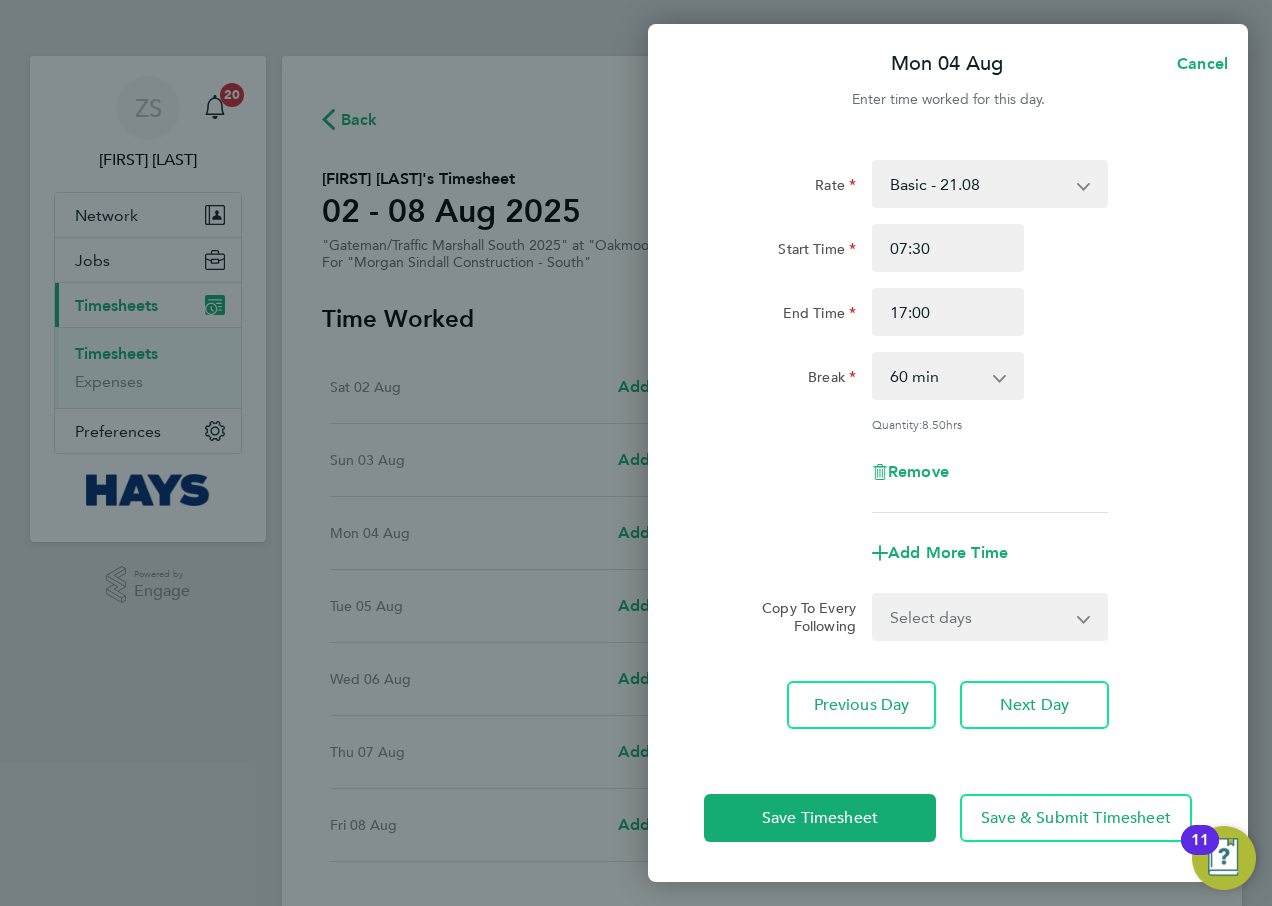 click on "Rate  Basic - 21.08   Weekday OT 45h+ - 30.50   Sat first 4h - 30.50   Sat after 4h - 40.19   Sunday - 40.19   Bank Holiday - 40.19
Start Time 07:30 End Time 17:00 Break  0 min   15 min   30 min   45 min   60 min   75 min   90 min
Quantity:  8.50  hrs
Remove
Add More Time  Copy To Every Following  Select days   Day   Tuesday   Wednesday   Thursday   Friday
Previous Day   Next Day" 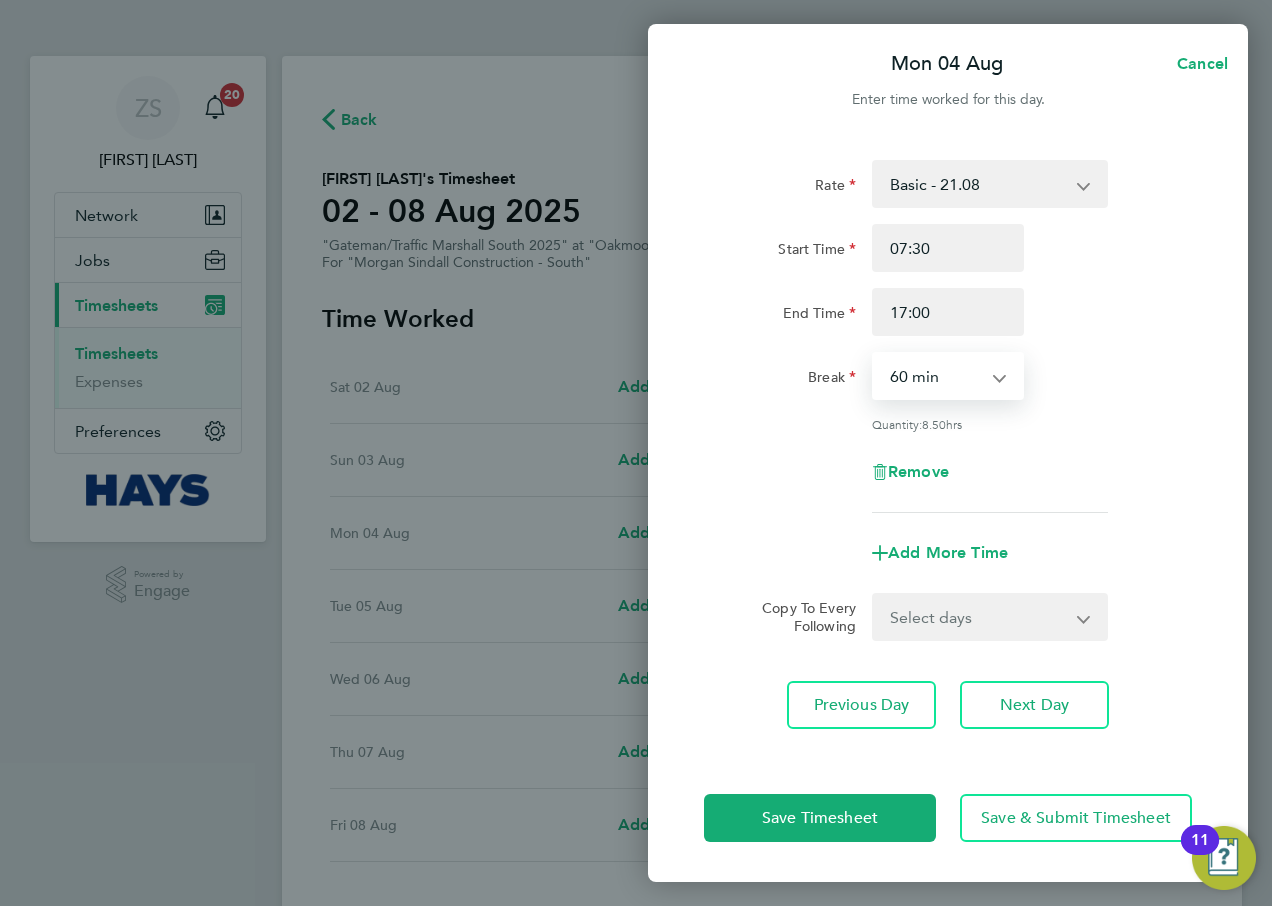 select on "30" 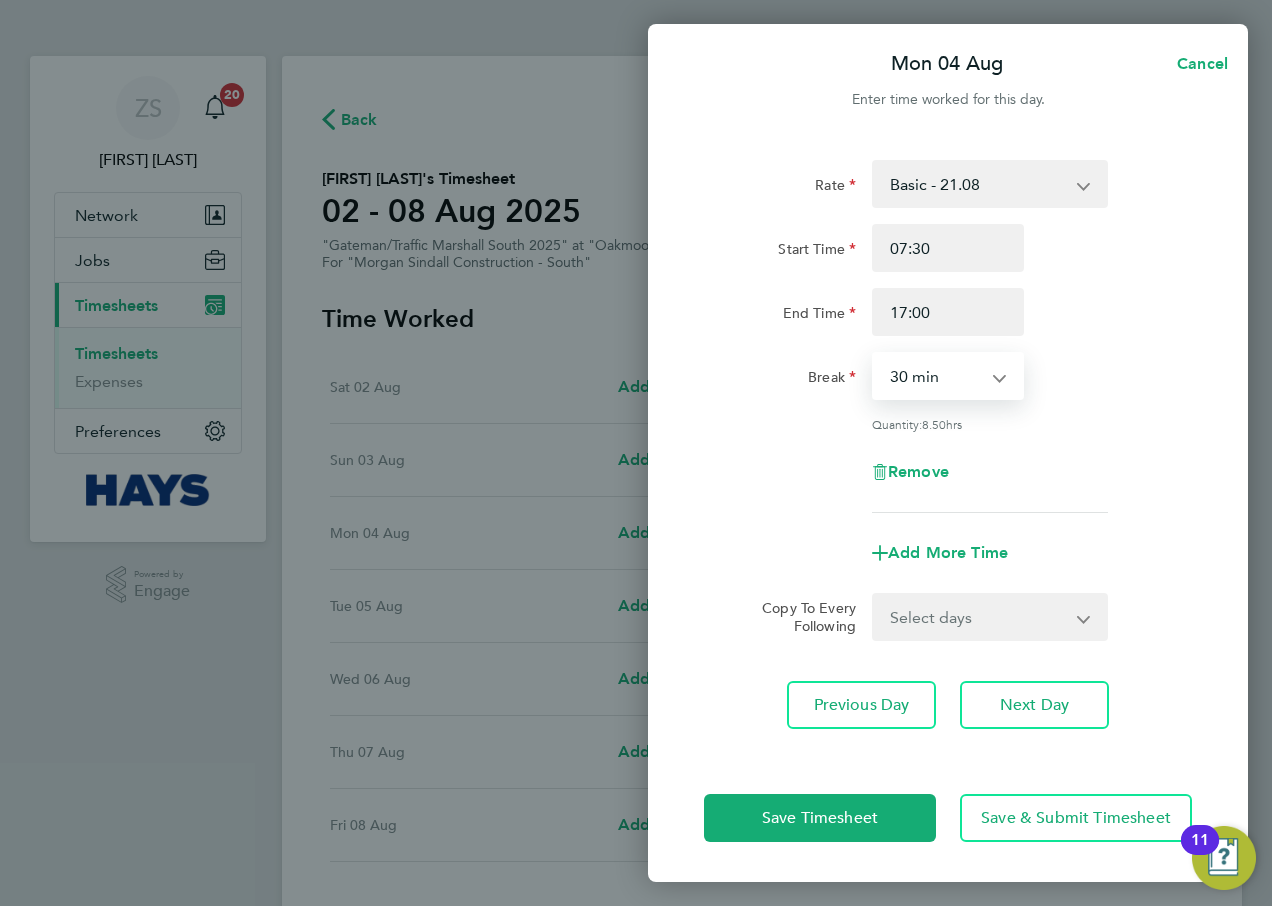 click on "0 min   15 min   30 min   45 min   60 min   75 min   90 min" at bounding box center [936, 376] 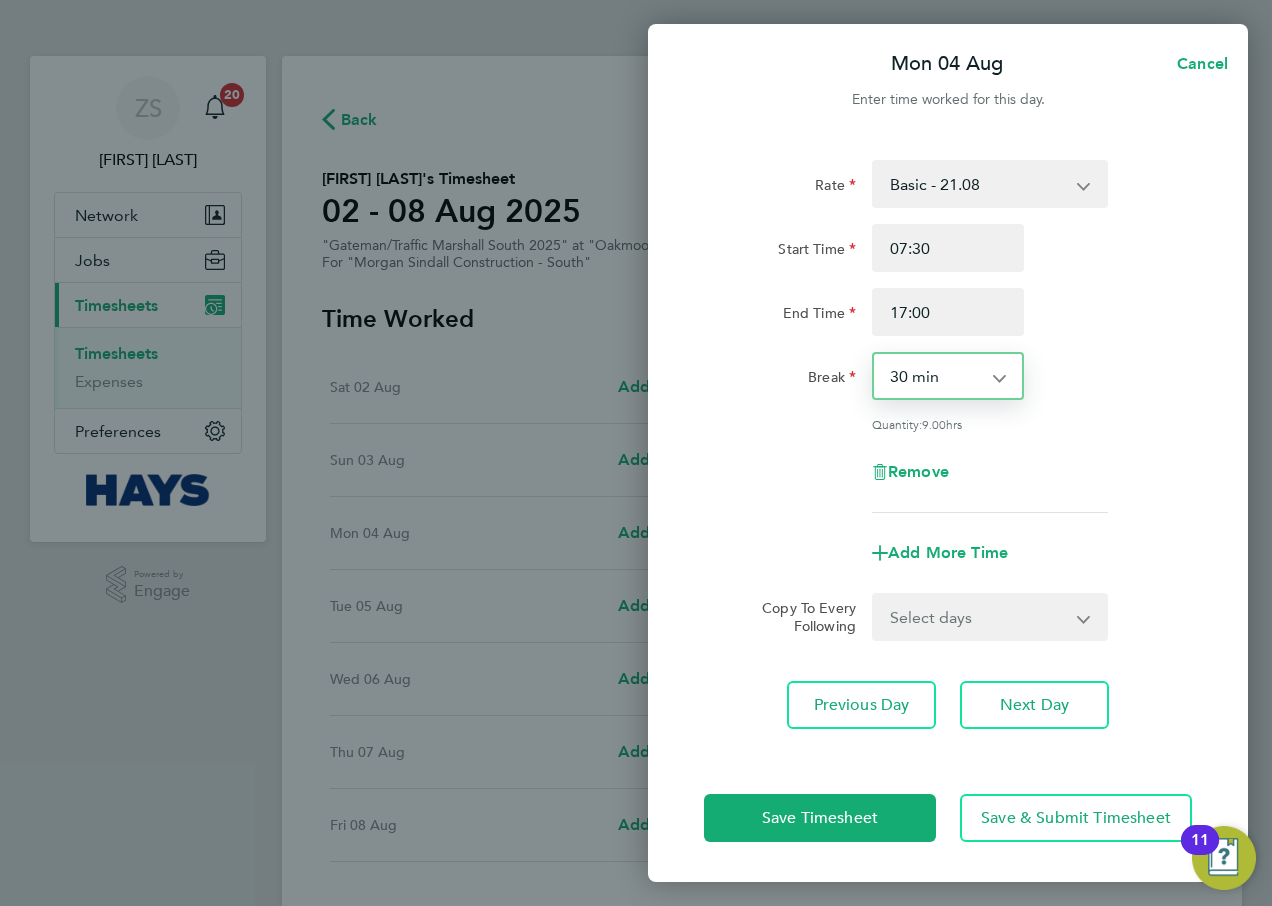 click on "Break  0 min   15 min   30 min   45 min   60 min   75 min   90 min" 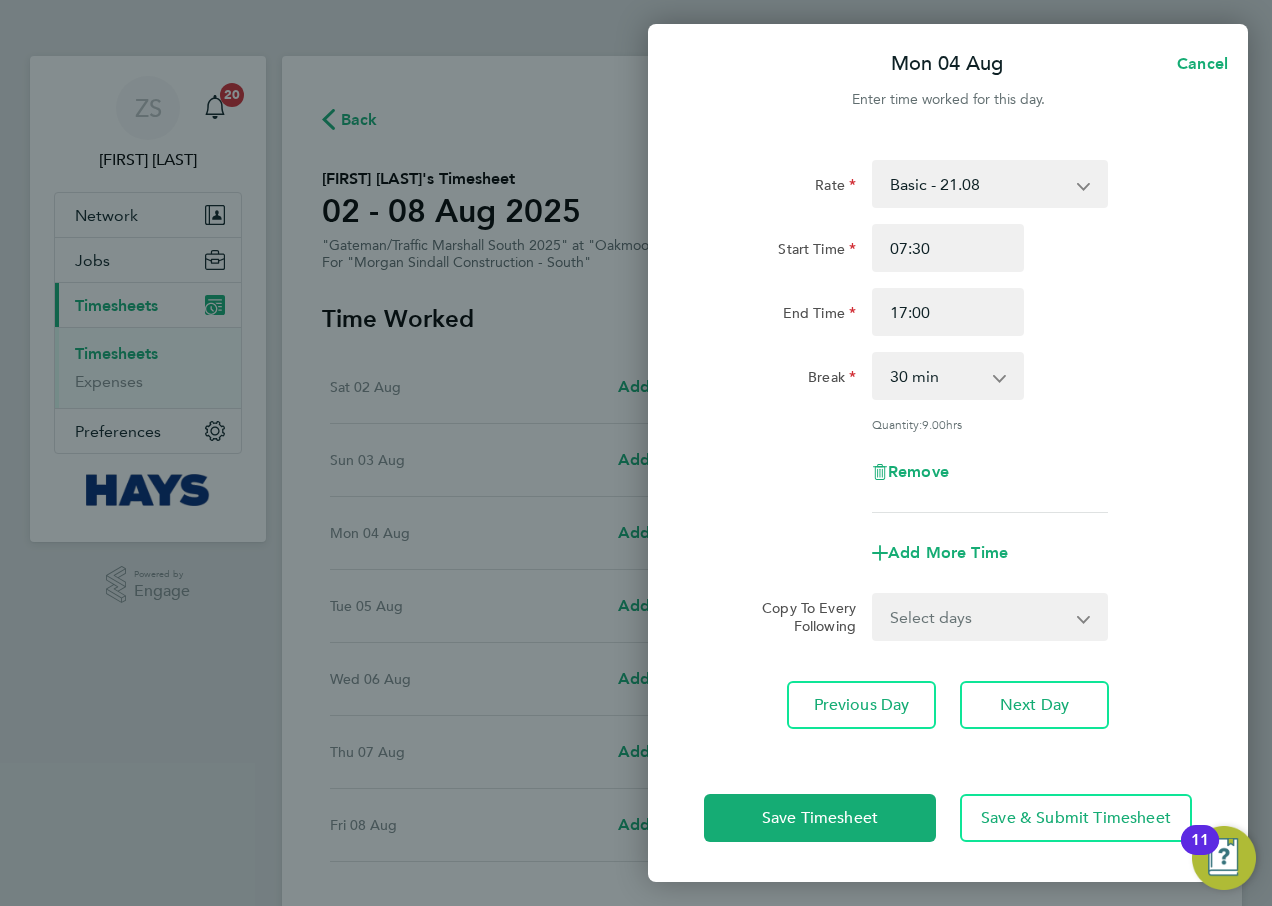 click on "Rate  Basic - 21.08   Weekday OT 45h+ - 30.50   Sat first 4h - 30.50   Sat after 4h - 40.19   Sunday - 40.19   Bank Holiday - 40.19
Start Time 07:30 End Time 17:00 Break  0 min   15 min   30 min   45 min   60 min   75 min   90 min
Quantity:  9.00  hrs
Remove
Add More Time  Copy To Every Following  Select days   Day   Tuesday   Wednesday   Thursday   Friday" 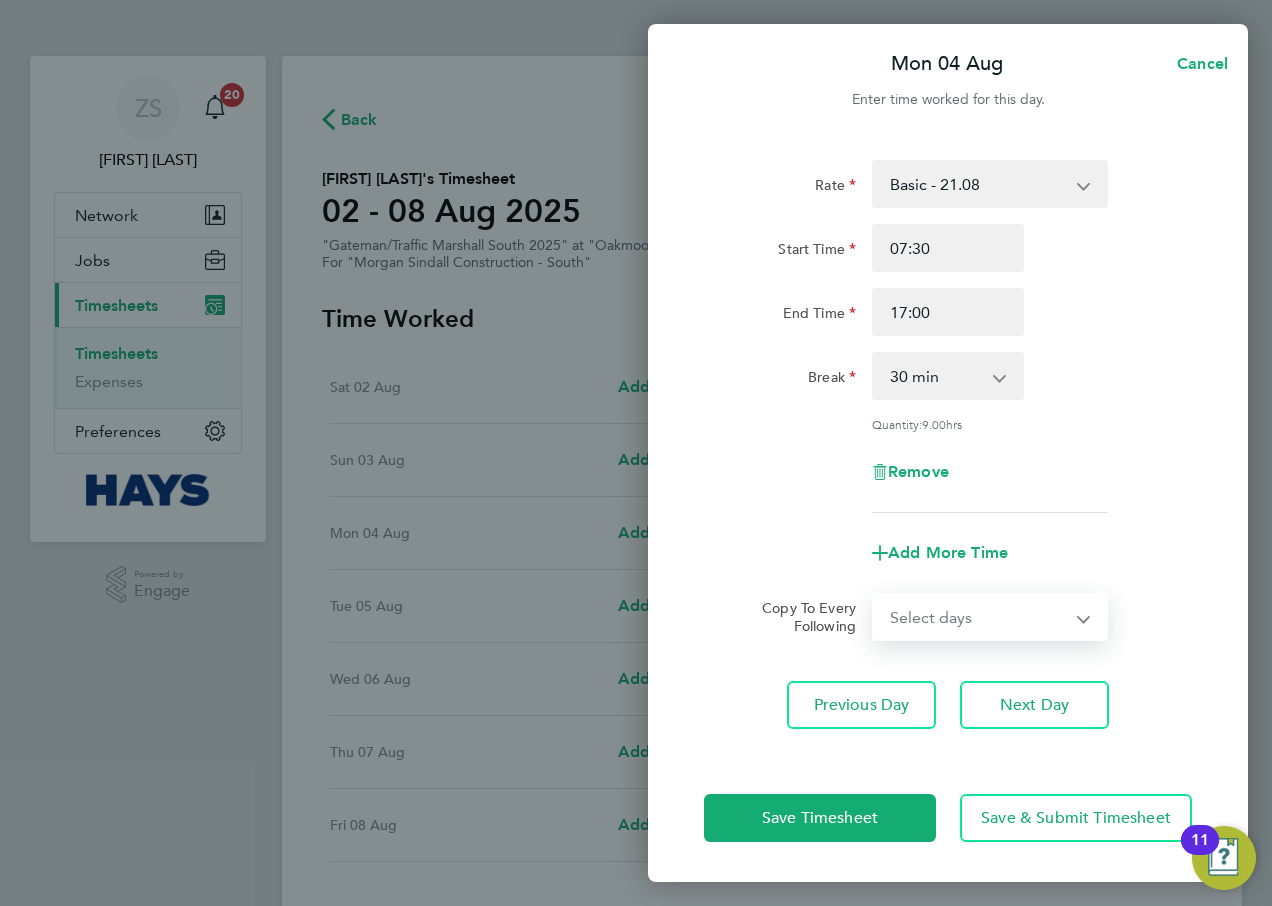 click on "Remove" 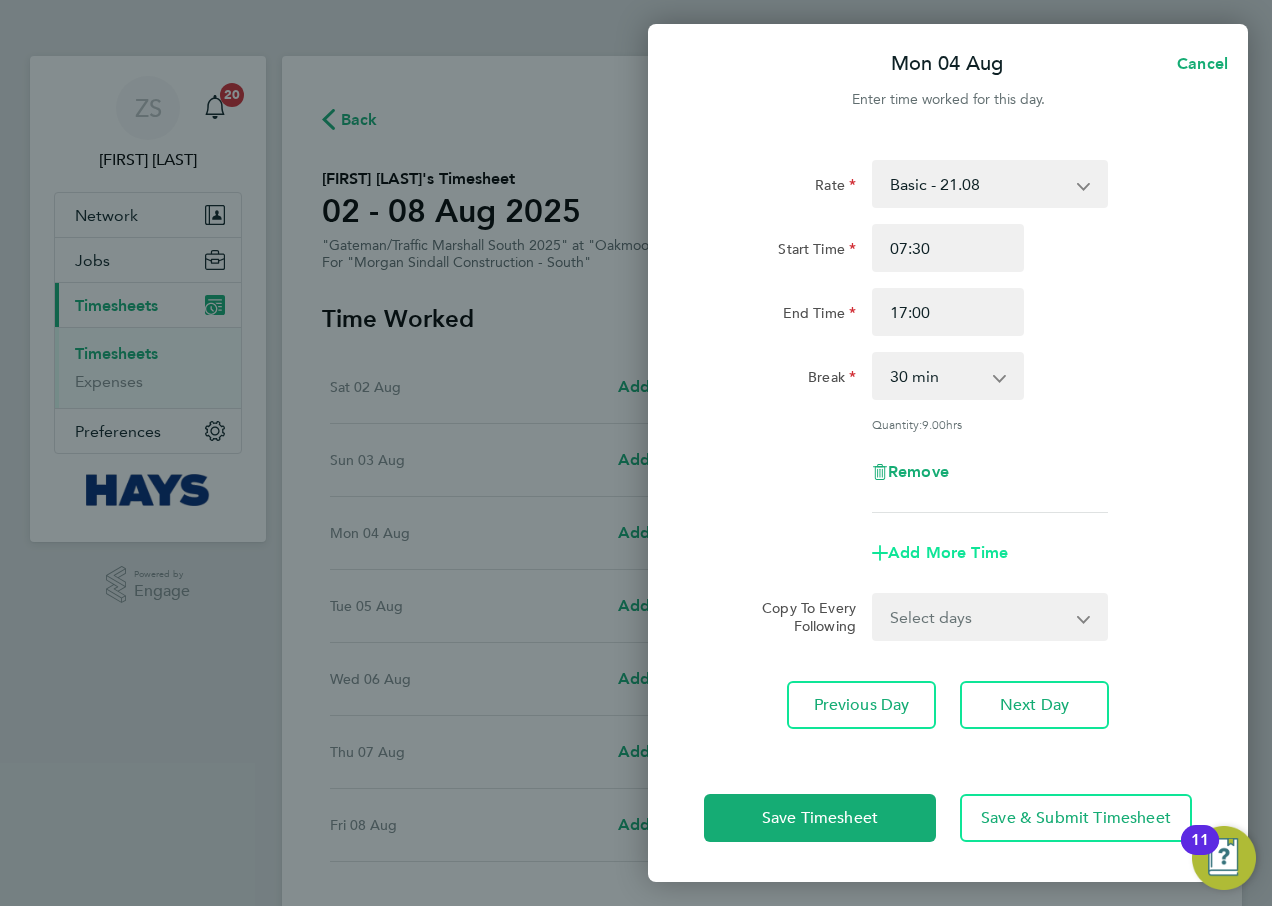 click on "Add More Time" 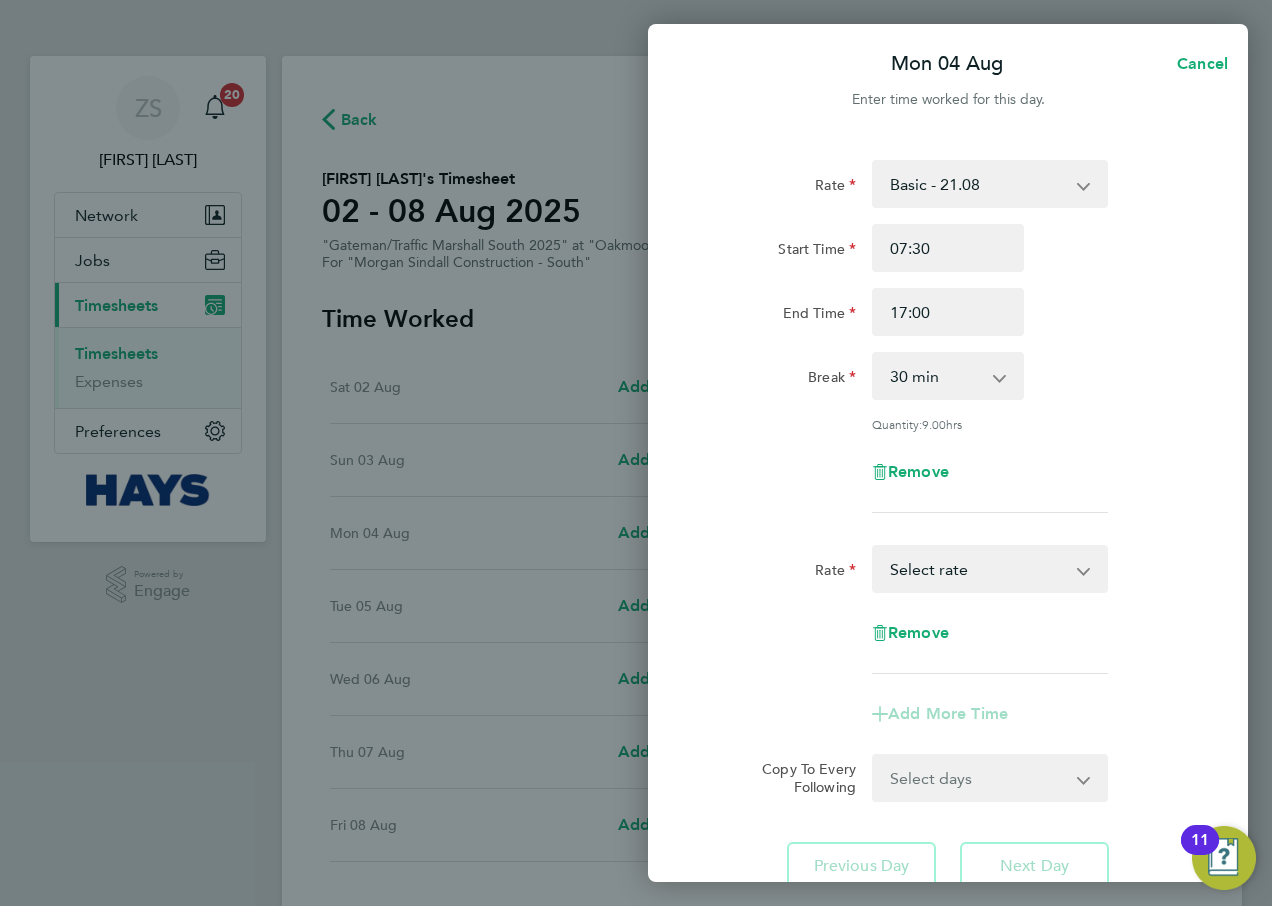 click on "Basic - 21.08   Weekday OT 45h+ - 30.50   Sat first 4h - 30.50   Sat after 4h - 40.19   Sunday - 40.19   Bank Holiday - 40.19   Select rate" at bounding box center [978, 569] 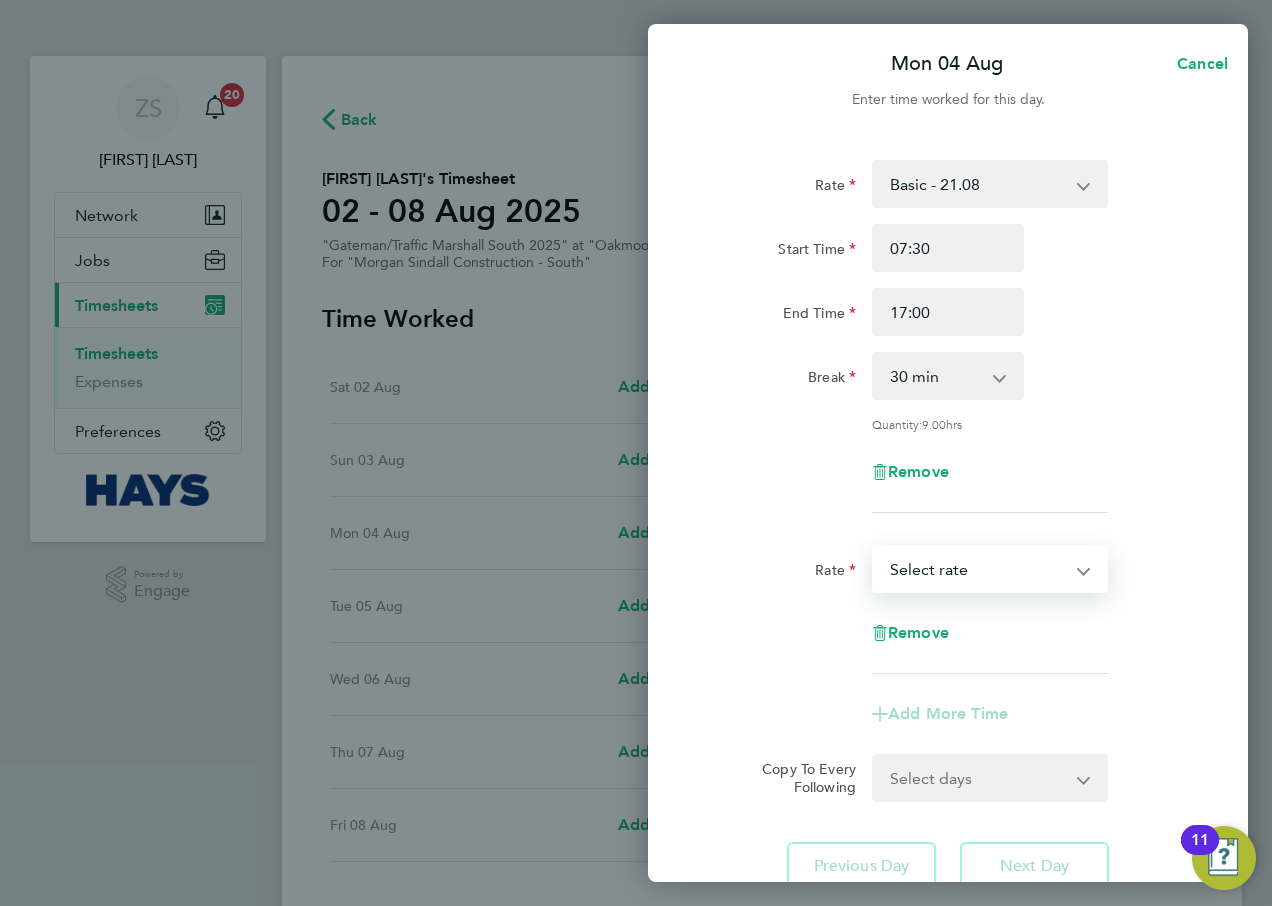 select on "60" 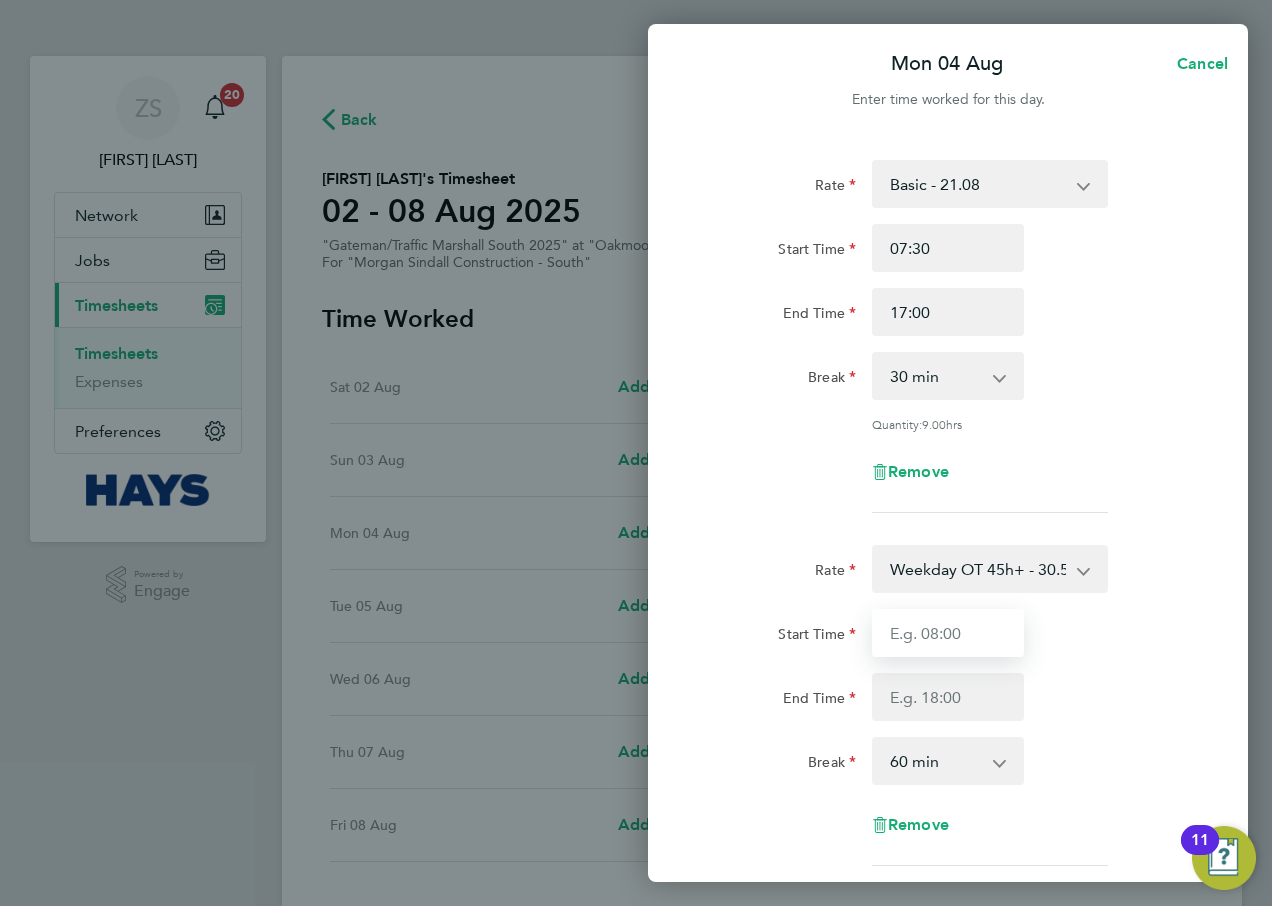 click on "Start Time" at bounding box center (948, 633) 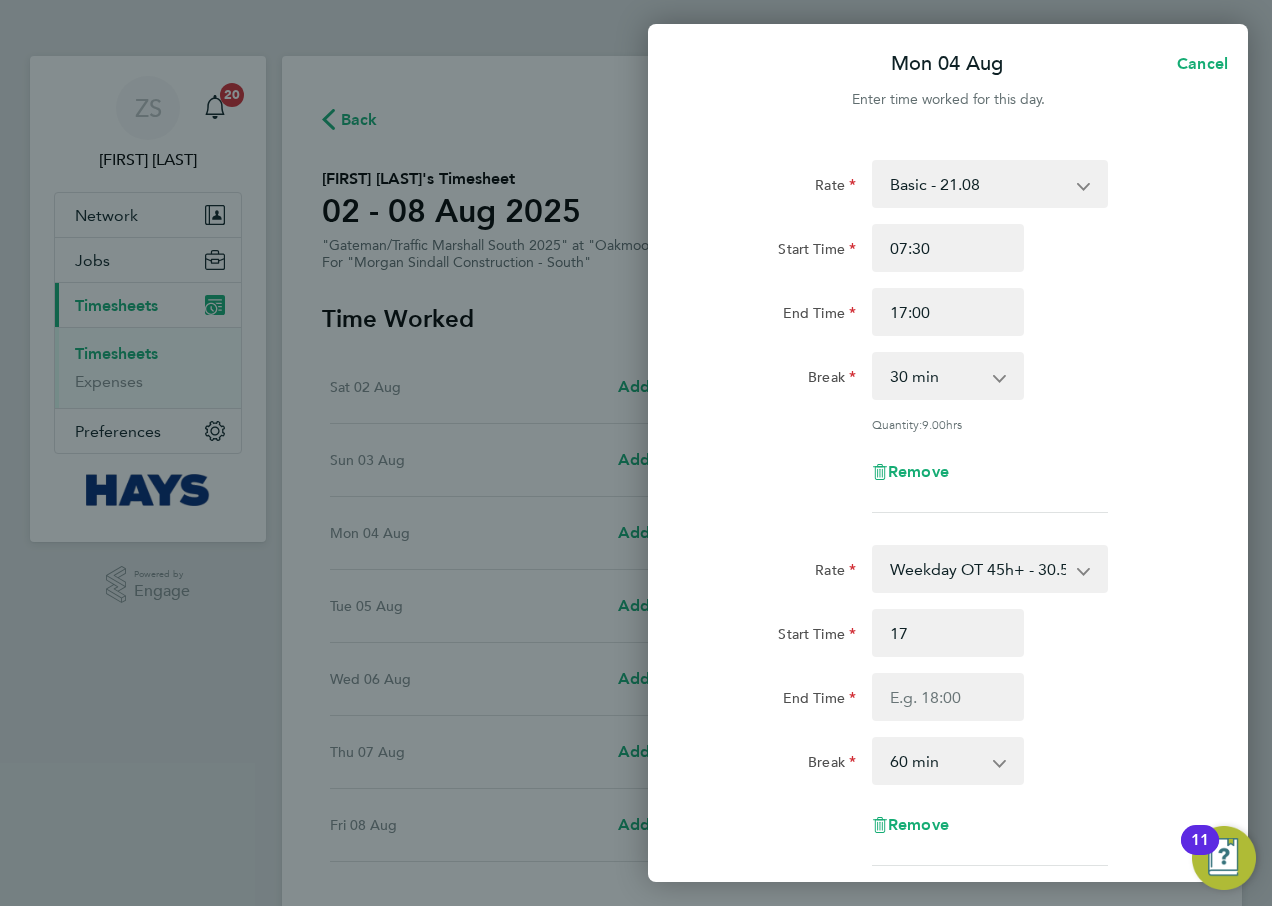 type on "17:00" 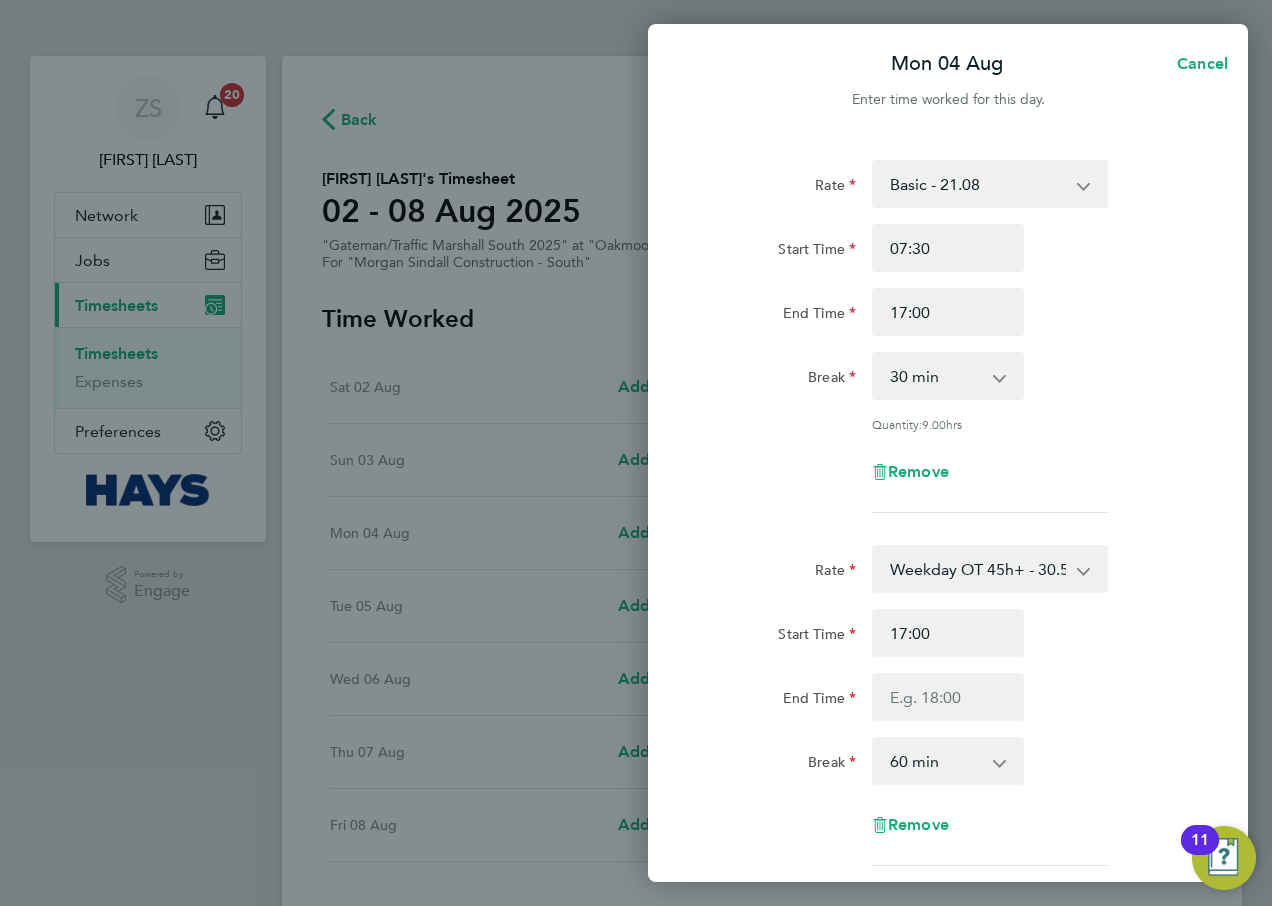 click on "Rate  Basic - 21.08   Weekday OT 45h+ - 30.50   Sat first 4h - 30.50   Sat after 4h - 40.19   Sunday - 40.19   Bank Holiday - 40.19
Start Time 07:30 End Time 17:00 Break  0 min   15 min   30 min   45 min   60 min   75 min   90 min
Quantity:  9.00  hrs
Remove" 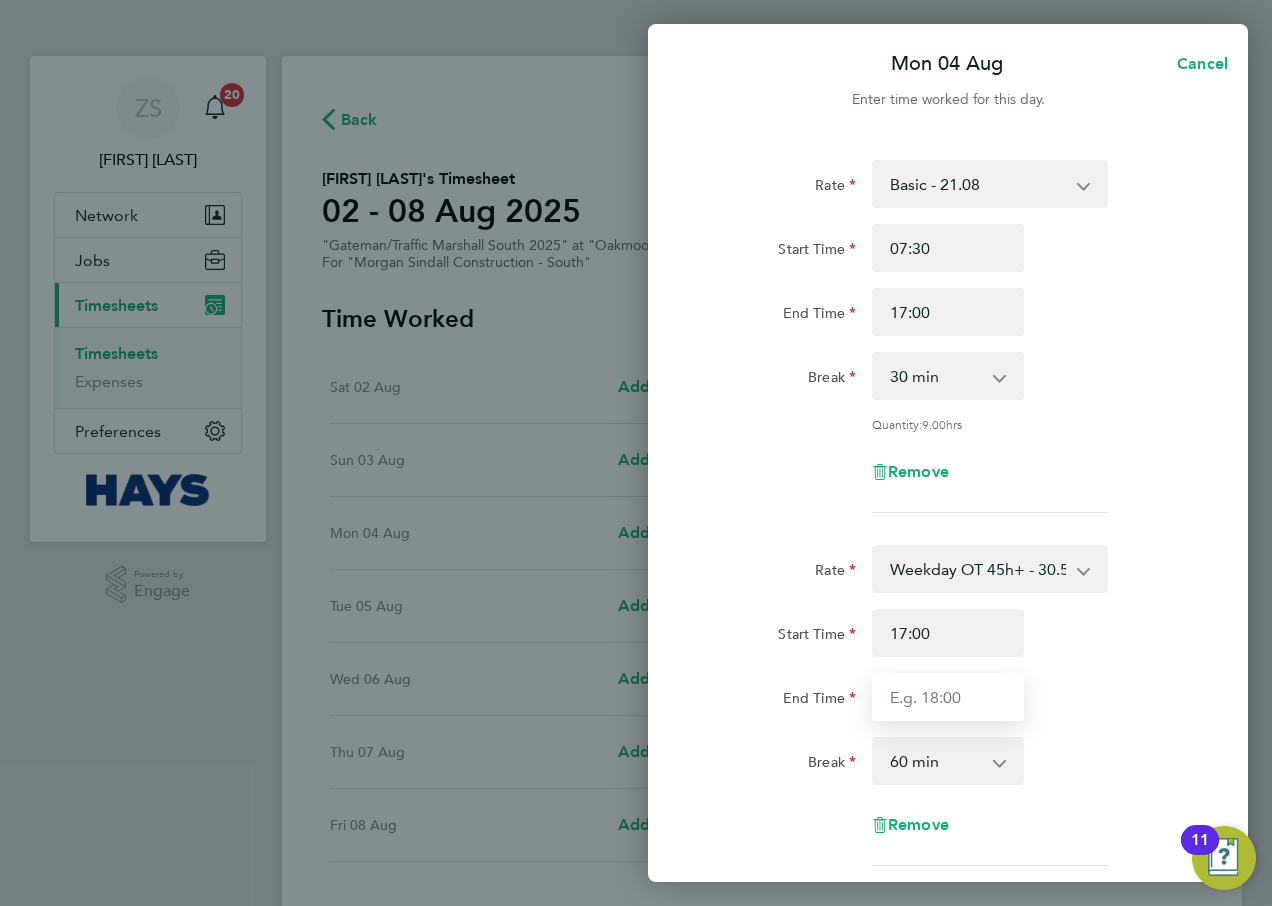 click on "End Time" at bounding box center (948, 697) 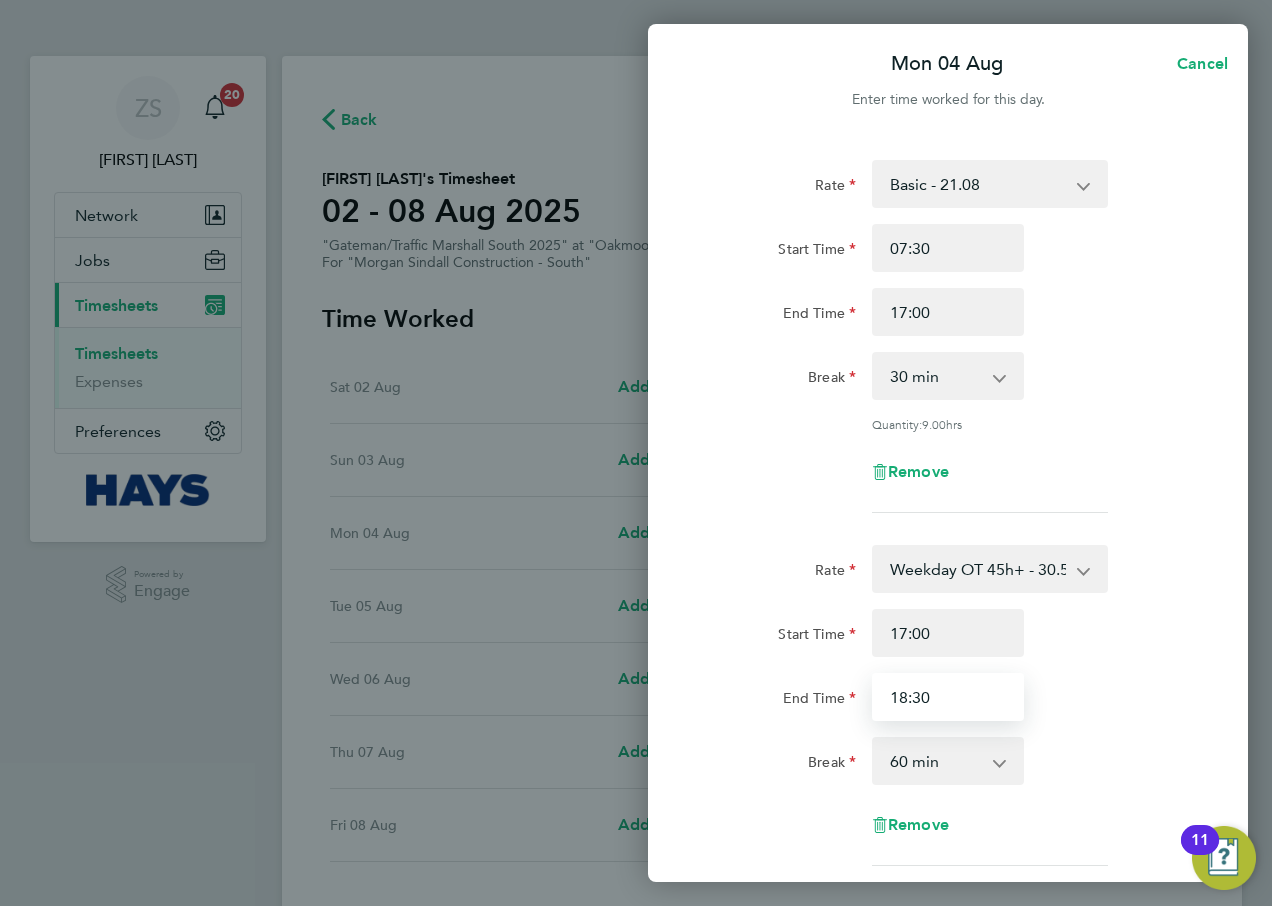 type on "18:30" 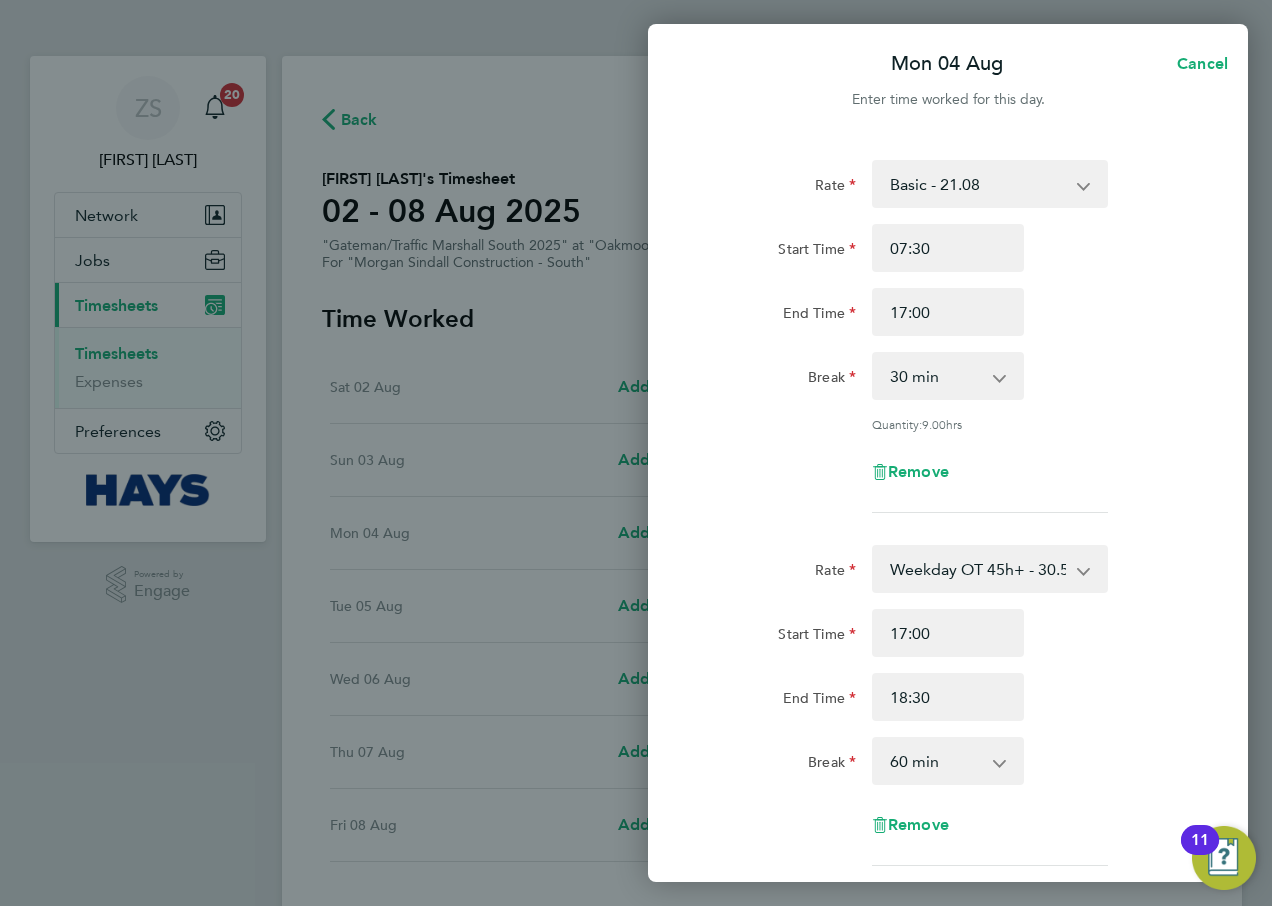 click on "Rate  Basic - 21.08   Weekday OT 45h+ - 30.50   Sat first 4h - 30.50   Sat after 4h - 40.19   Sunday - 40.19   Bank Holiday - 40.19
Start Time 07:30 End Time 17:00 Break  0 min   15 min   30 min   45 min   60 min   75 min   90 min
Quantity:  9.00  hrs
Remove
Add More Time  Copy To Every Following  Select days   Day   Tuesday   Wednesday   Thursday   Friday
Previous Day   Next Day" 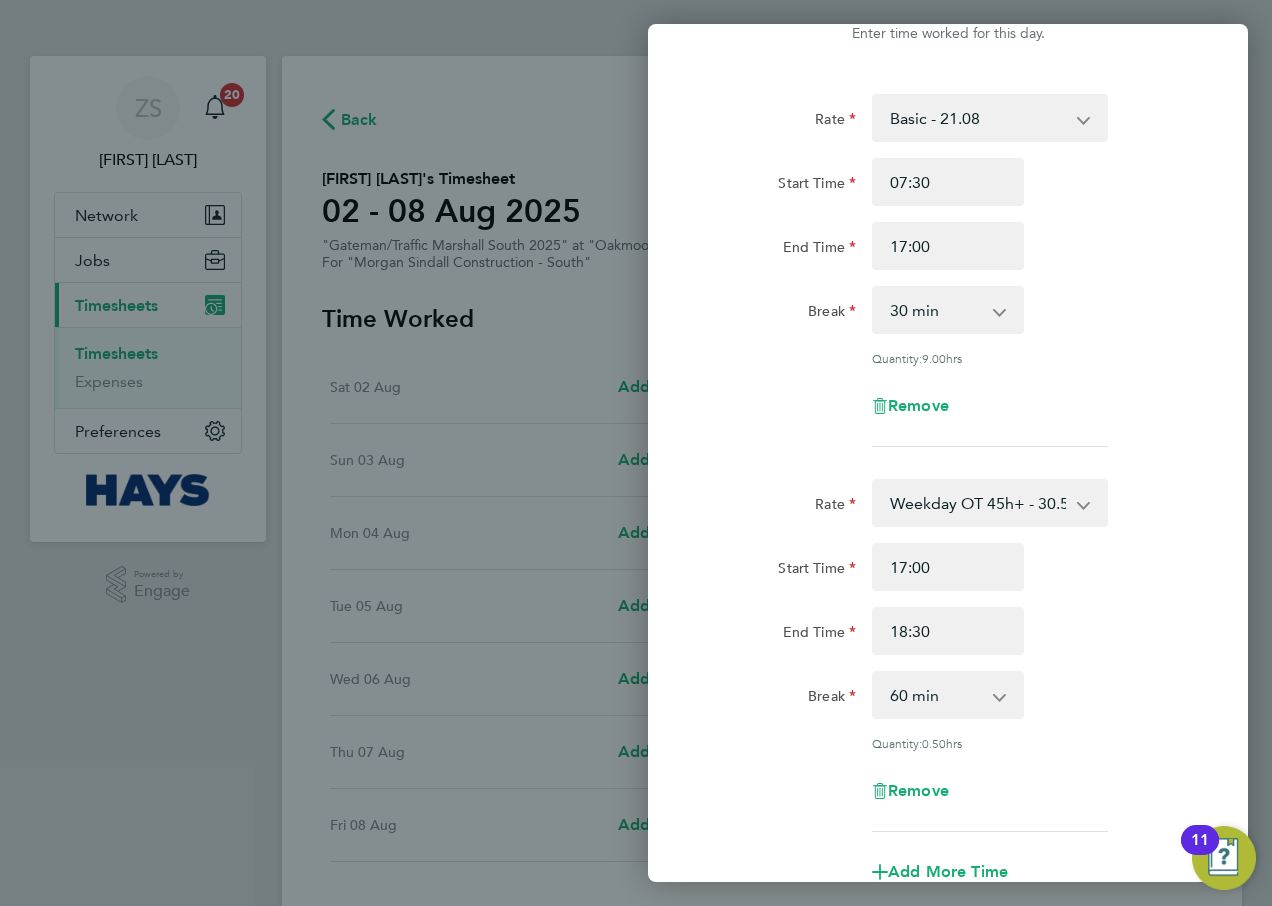 scroll, scrollTop: 100, scrollLeft: 0, axis: vertical 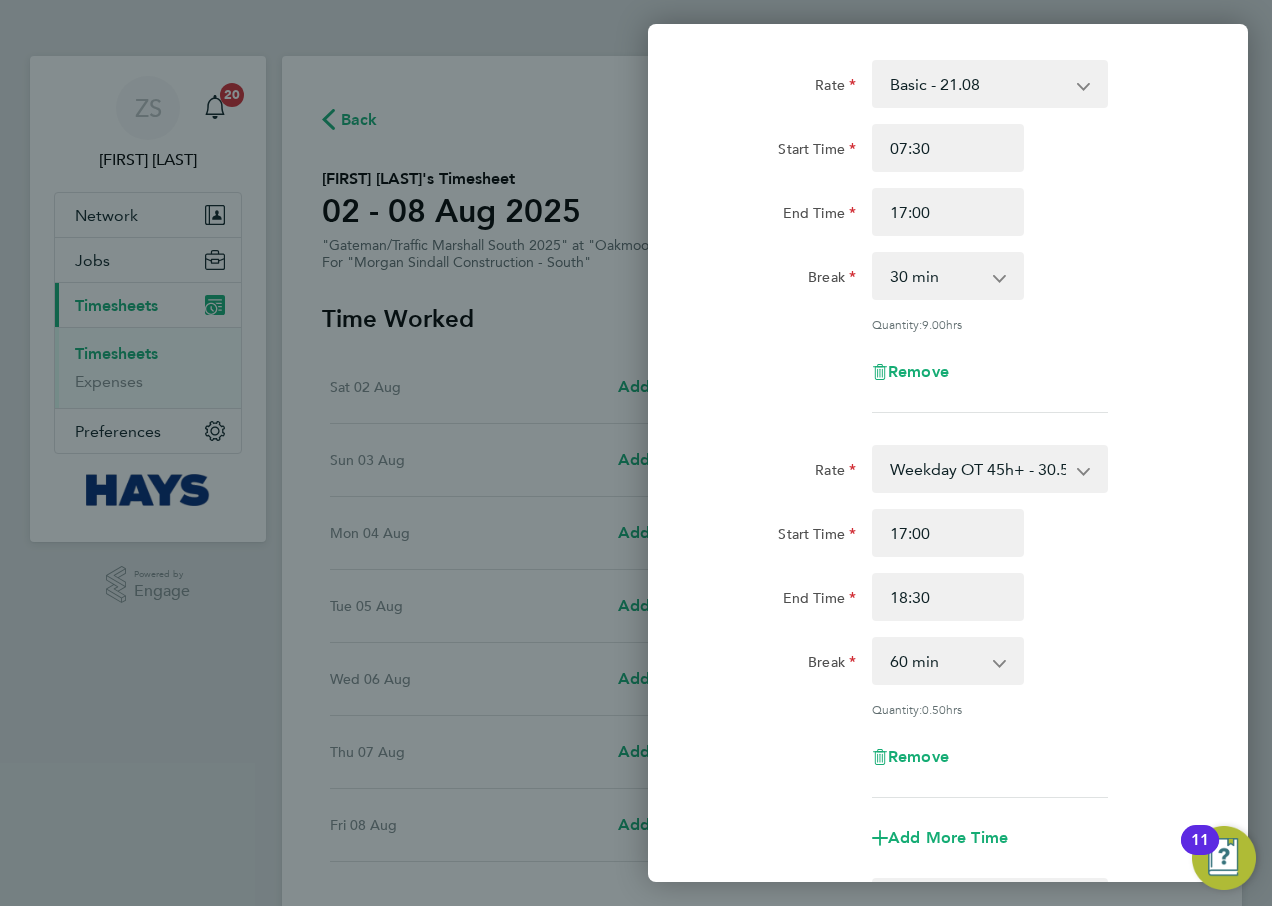 click on "0 min   15 min   30 min   45 min   60 min   75 min" at bounding box center [936, 661] 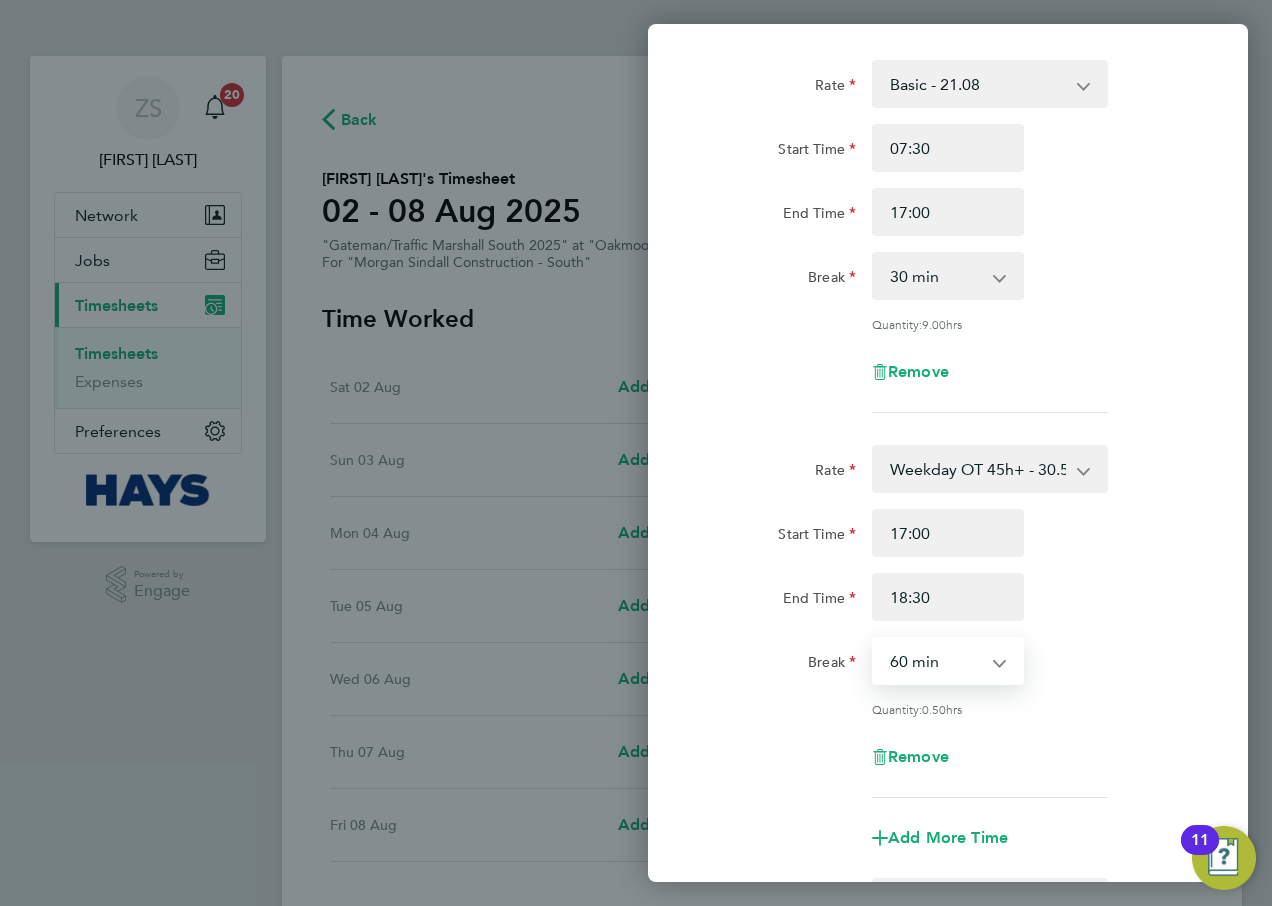 select on "0" 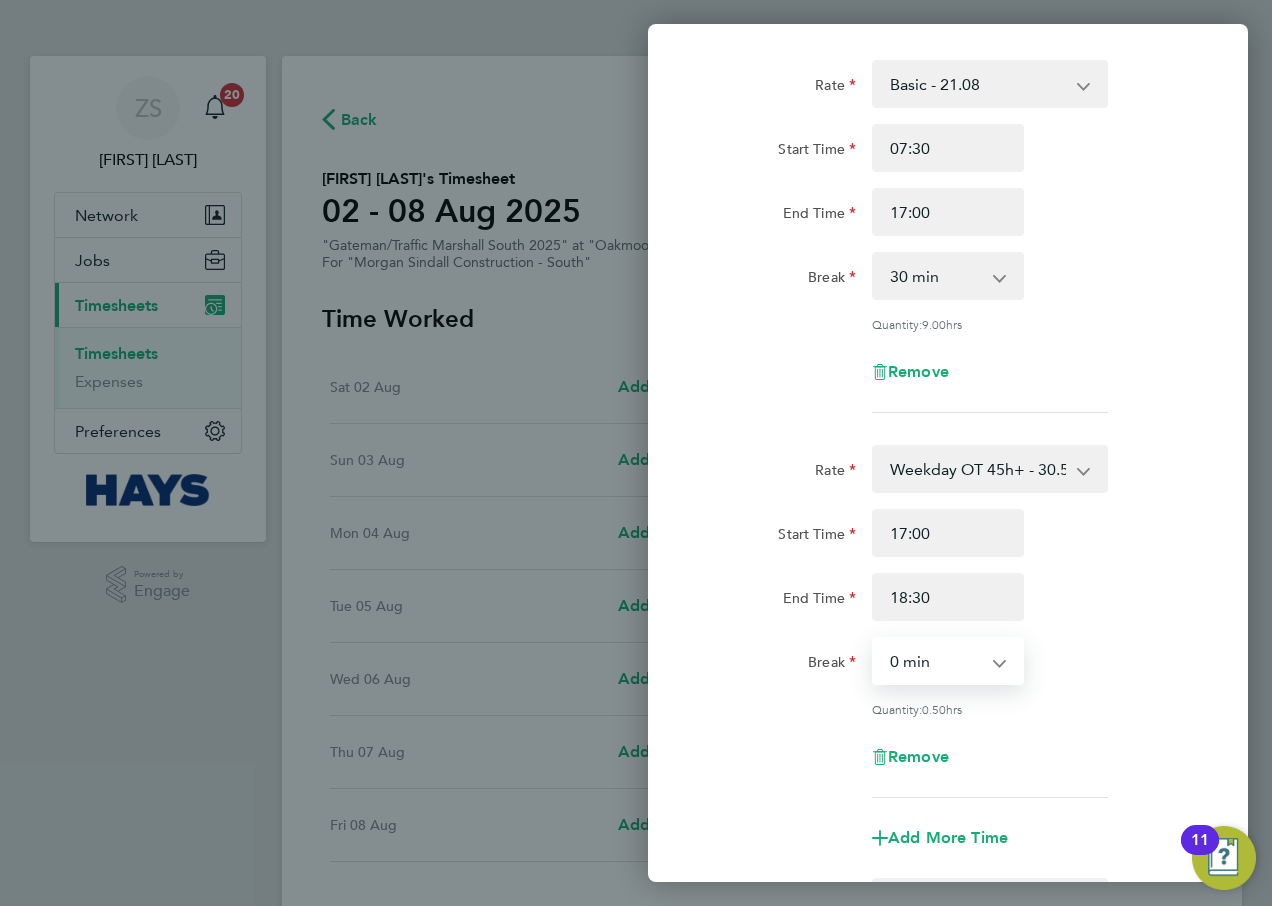 click on "0 min   15 min   30 min   45 min   60 min   75 min" at bounding box center [936, 661] 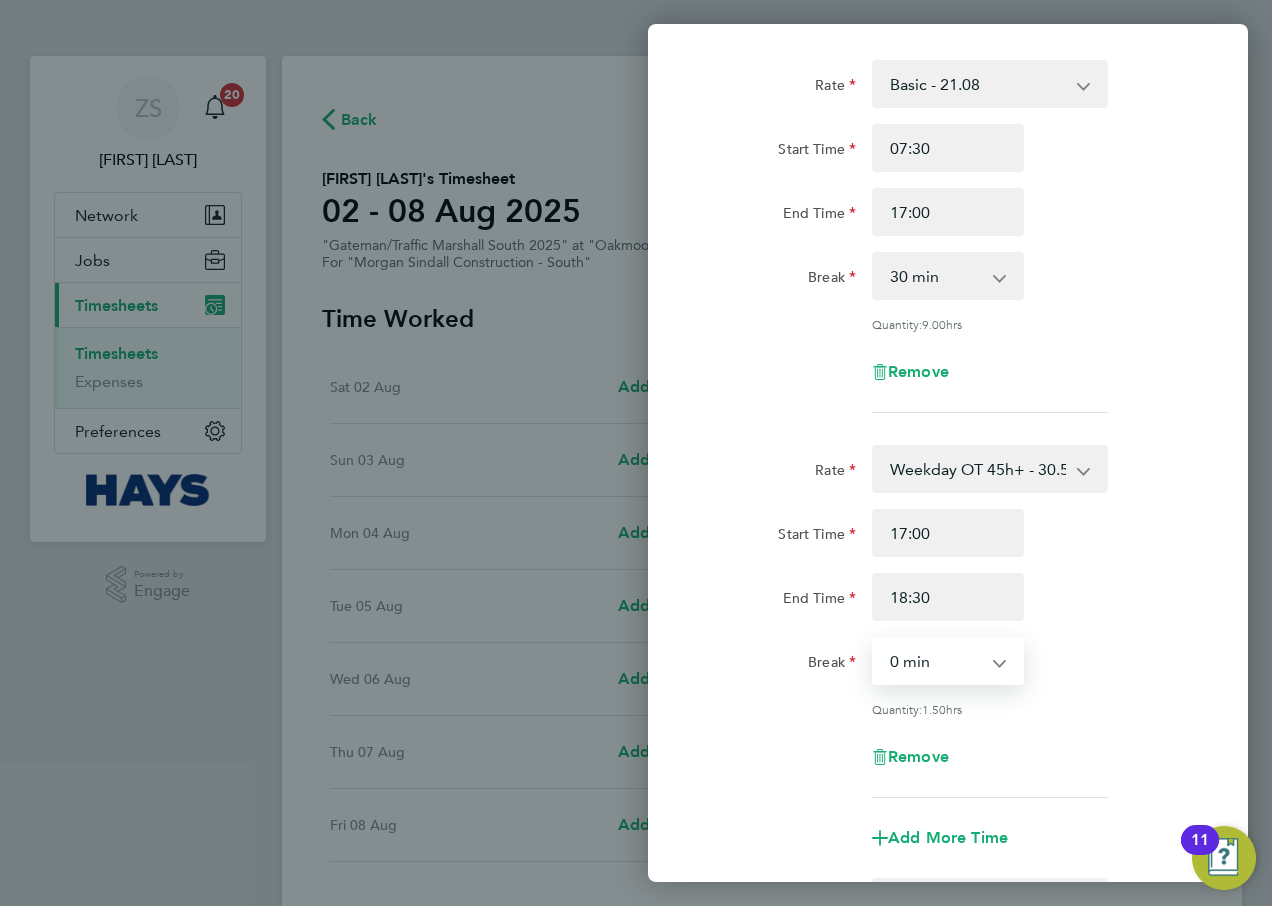 click on "End Time 18:30" 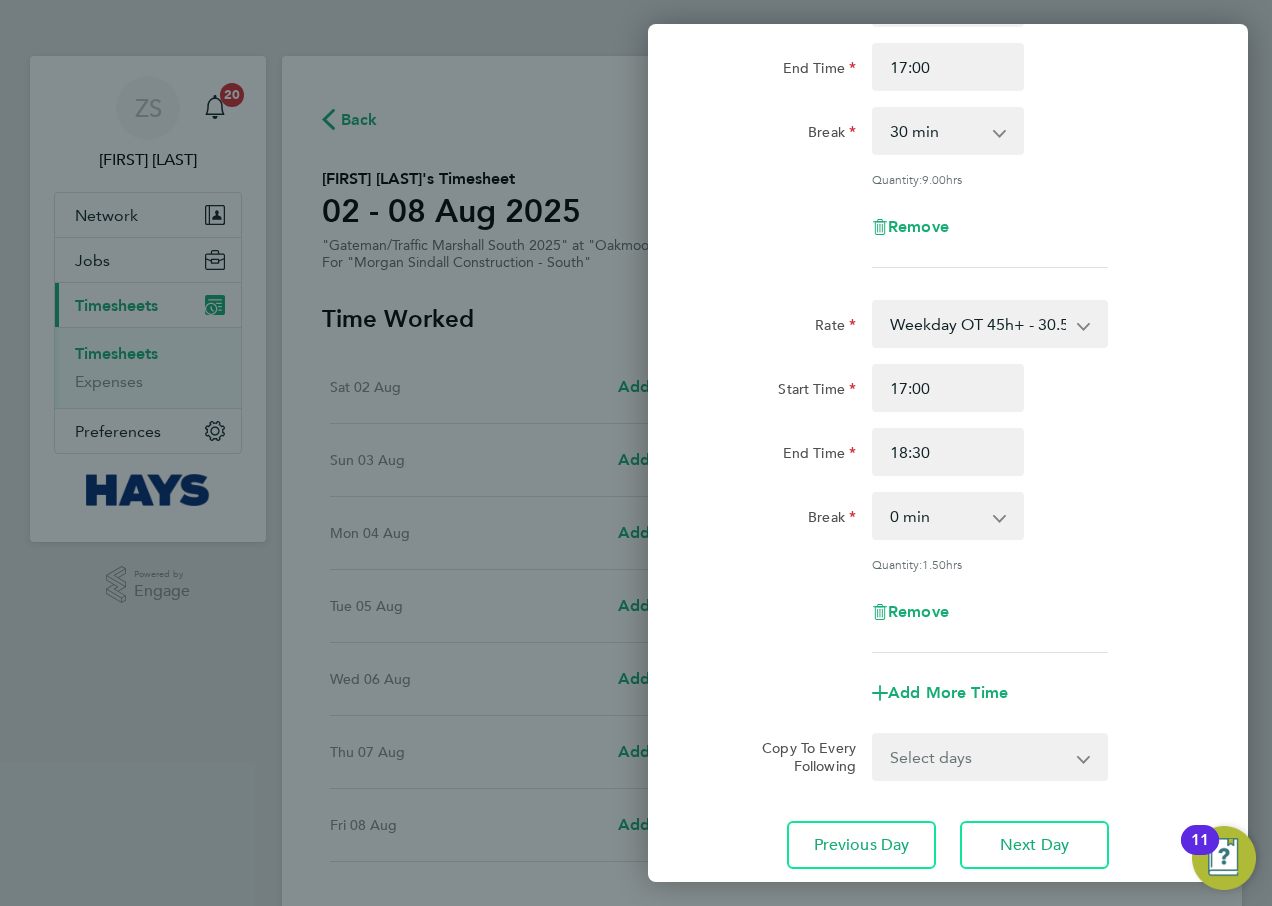 scroll, scrollTop: 380, scrollLeft: 0, axis: vertical 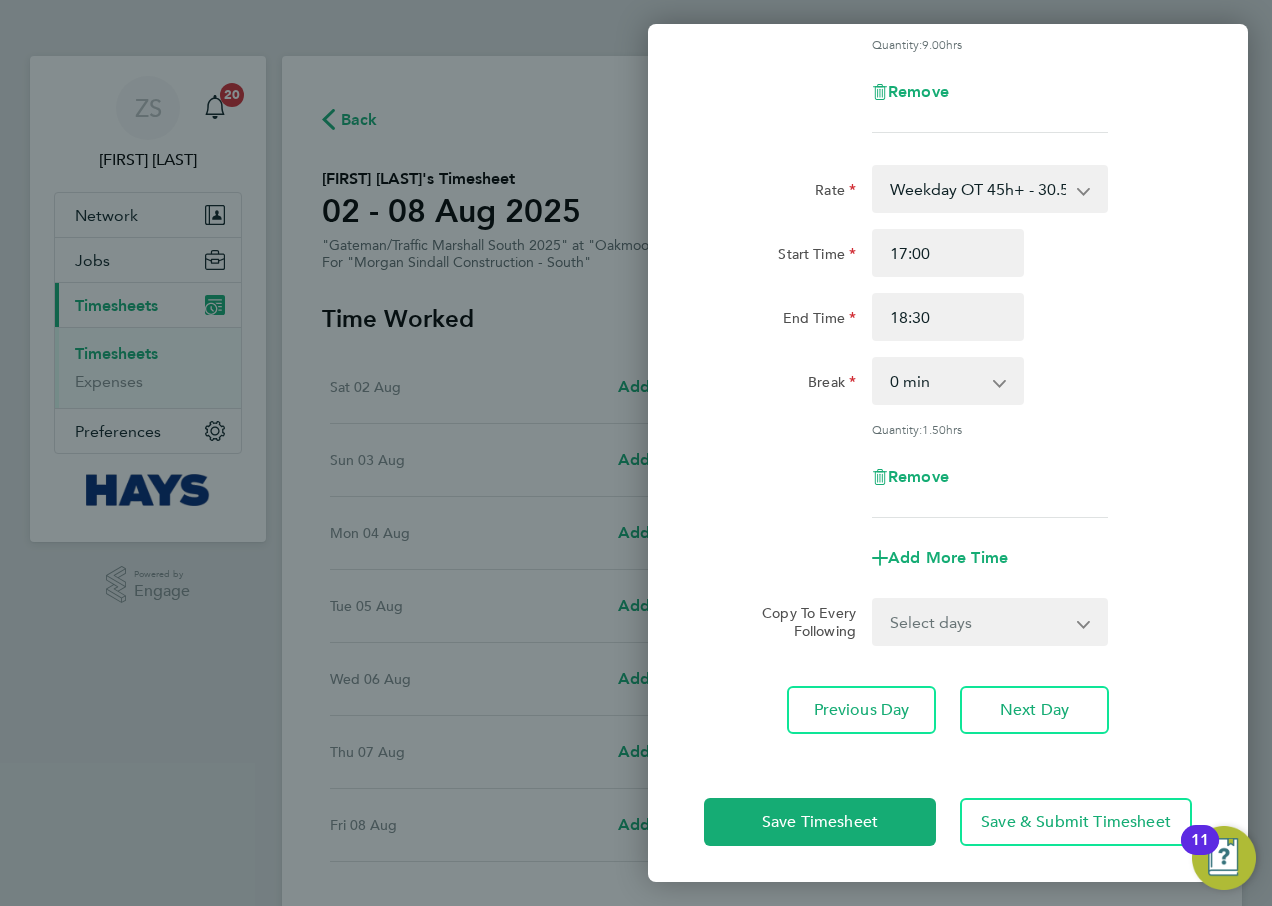 click on "Select days   Day   Tuesday   Wednesday   Thursday   Friday" at bounding box center [979, 622] 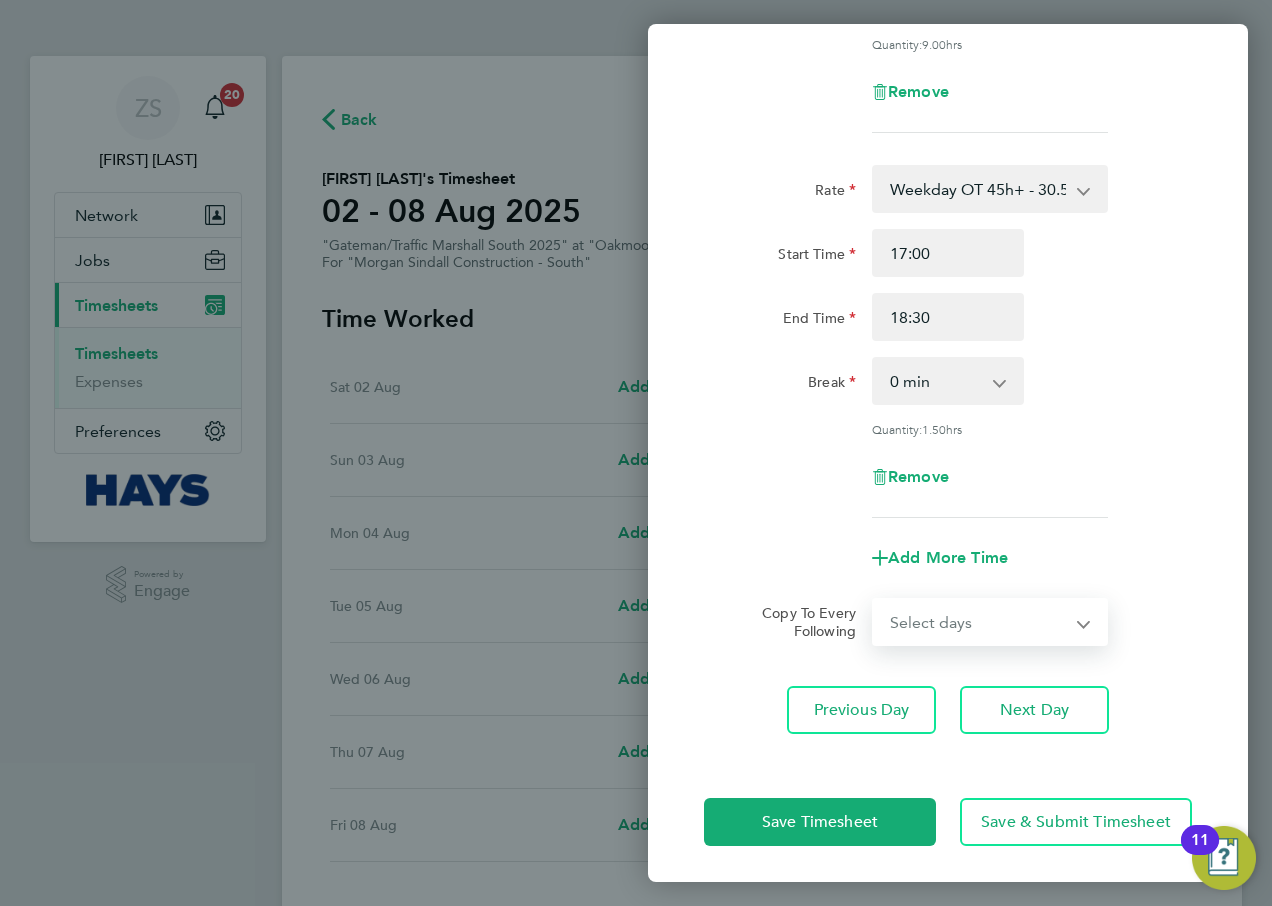 select on "DAY" 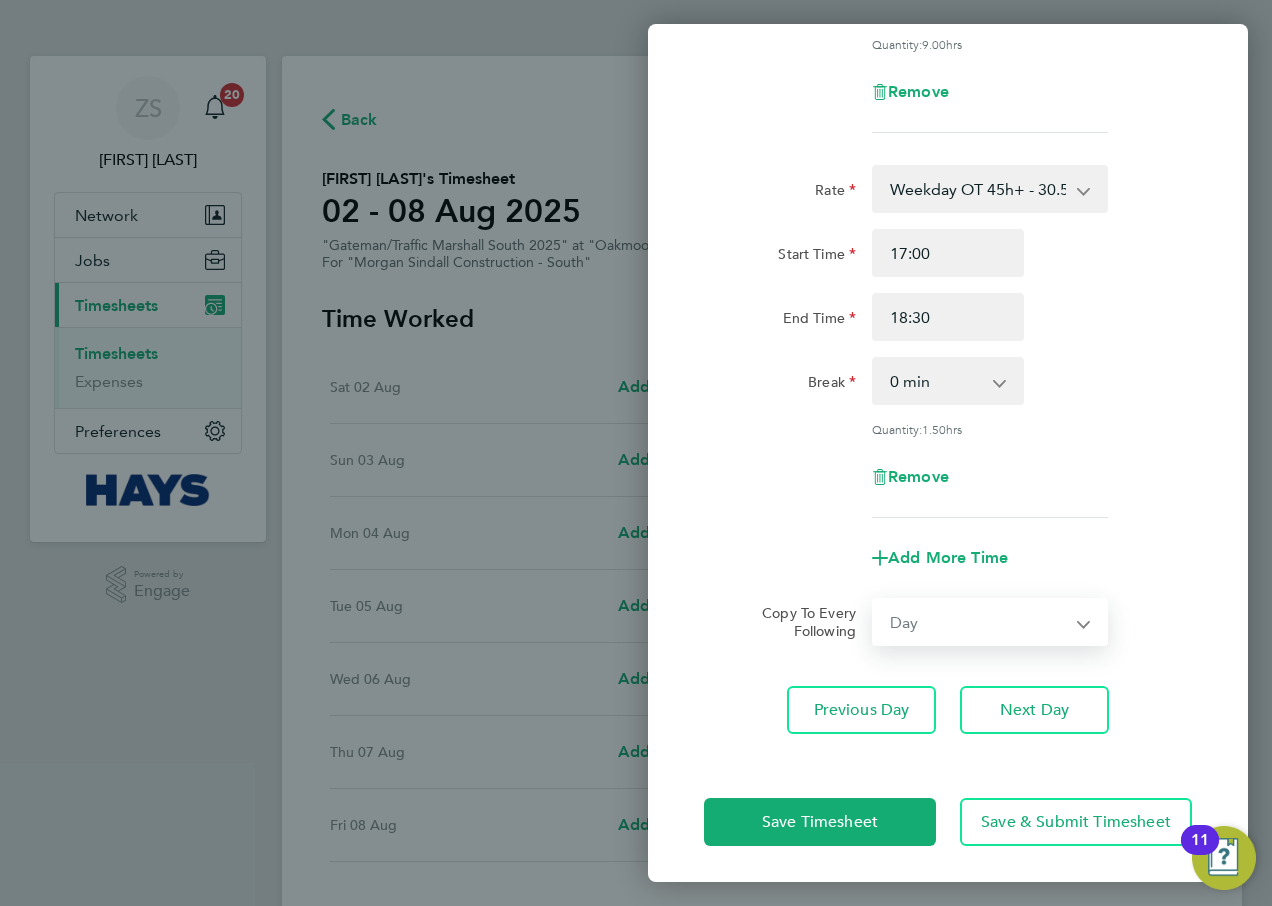 click on "Select days   Day   Tuesday   Wednesday   Thursday   Friday" at bounding box center [979, 622] 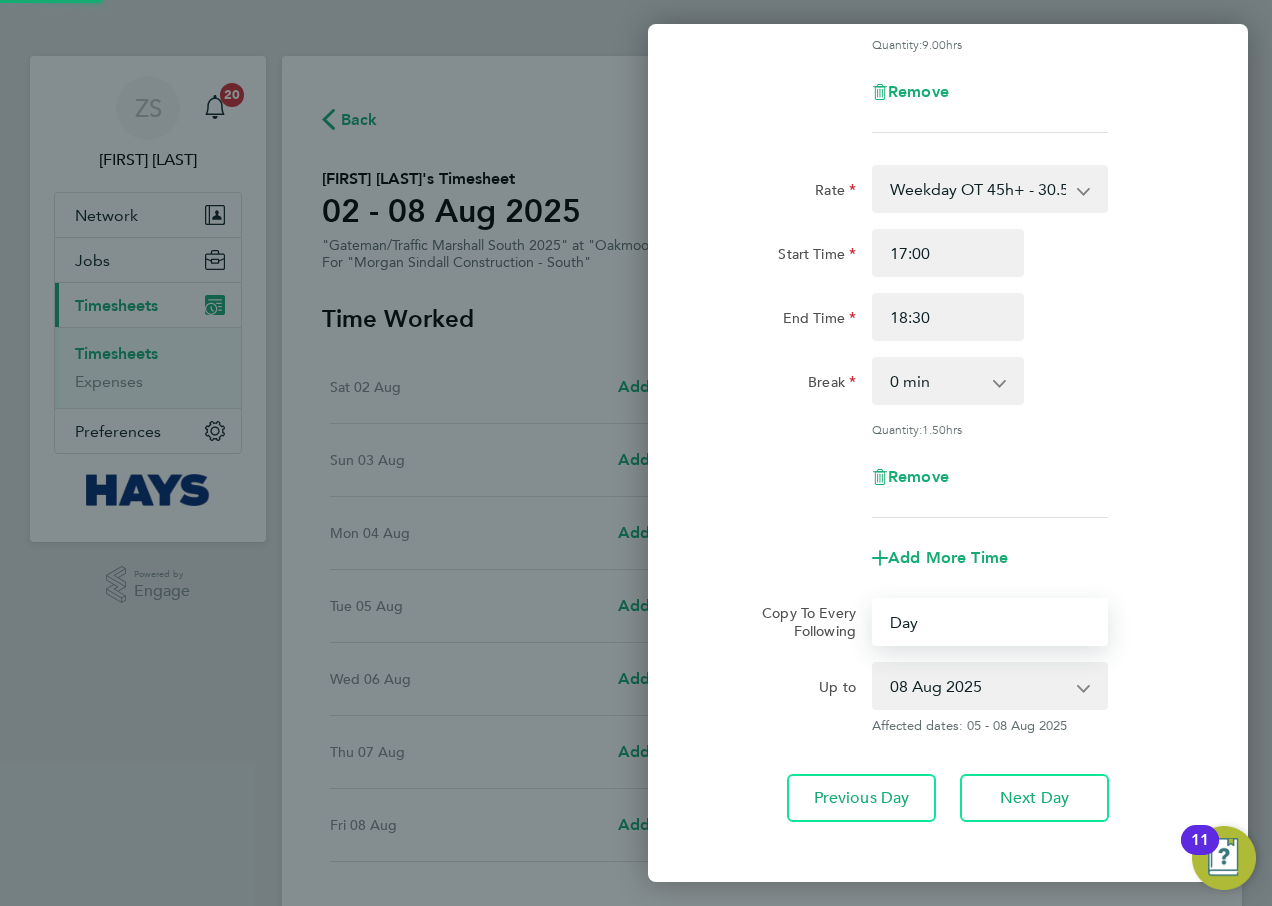 click on "Rate  Weekday OT 45h+ - 30.50   Basic - 21.08   Sat first 4h - 30.50   Sat after 4h - 40.19   Sunday - 40.19   Bank Holiday - 40.19
Start Time 17:00 End Time 18:30 Break  0 min   15 min   30 min   45 min   60 min   75 min
Quantity:  1.50  hrs
Remove" 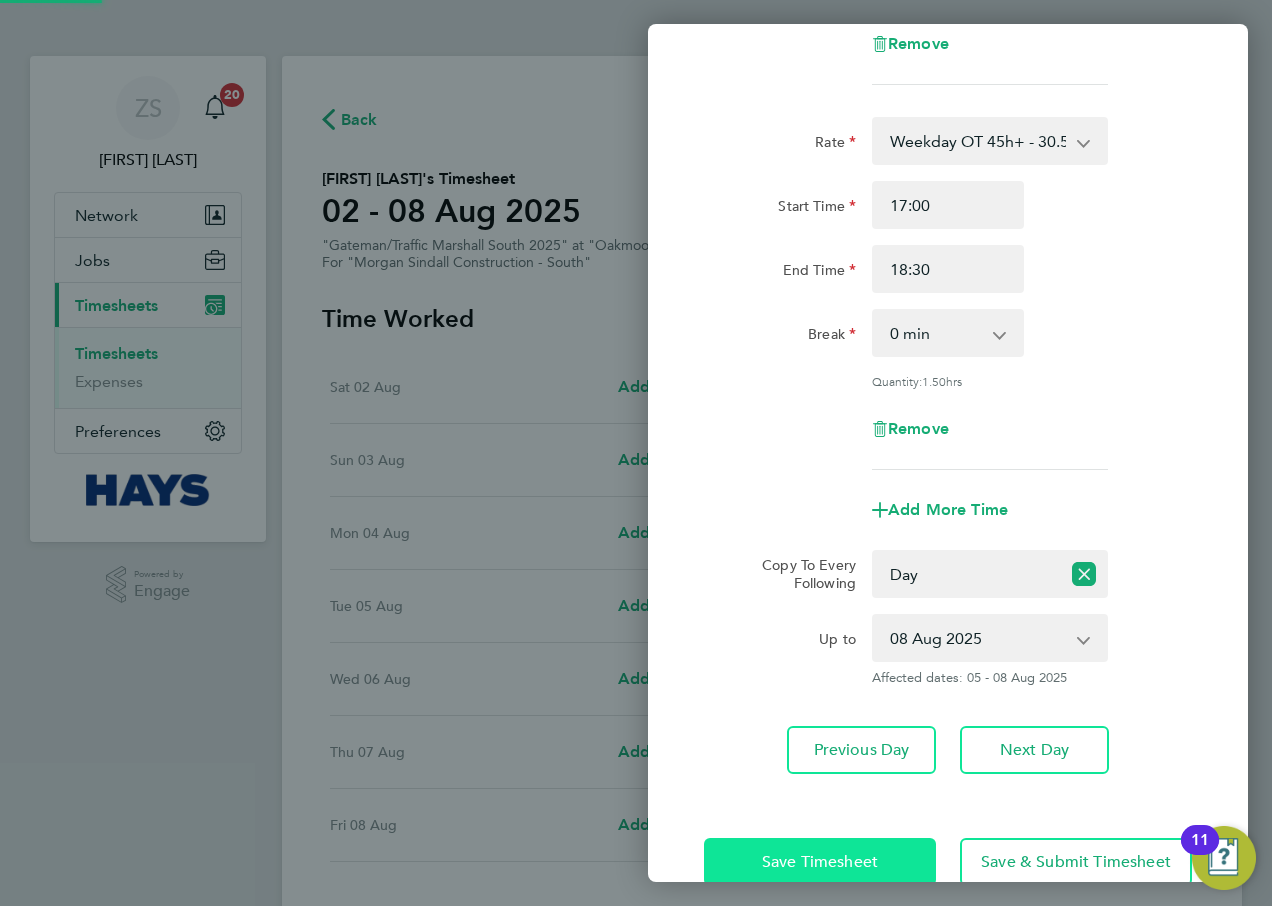 scroll, scrollTop: 468, scrollLeft: 0, axis: vertical 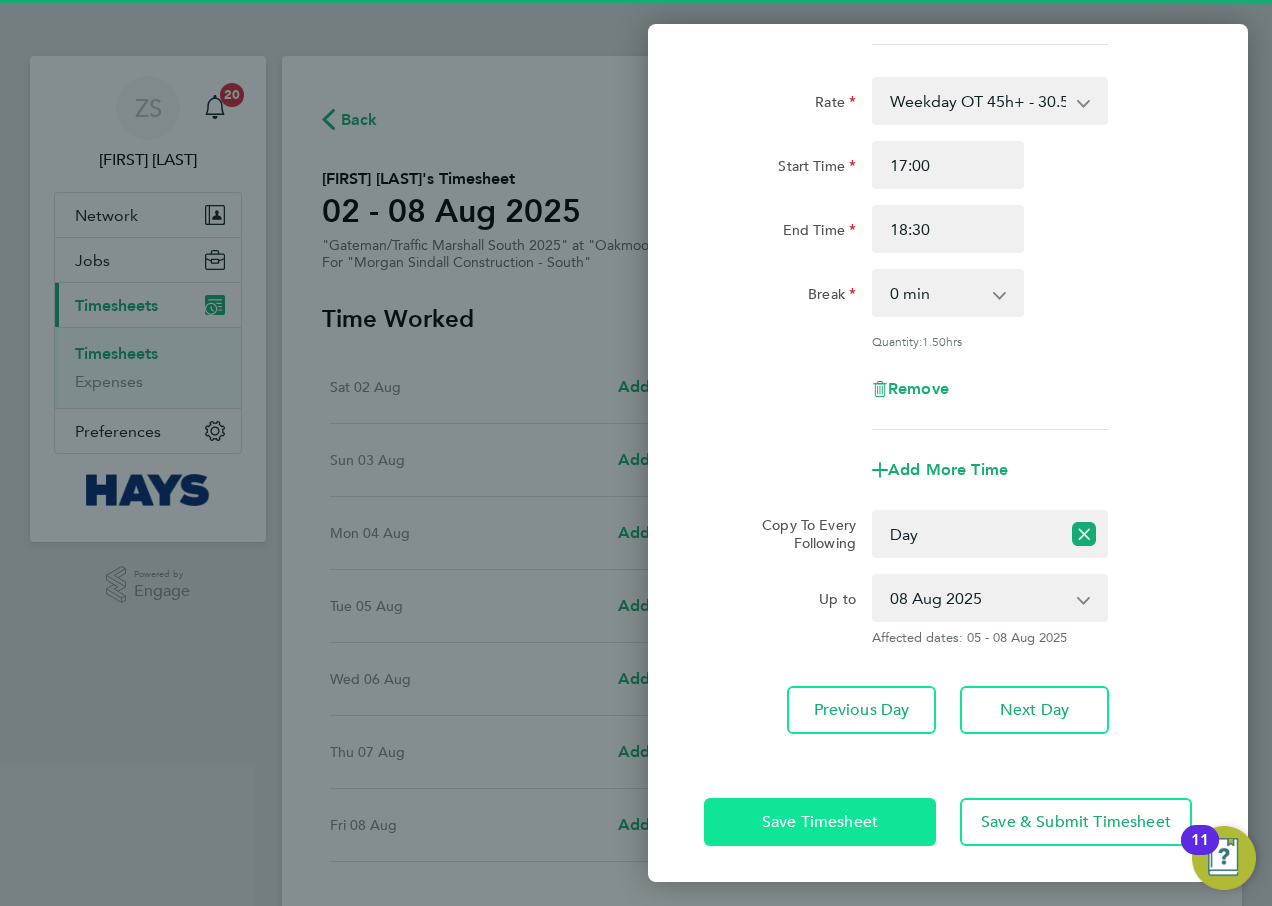click on "Save Timesheet" 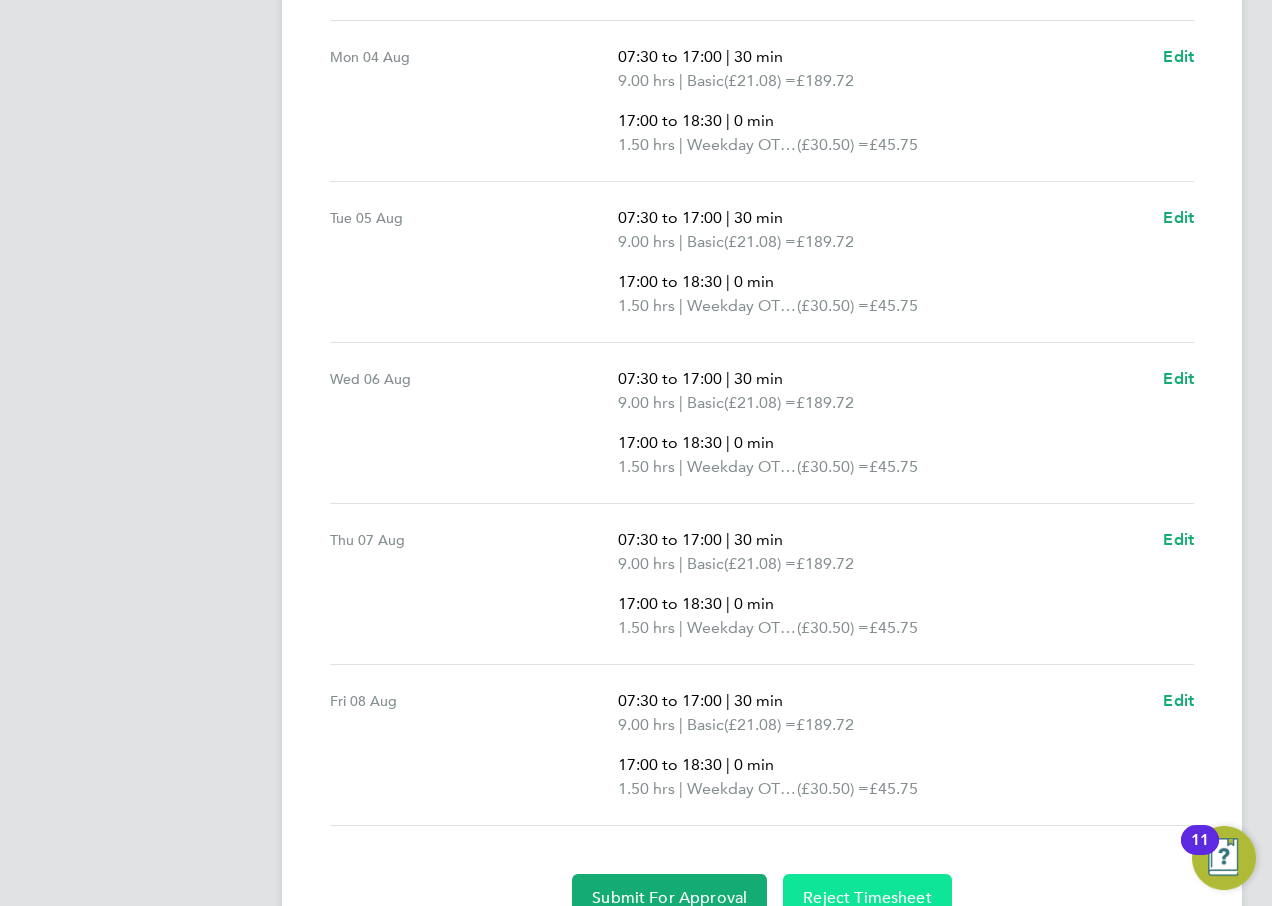 scroll, scrollTop: 879, scrollLeft: 0, axis: vertical 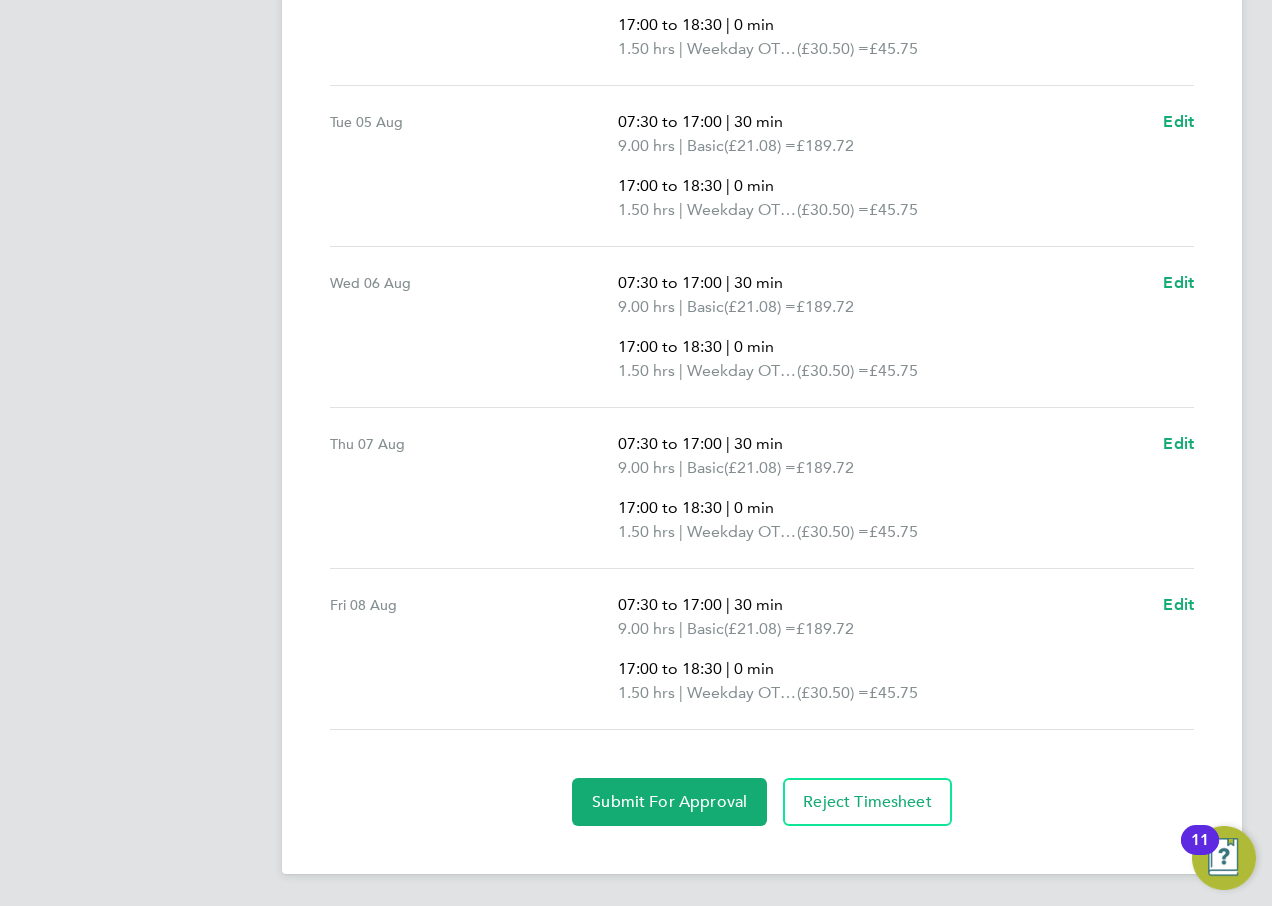 click on "07:30 to 17:00   |   30 min   9.00 hrs   |   Basic   (£21.08) =   £189.72   17:00 to 18:30   |   0 min   1.50 hrs   |   Weekday OT 45h+   (£30.50) =   £45.75   Edit" at bounding box center [906, 488] 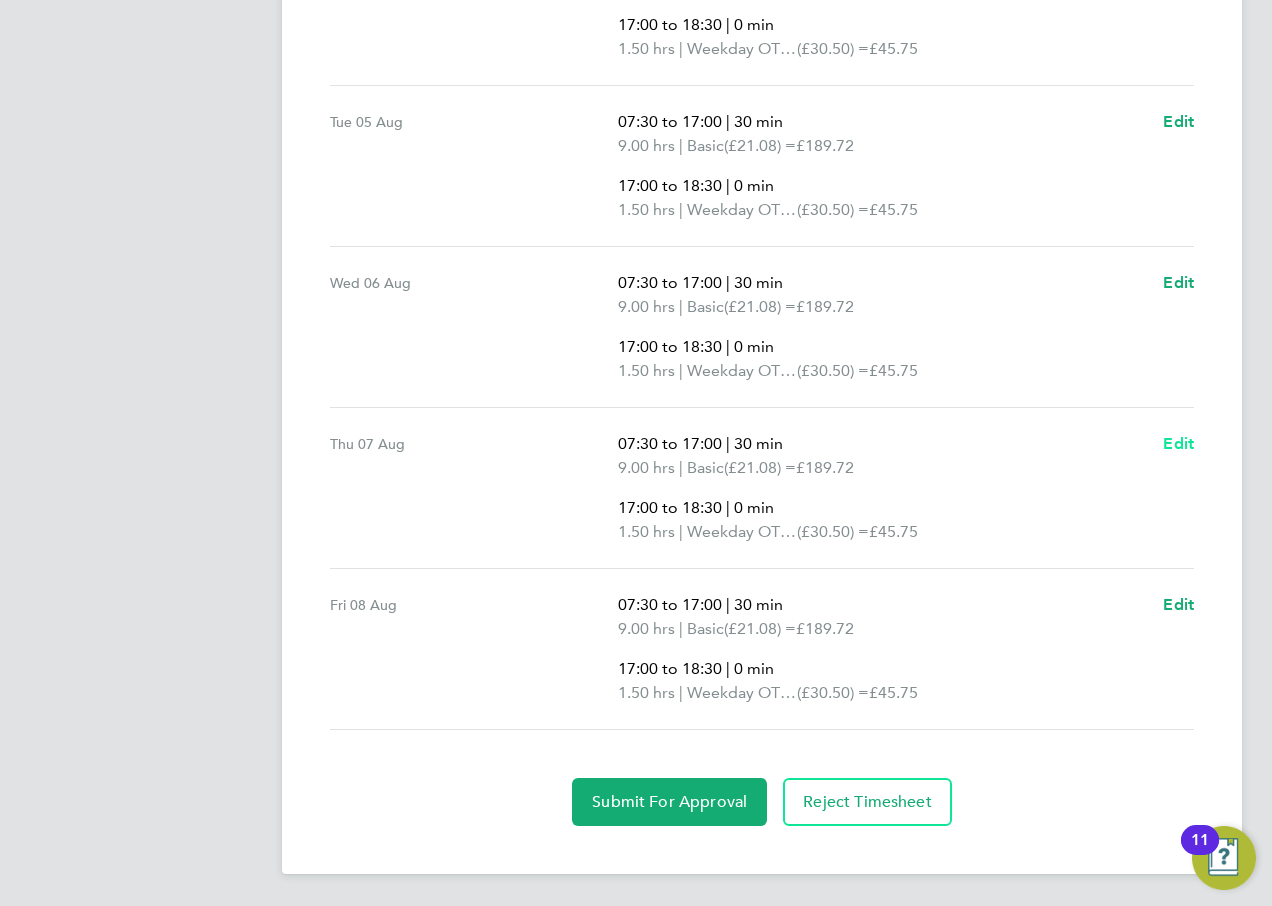click on "Edit" at bounding box center (1178, 443) 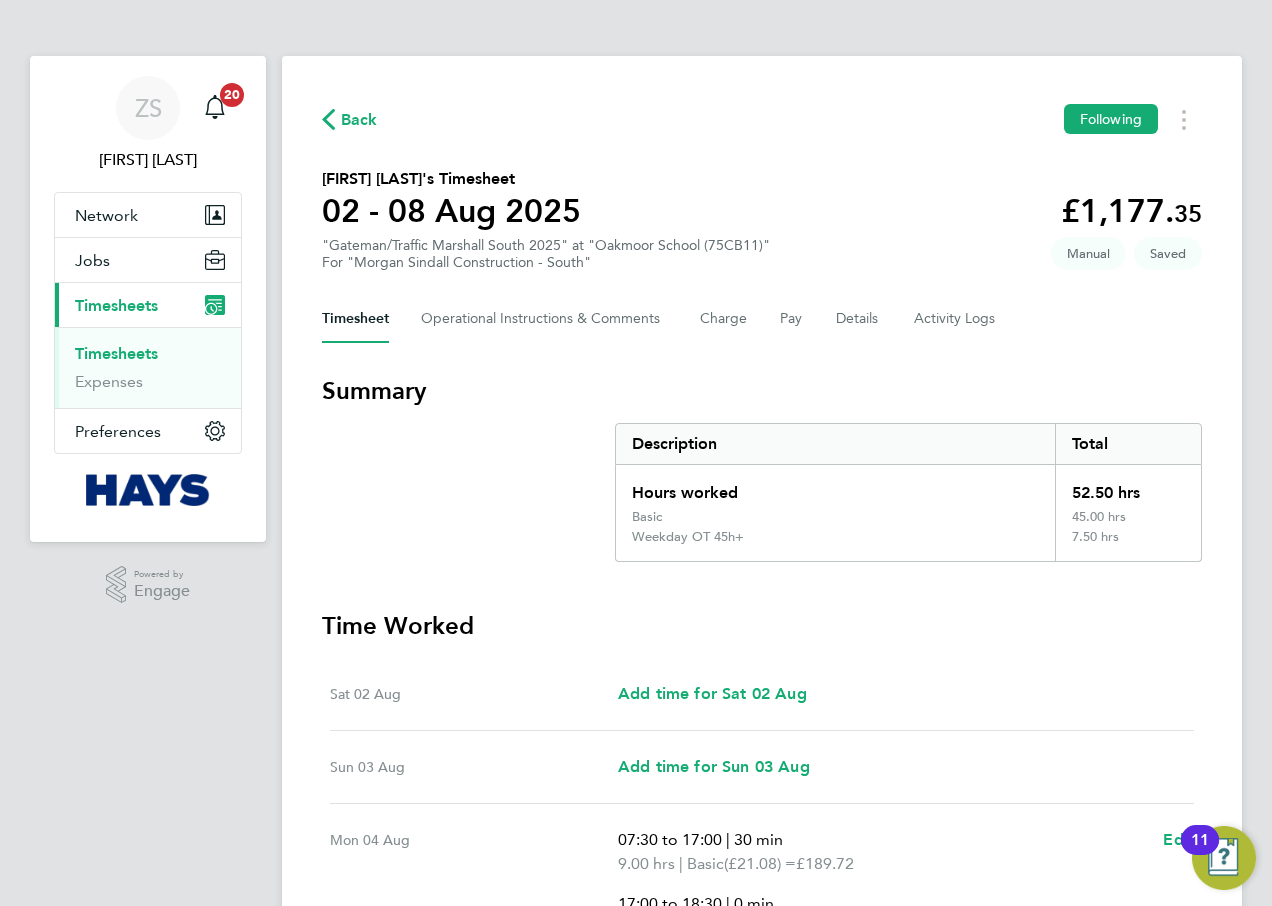select on "30" 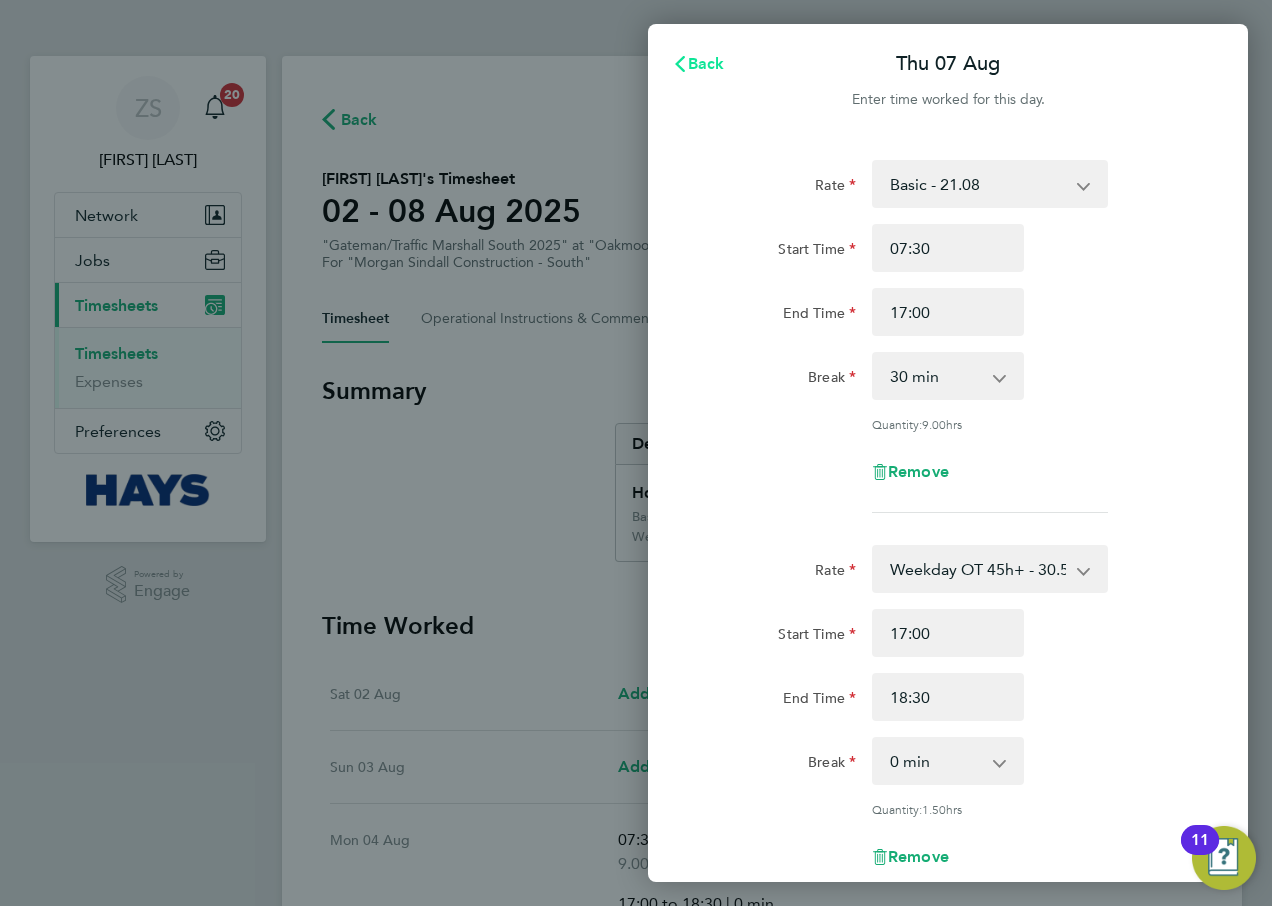 click on "Back" 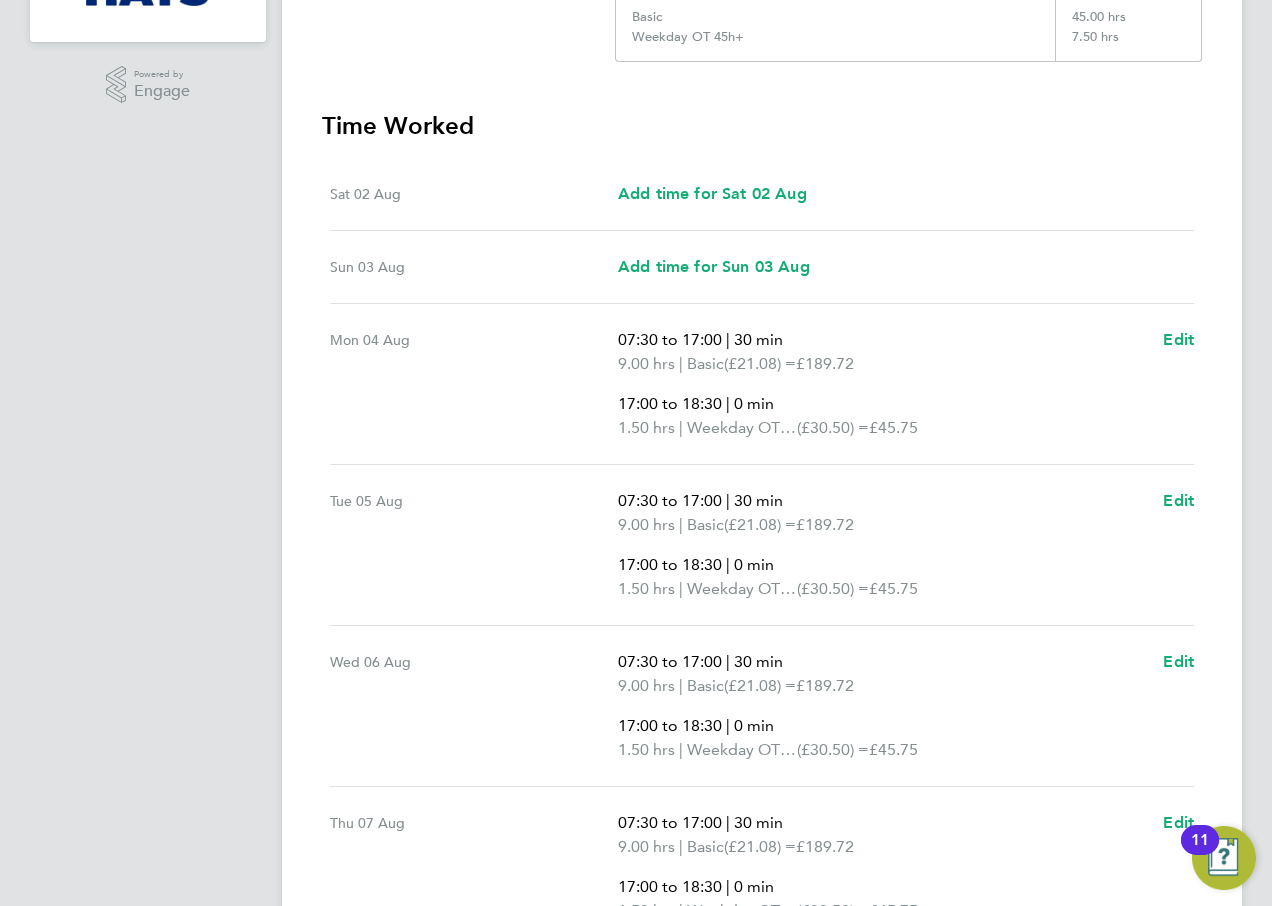 scroll, scrollTop: 879, scrollLeft: 0, axis: vertical 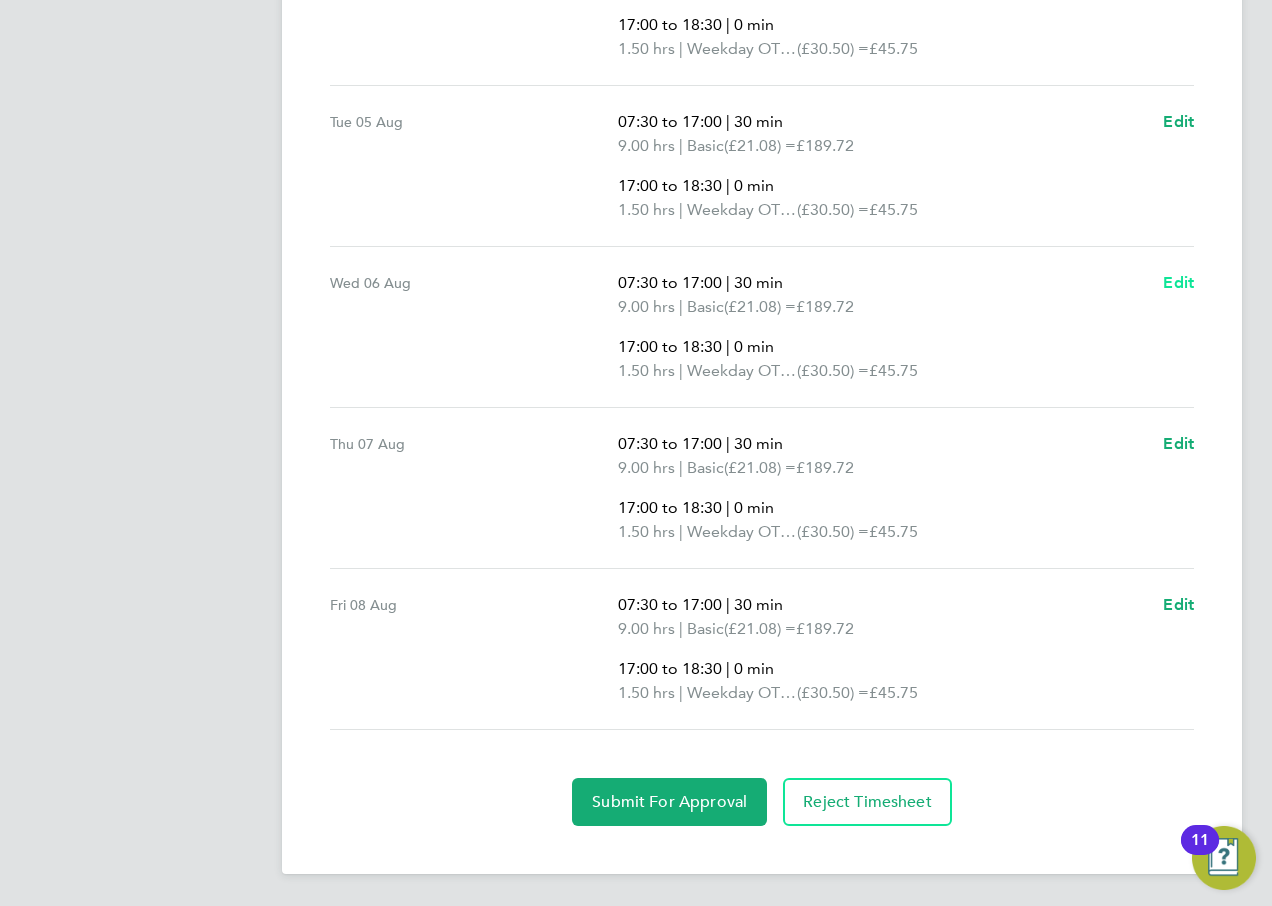 click on "Edit" at bounding box center [1178, 282] 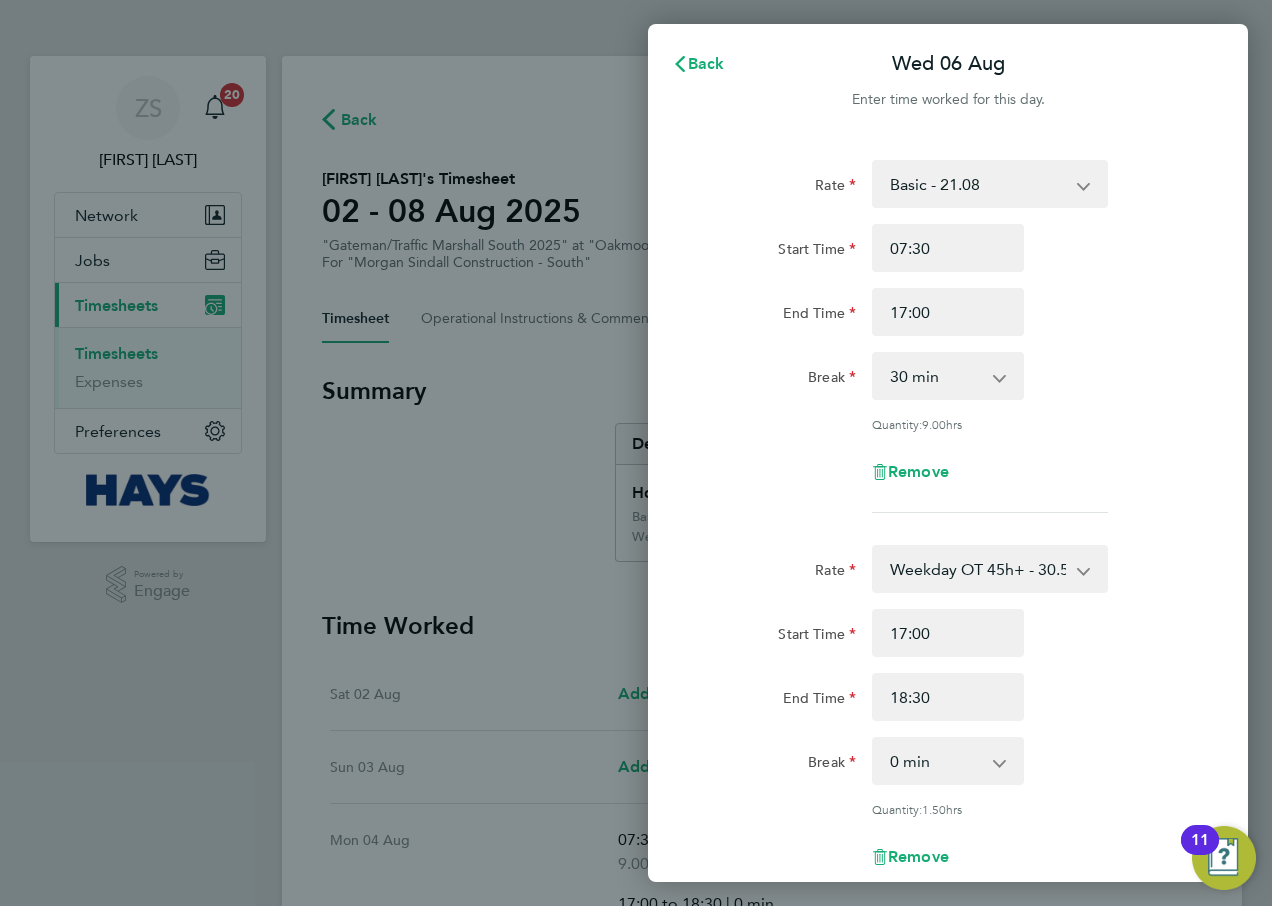 scroll, scrollTop: 0, scrollLeft: 0, axis: both 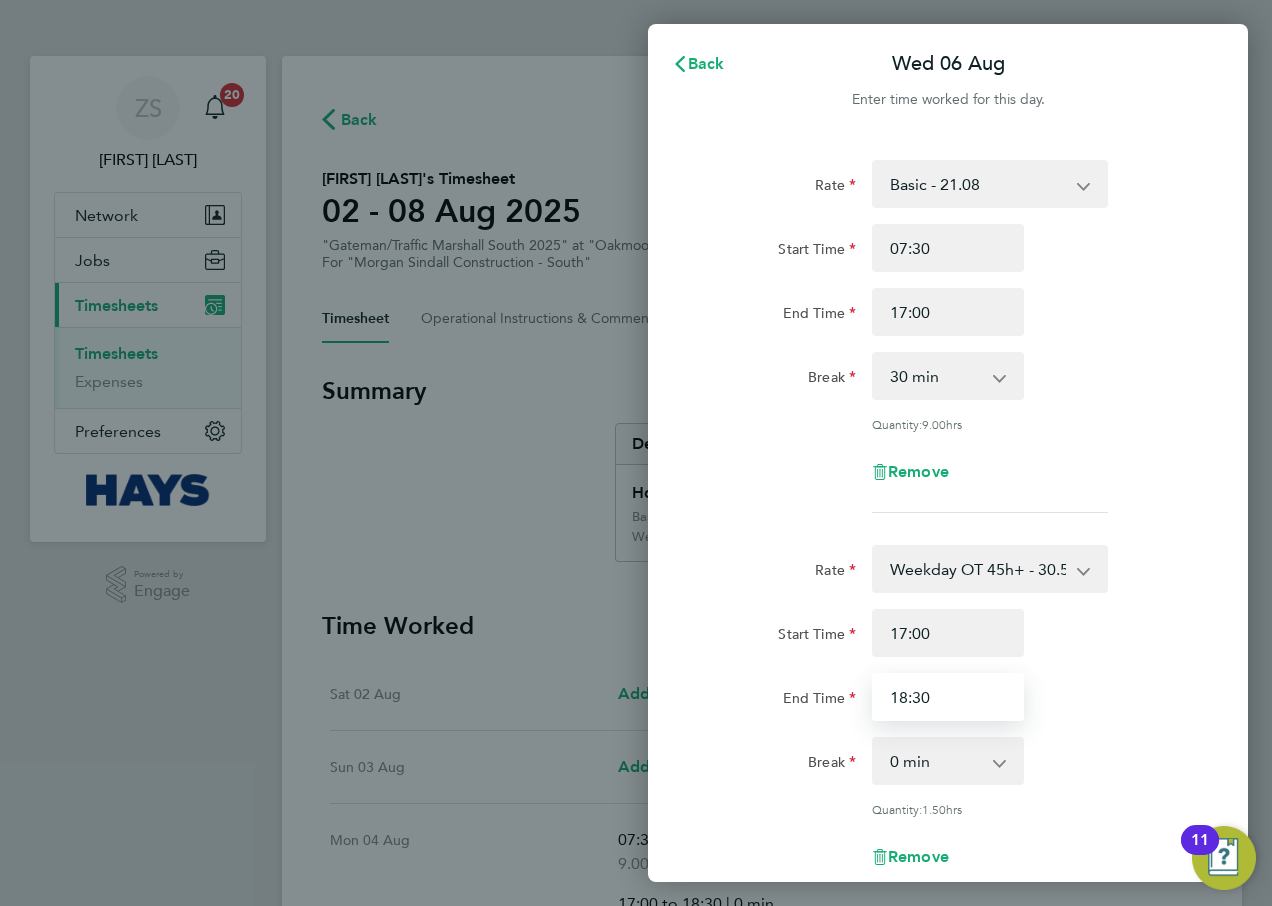 drag, startPoint x: 927, startPoint y: 694, endPoint x: 857, endPoint y: 699, distance: 70.178345 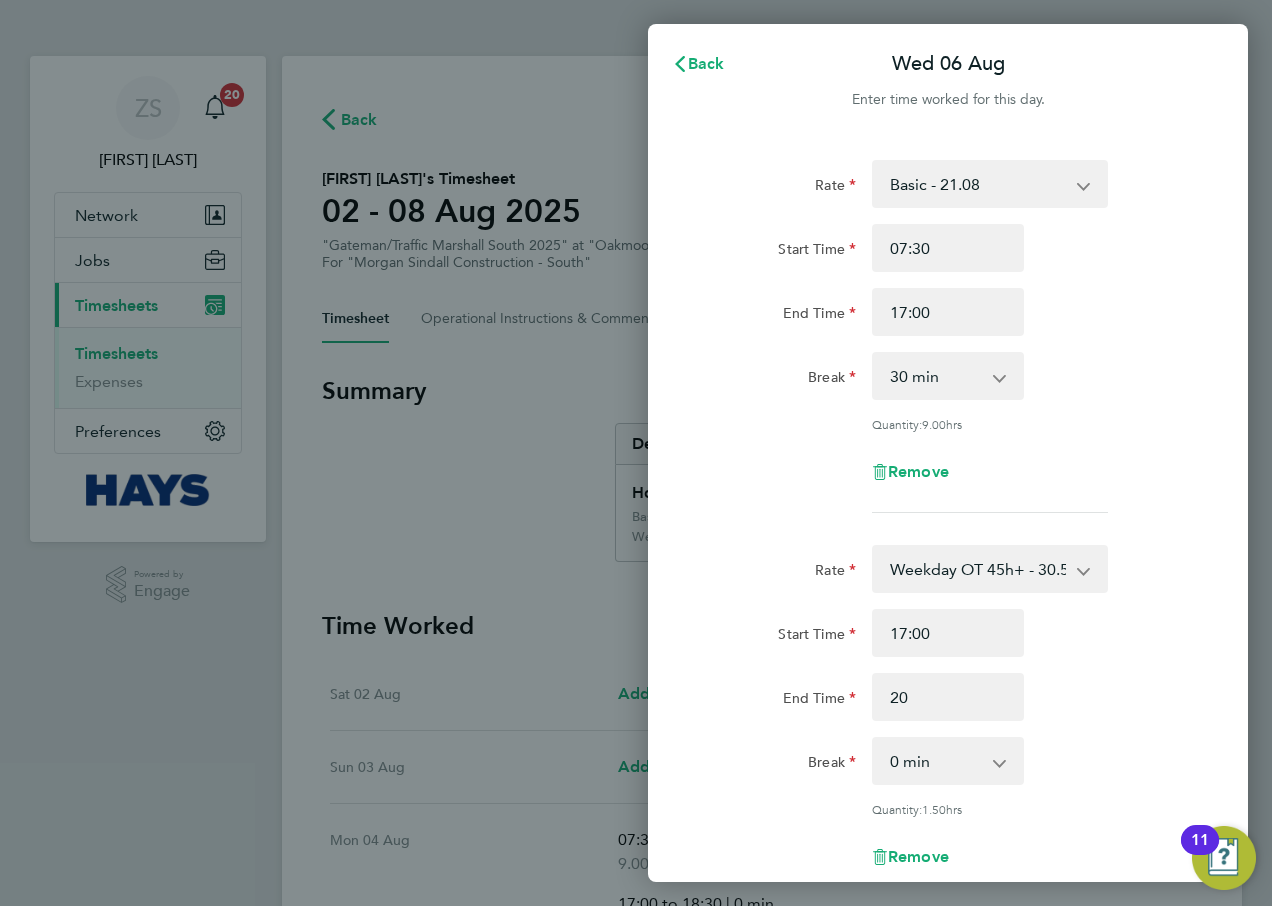 type on "20:00" 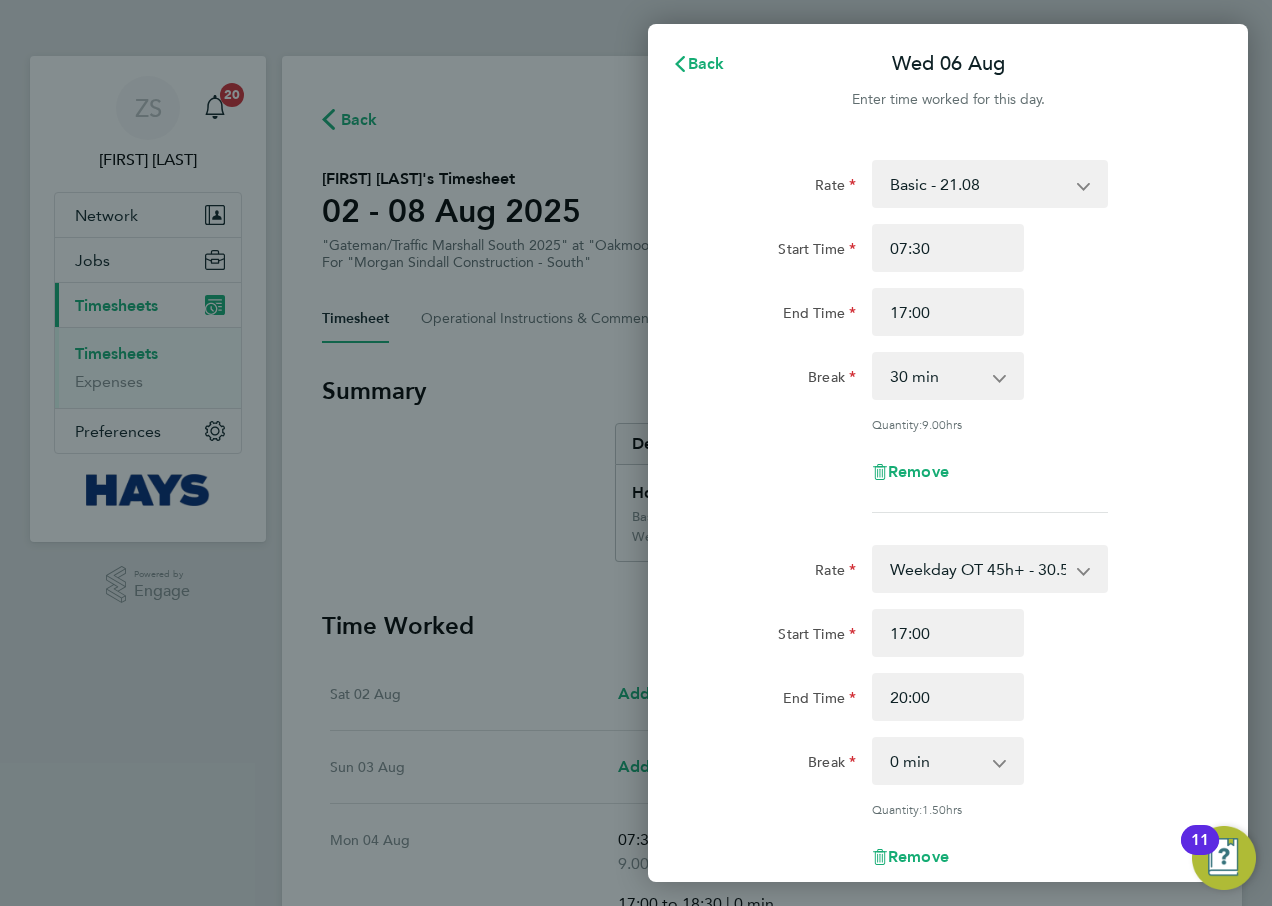 click on "Remove" 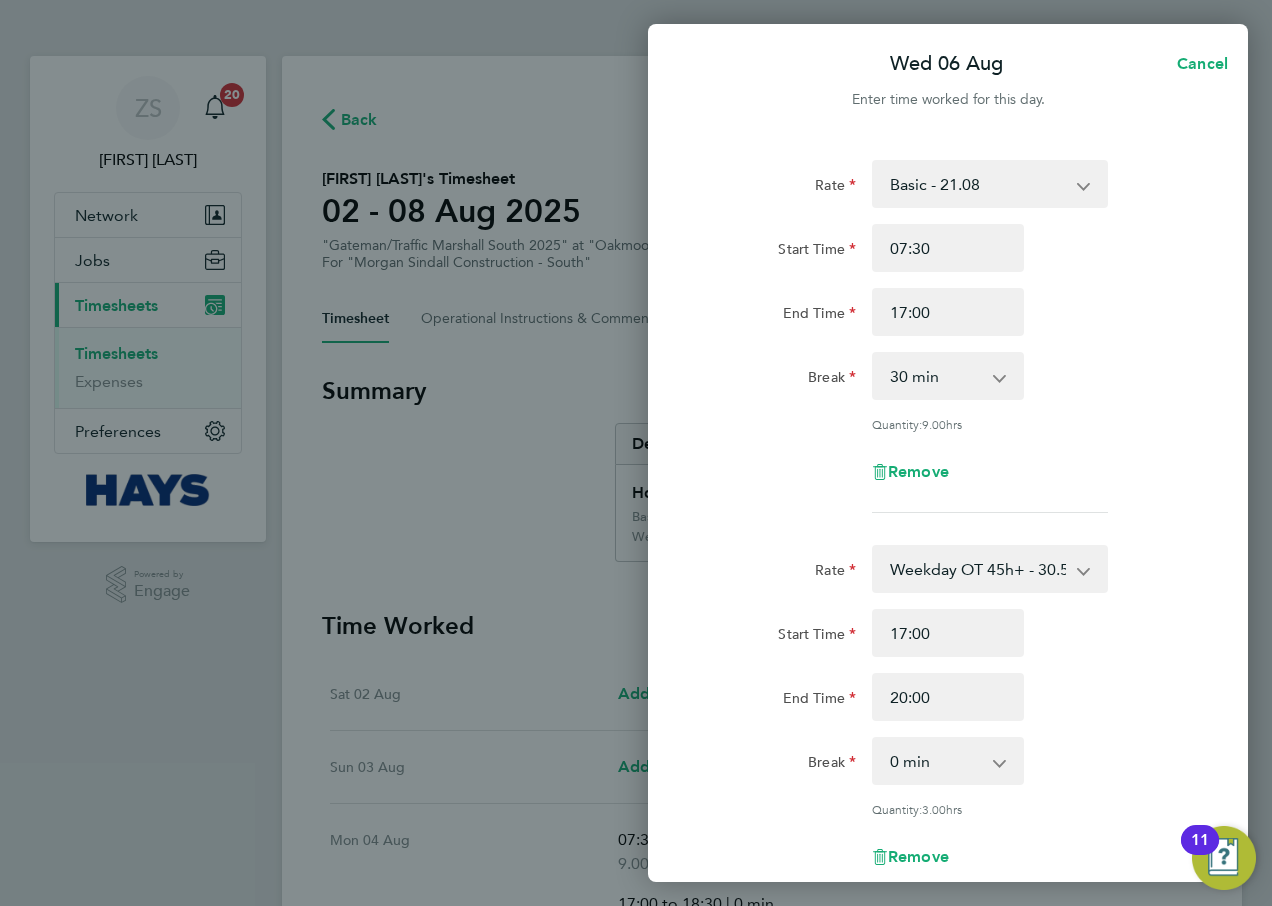 scroll, scrollTop: 380, scrollLeft: 0, axis: vertical 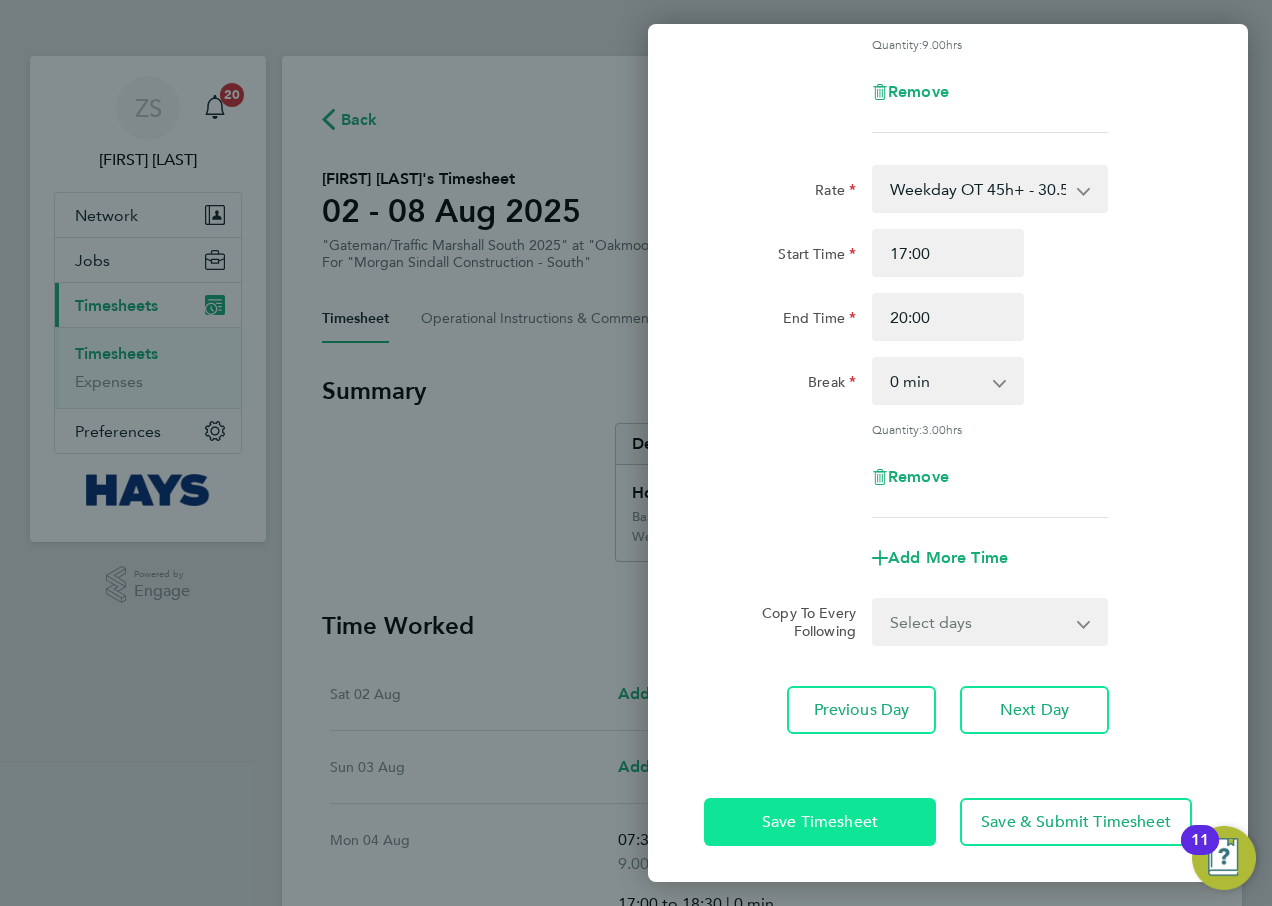 click on "Save Timesheet" 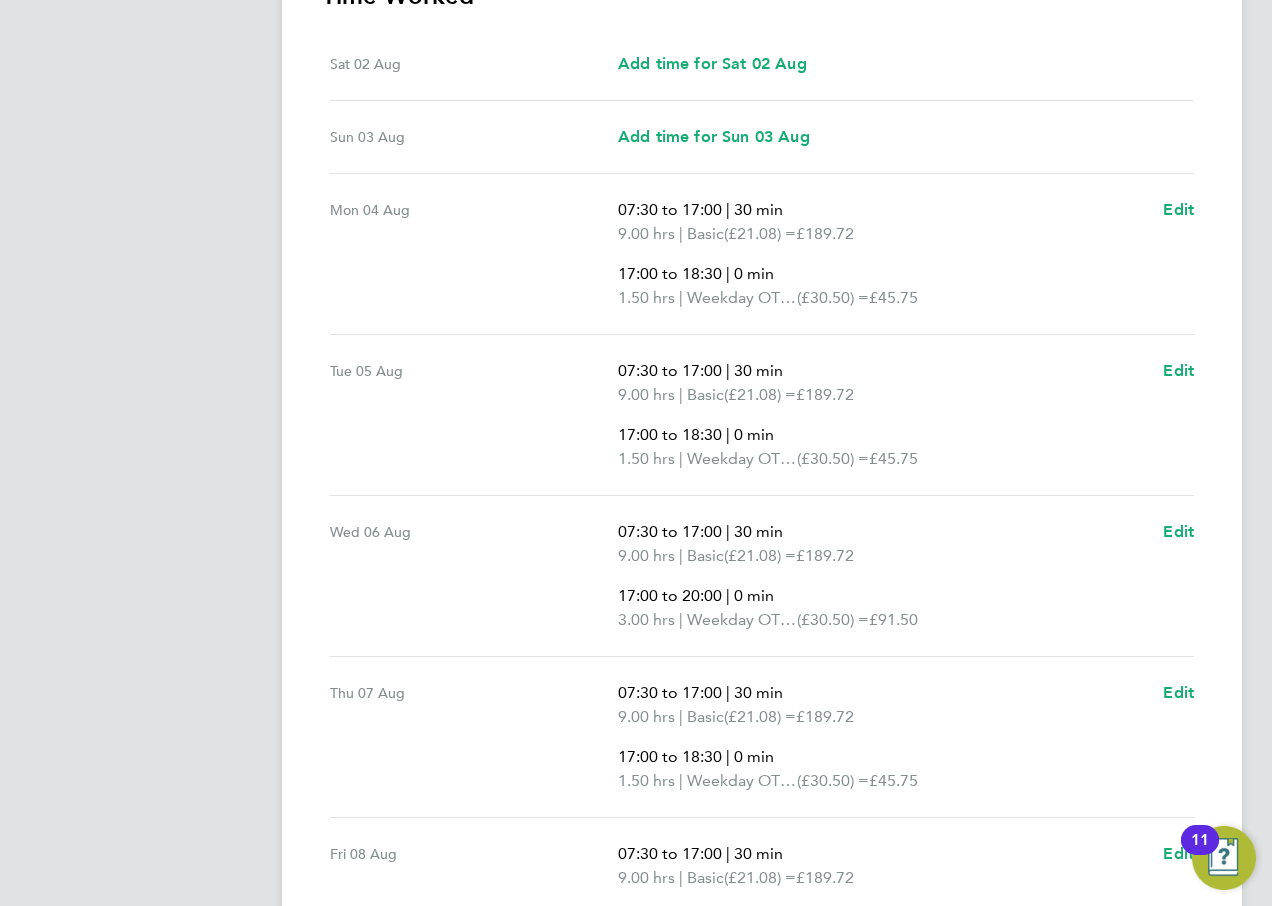 scroll, scrollTop: 800, scrollLeft: 0, axis: vertical 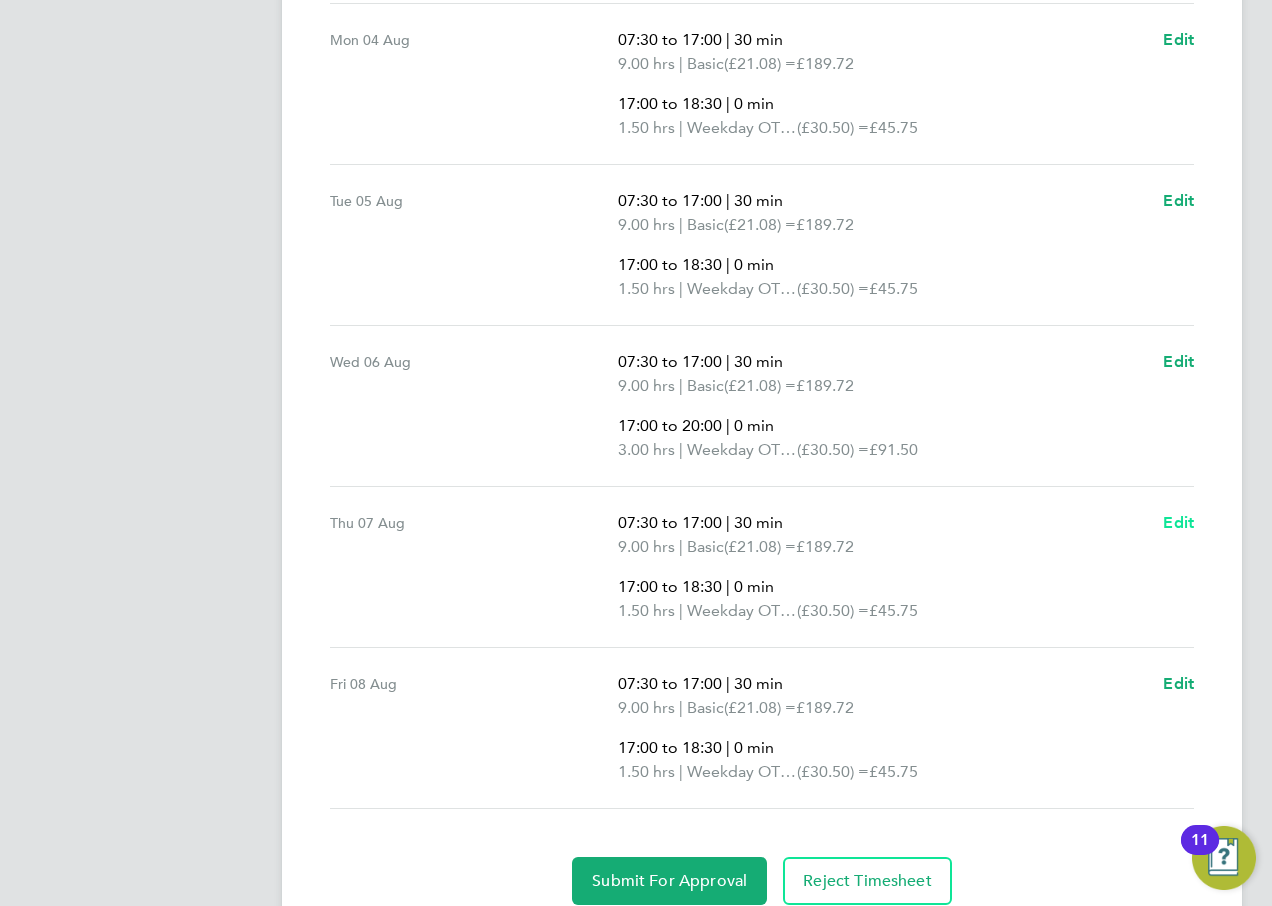 click on "Edit" at bounding box center (1178, 522) 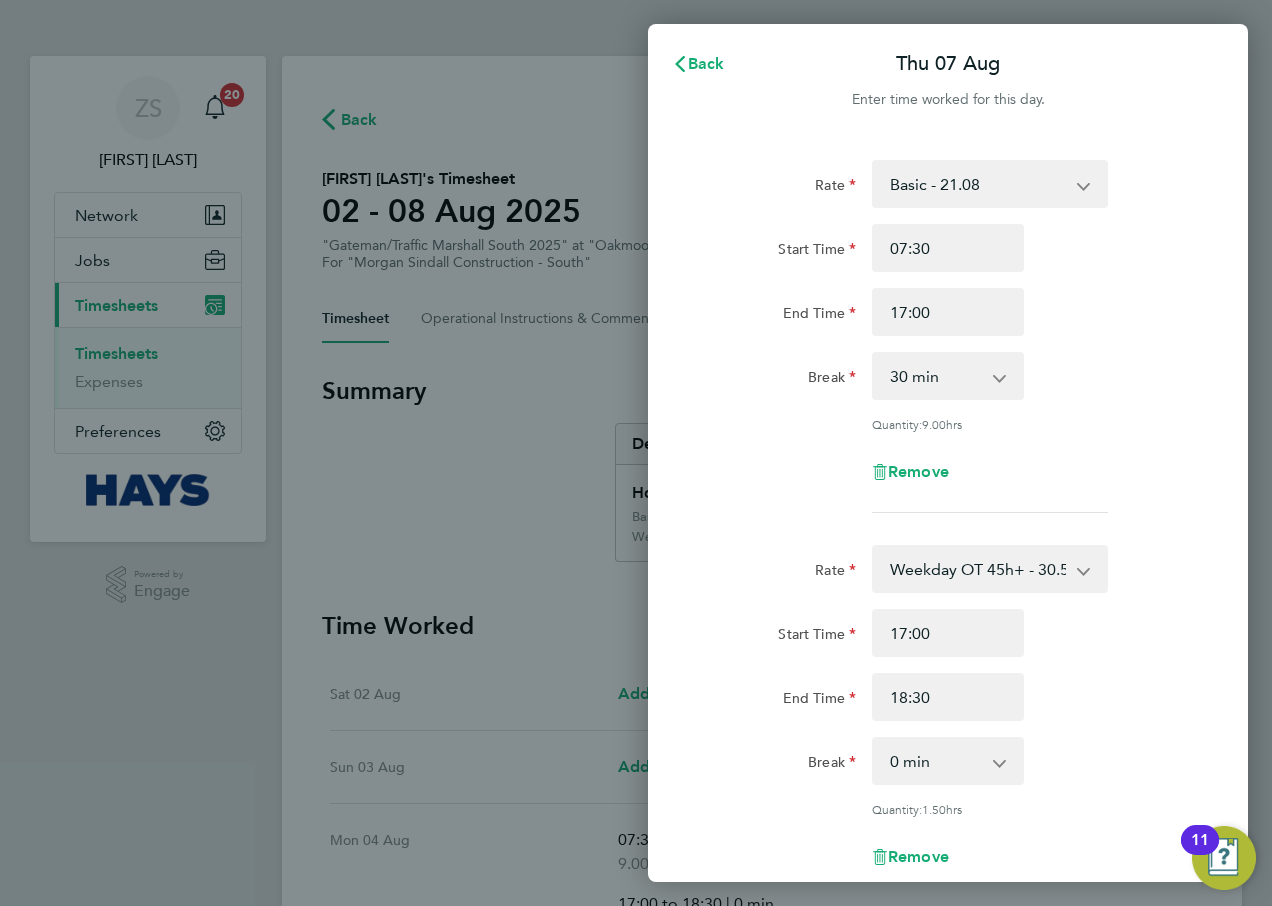 scroll, scrollTop: 0, scrollLeft: 0, axis: both 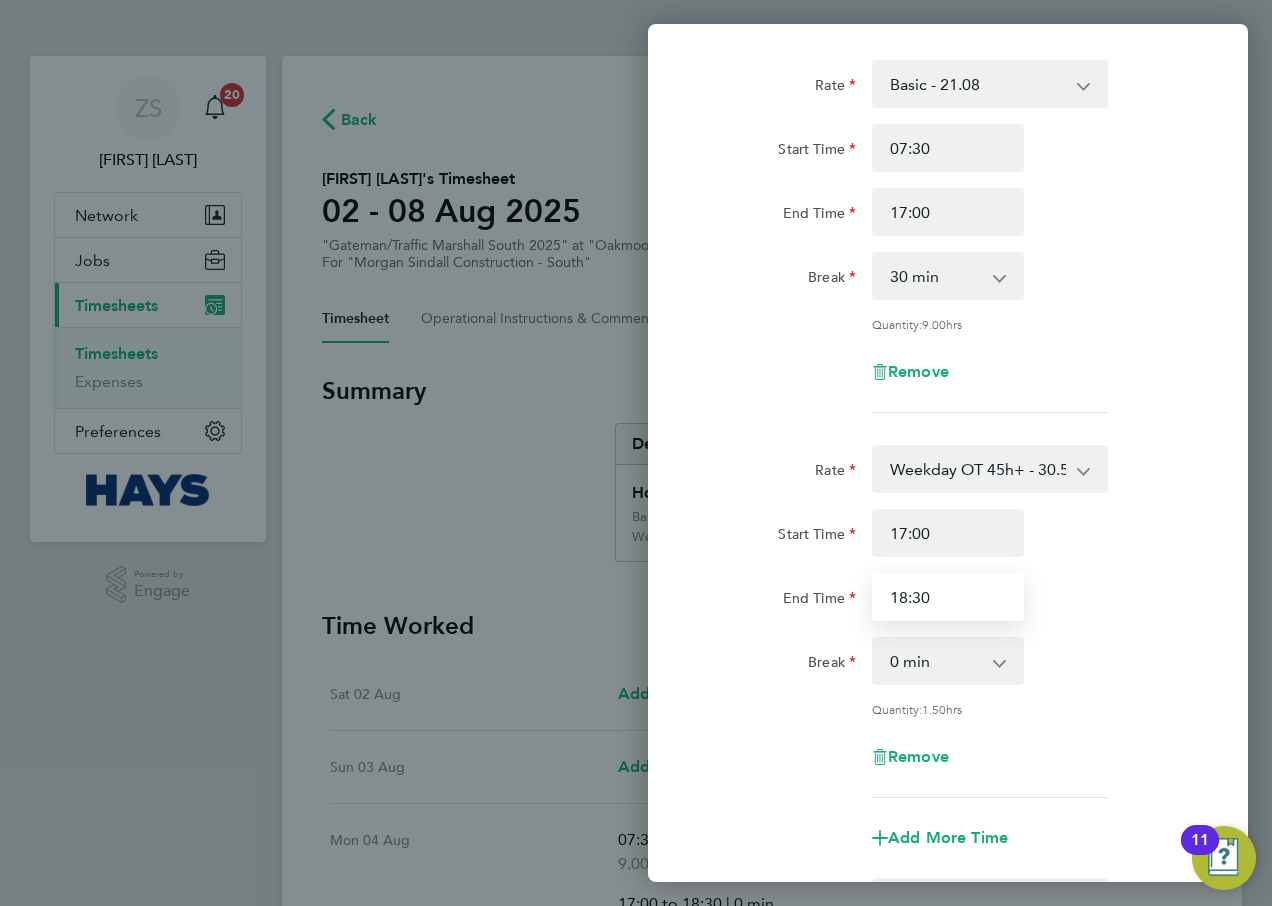 click on "18:30" at bounding box center [948, 597] 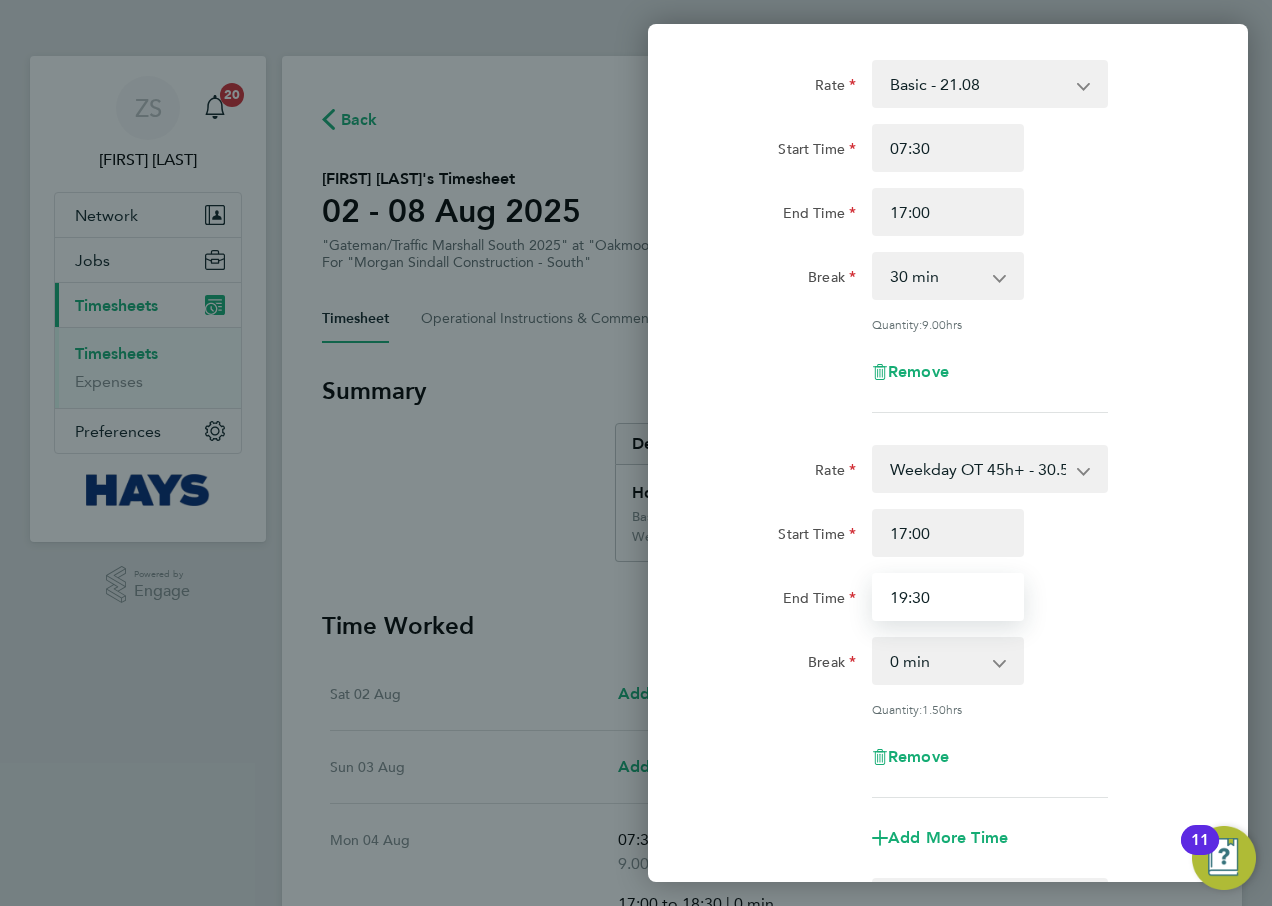 type on "19:30" 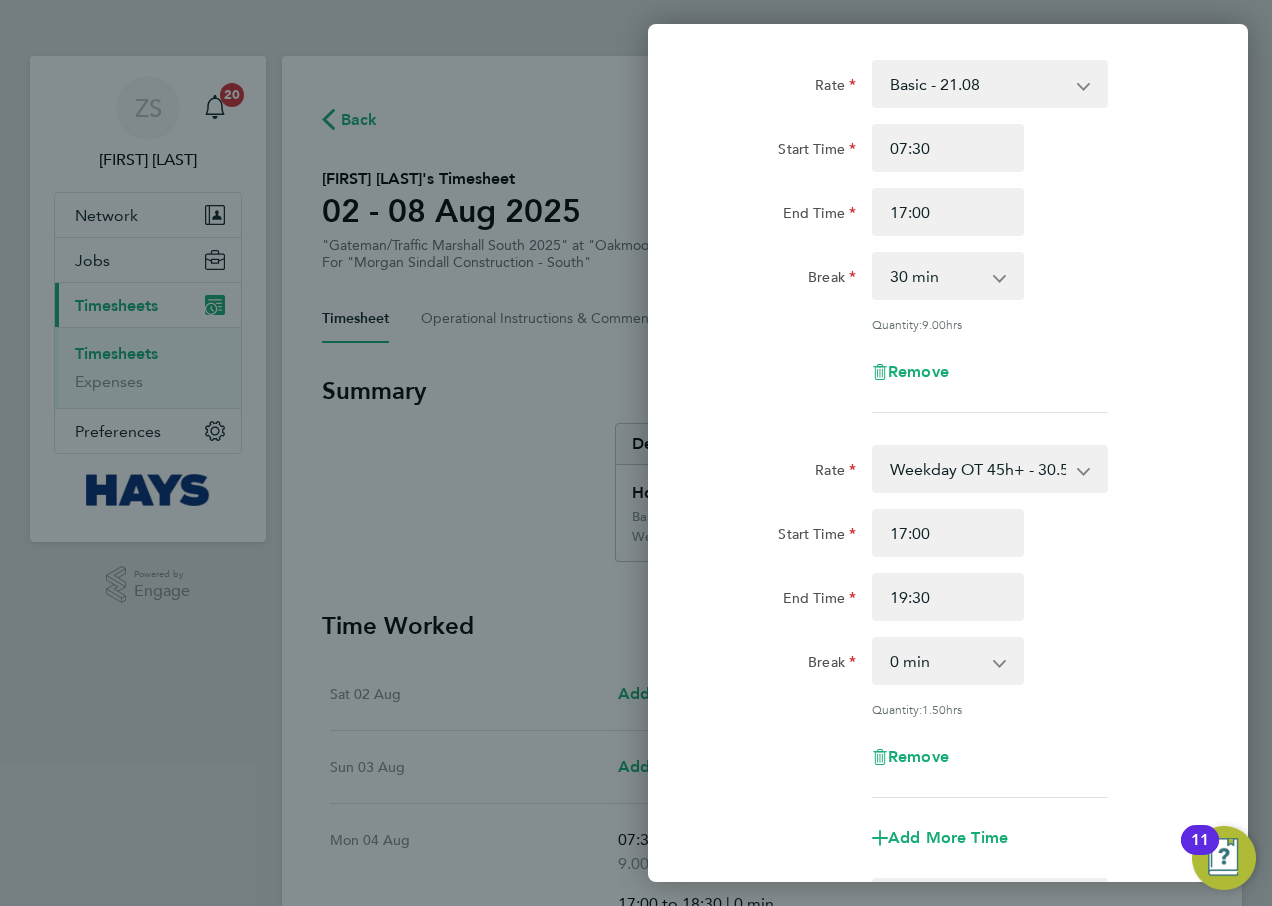 click on "Start Time 17:00 End Time 19:30" 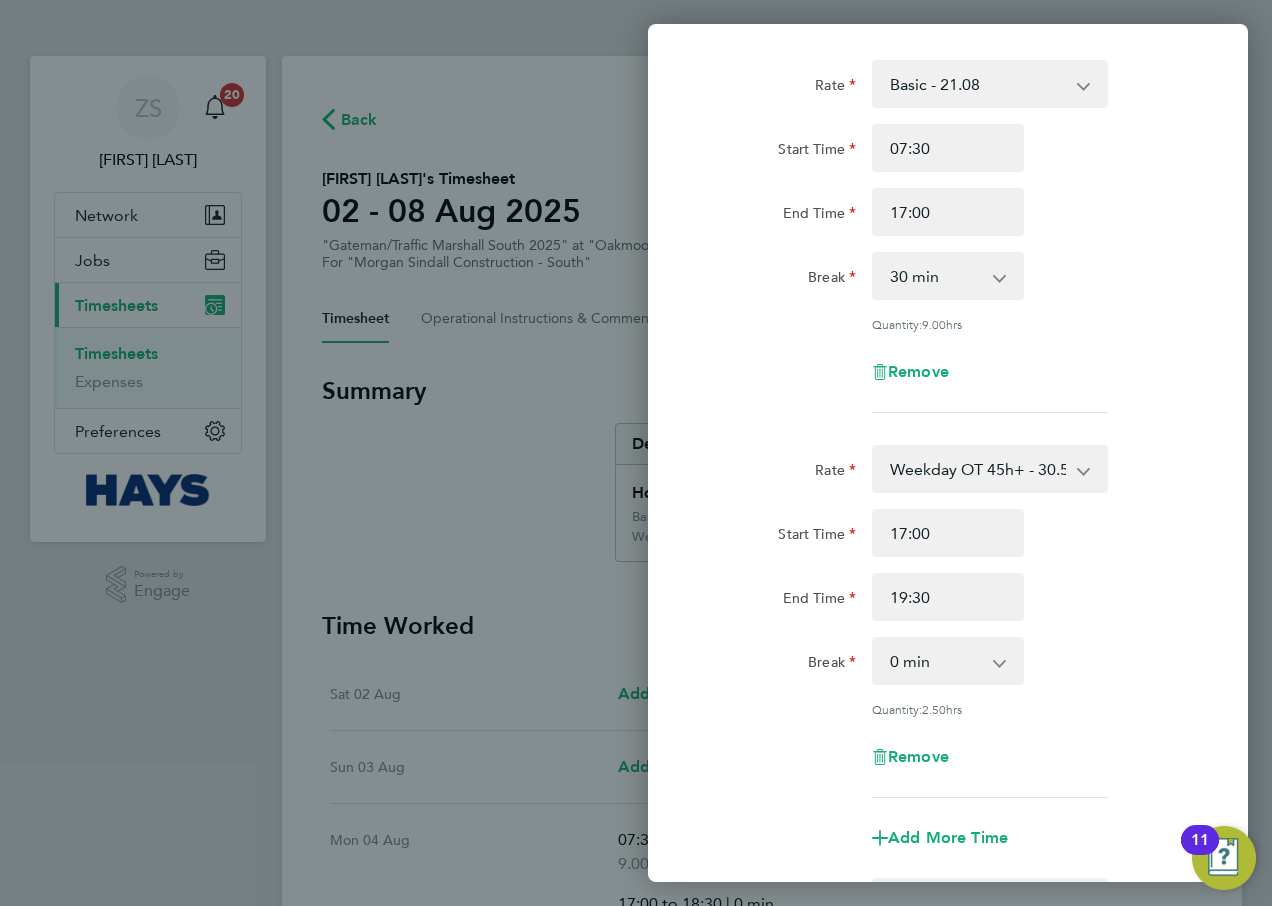 scroll, scrollTop: 380, scrollLeft: 0, axis: vertical 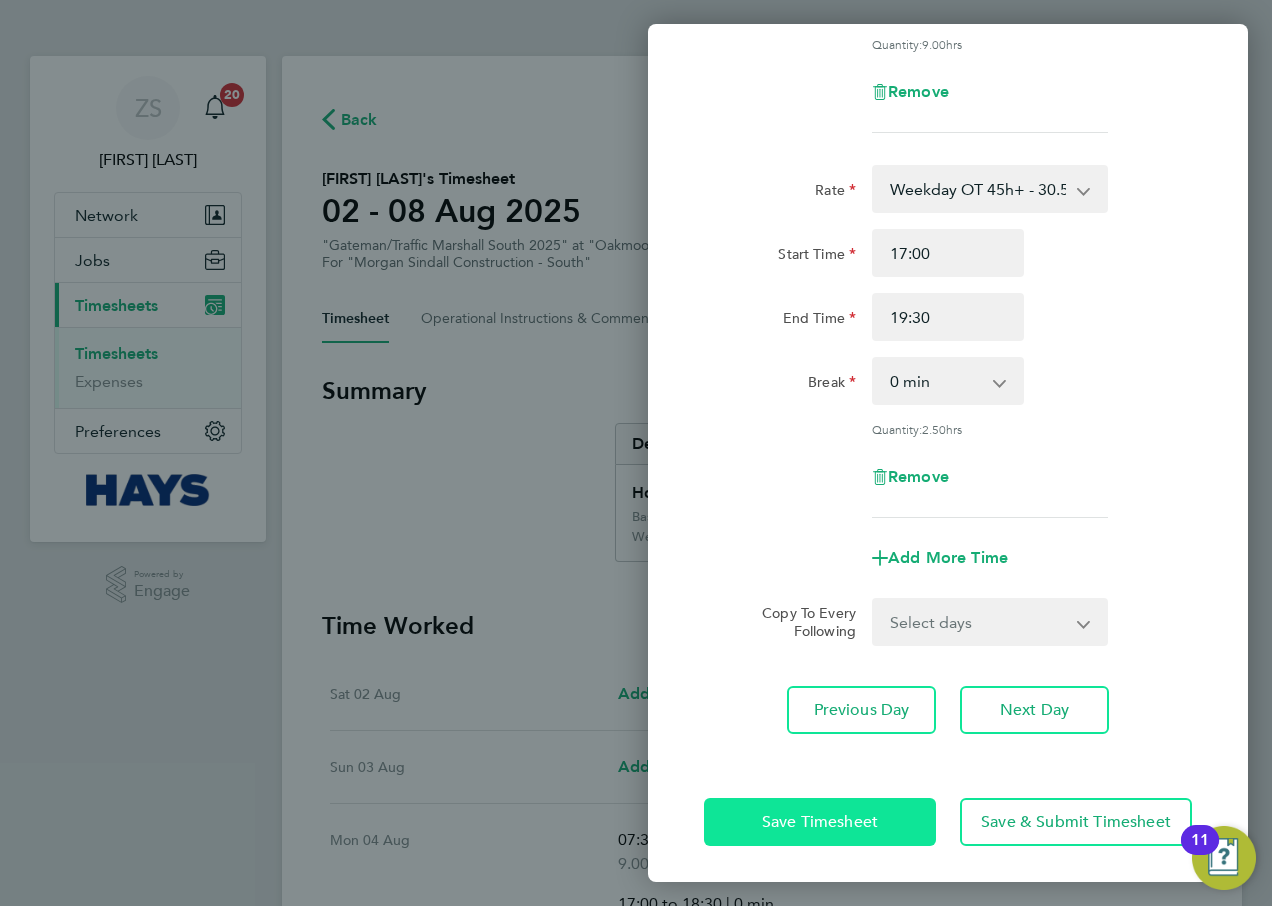 click on "Save Timesheet" 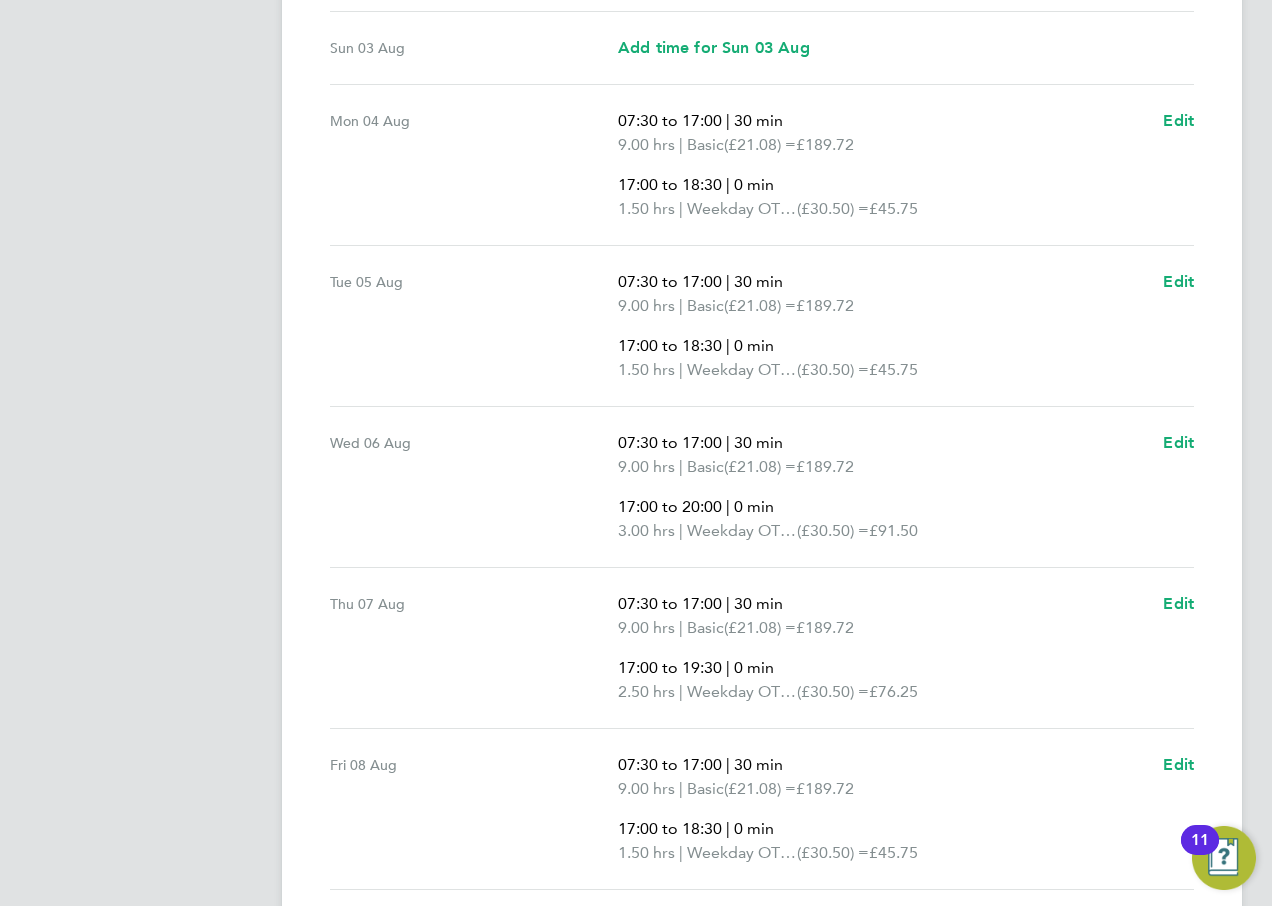 scroll, scrollTop: 879, scrollLeft: 0, axis: vertical 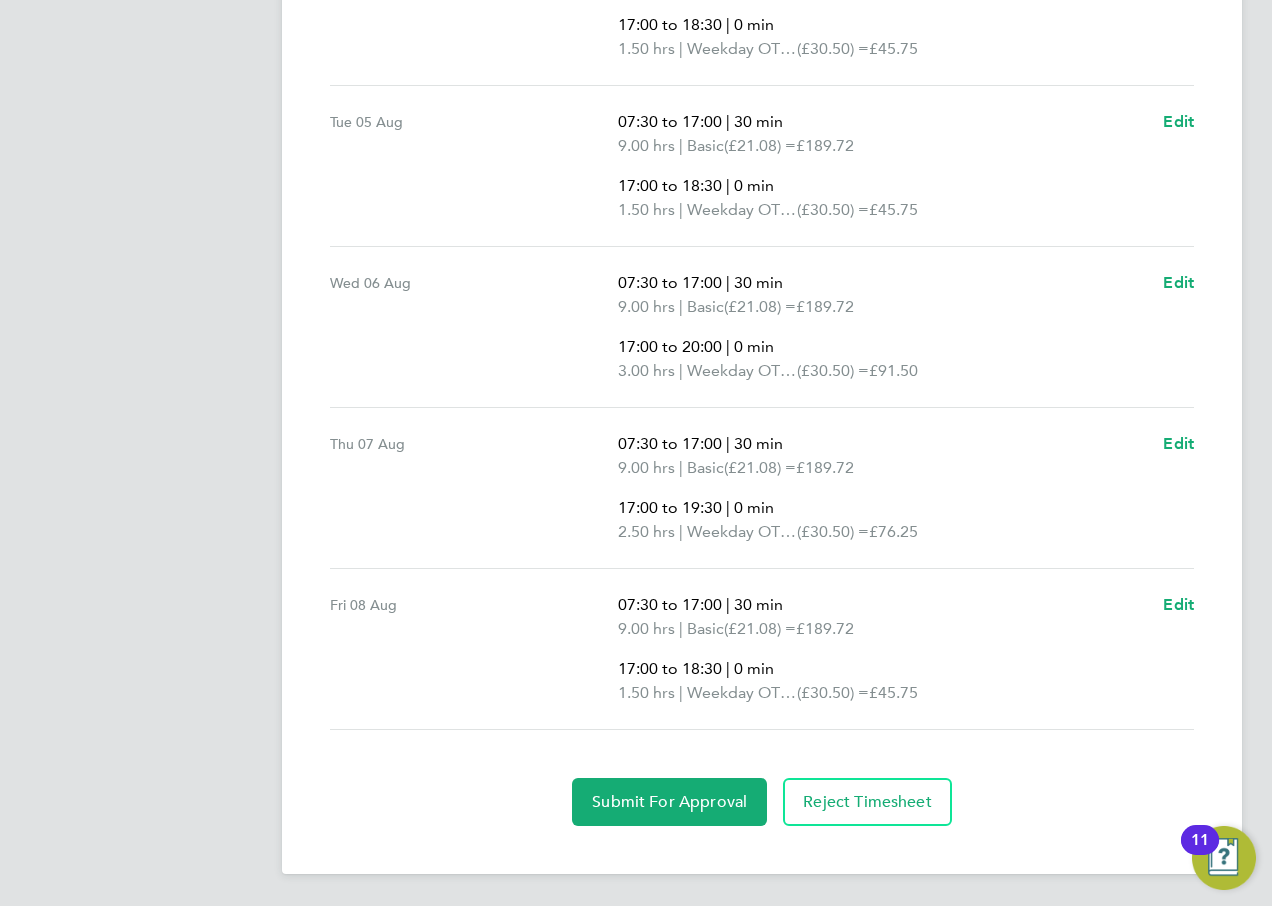 click on "Edit" at bounding box center (1178, 649) 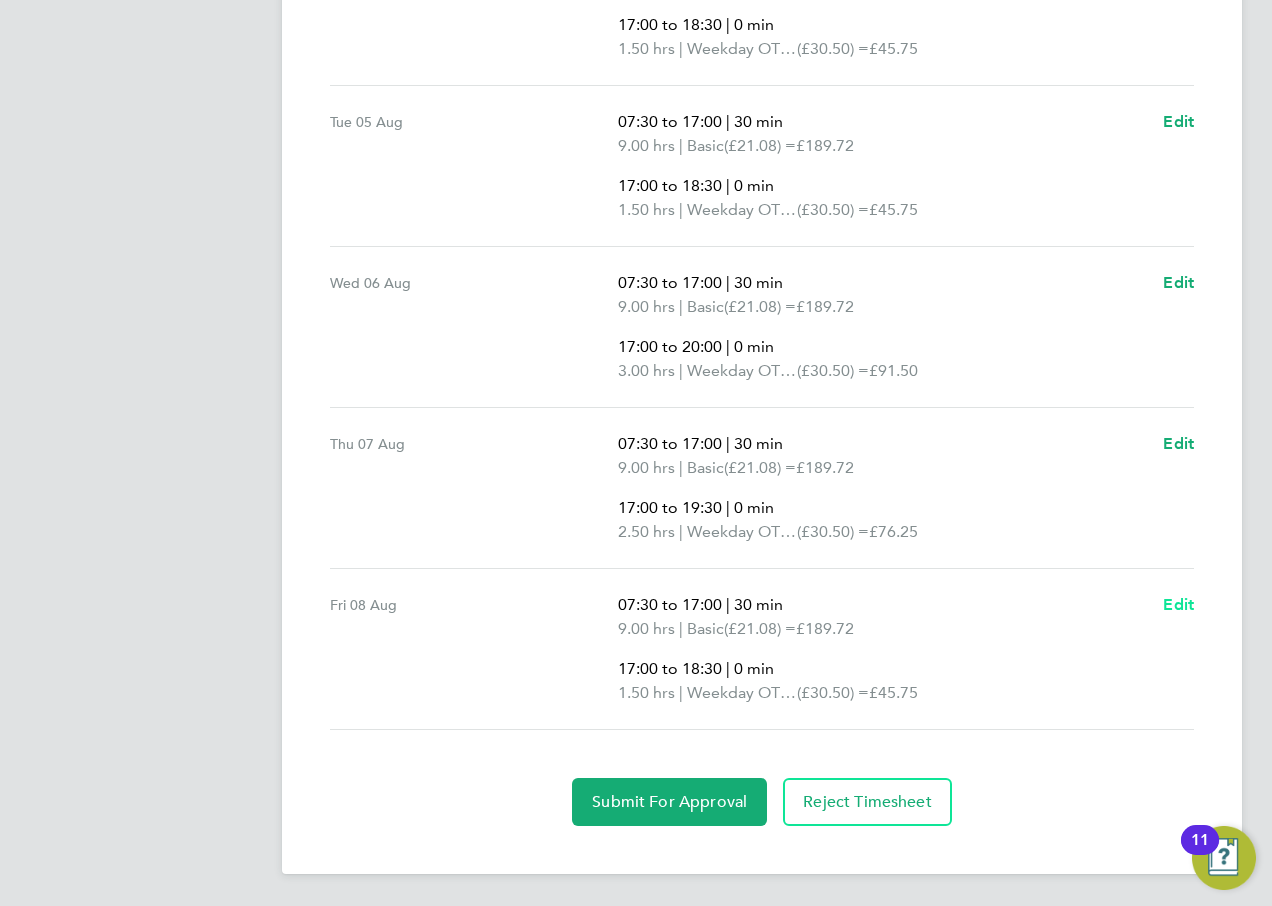 click on "Edit" at bounding box center [1178, 604] 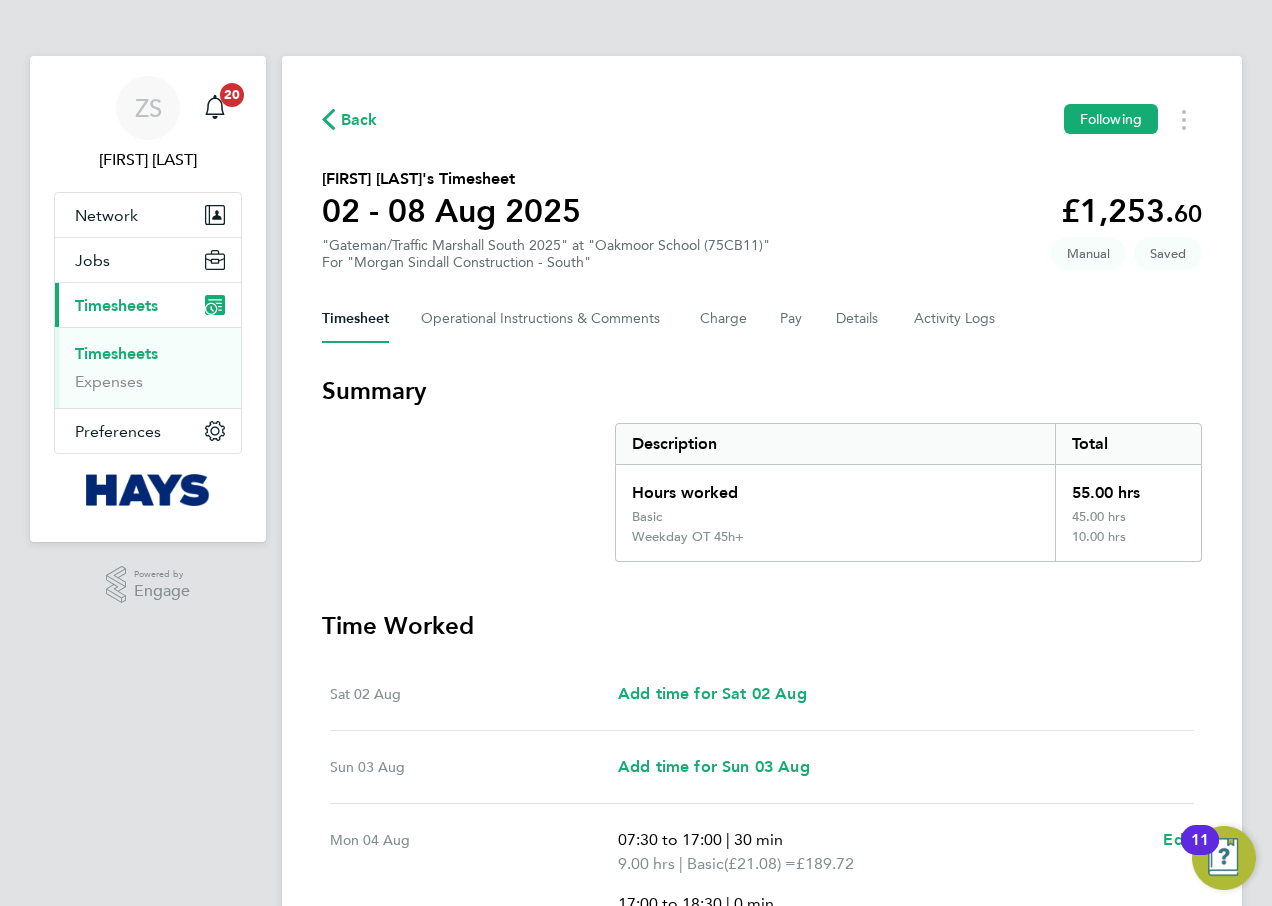 select on "30" 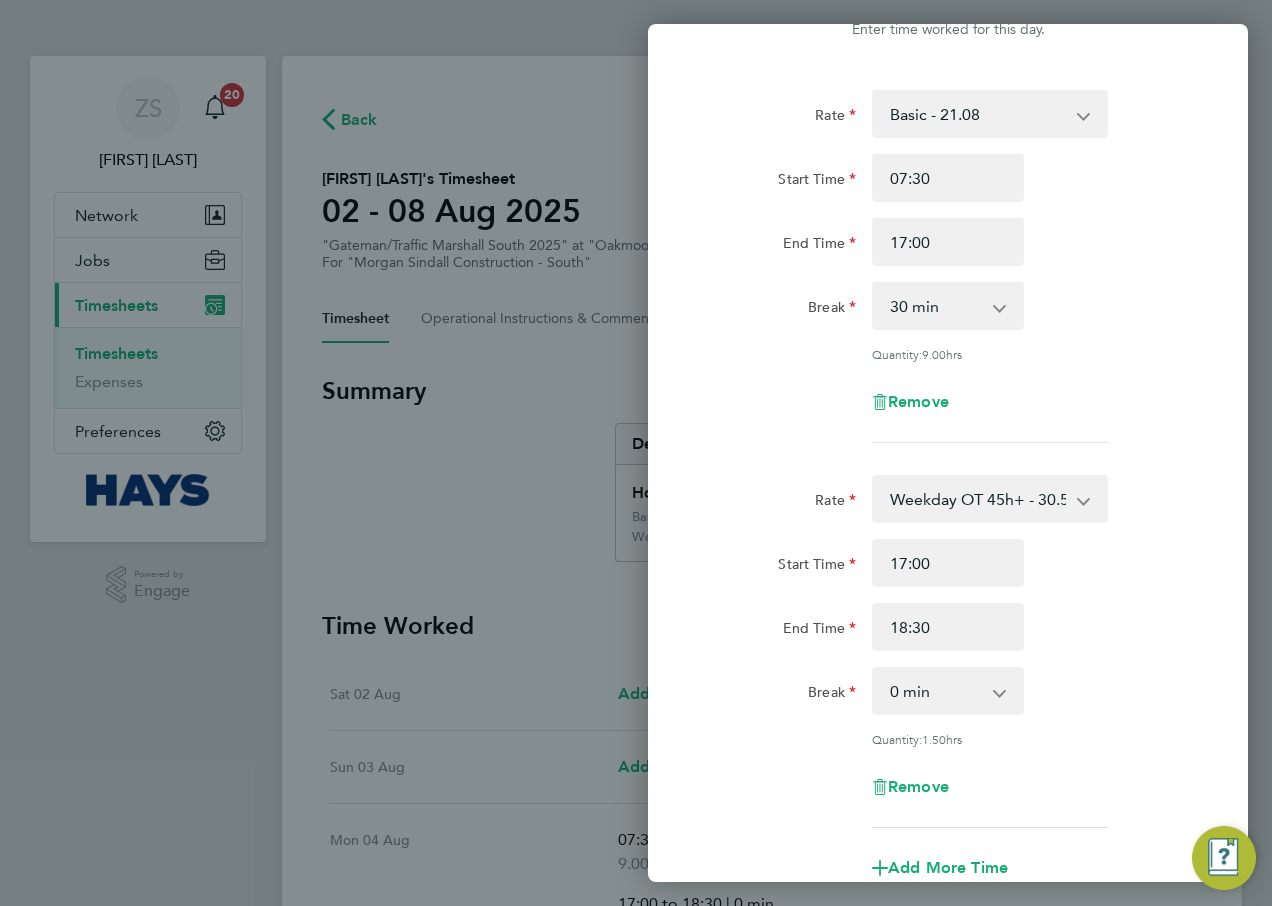 scroll, scrollTop: 100, scrollLeft: 0, axis: vertical 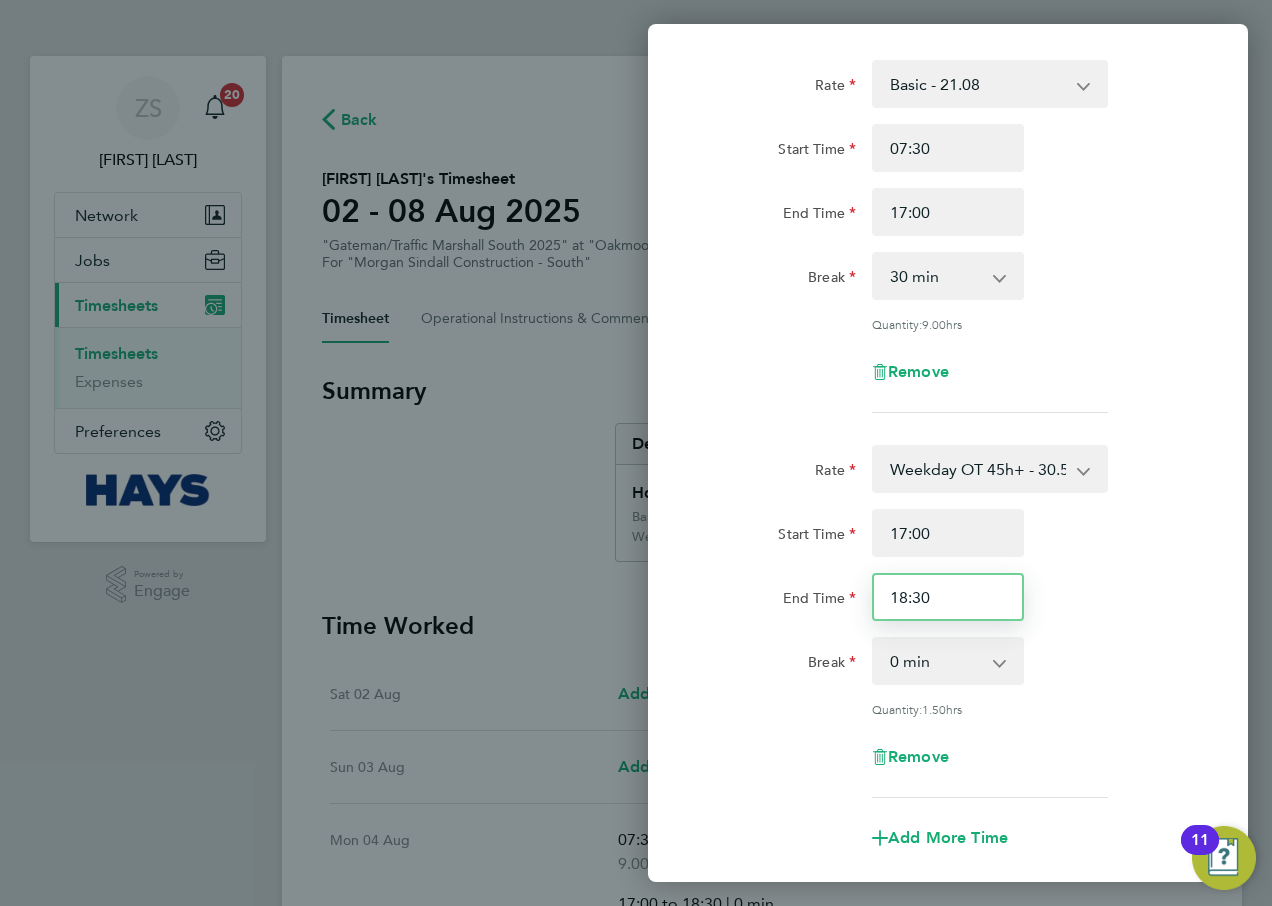 click on "18:30" at bounding box center (948, 597) 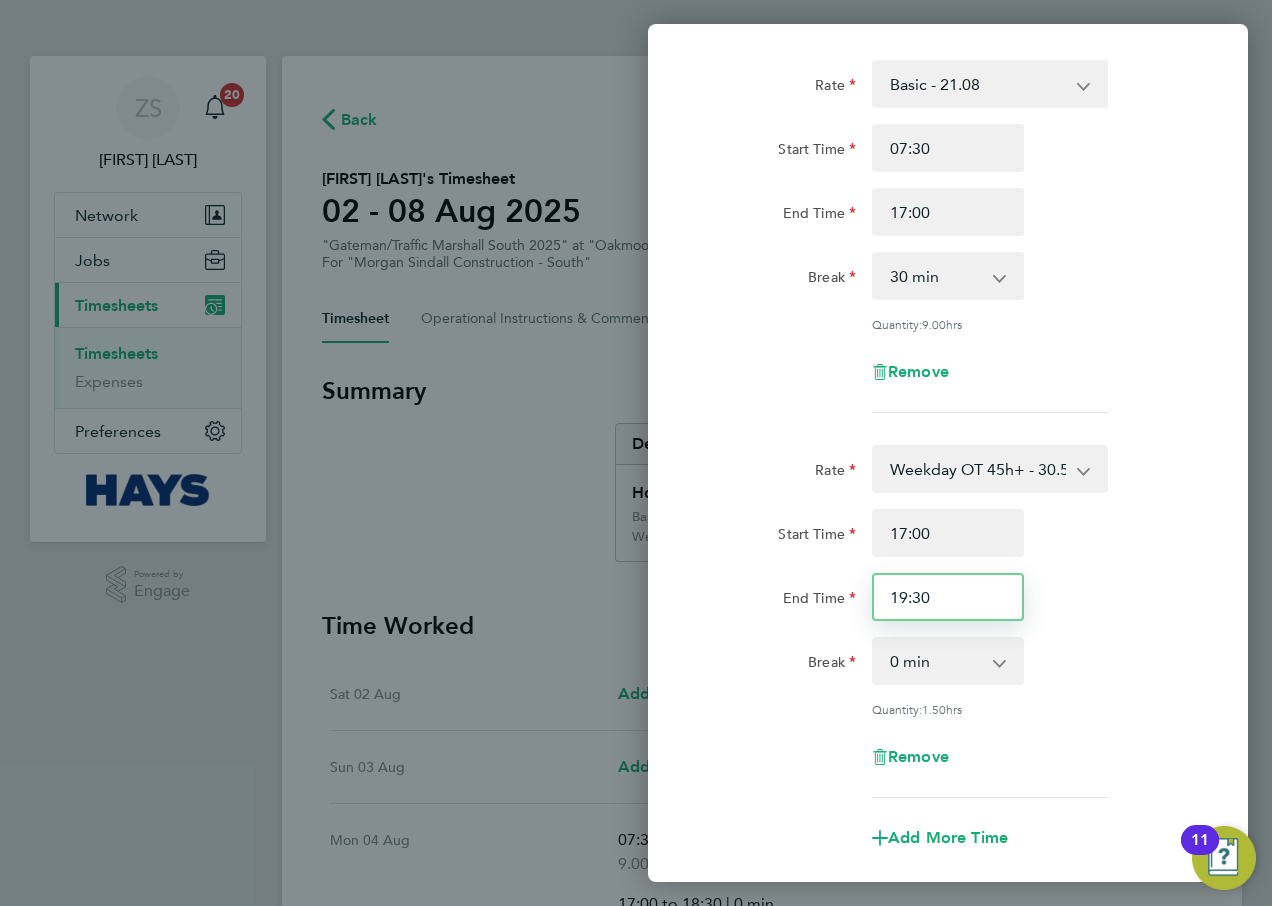 type on "19:30" 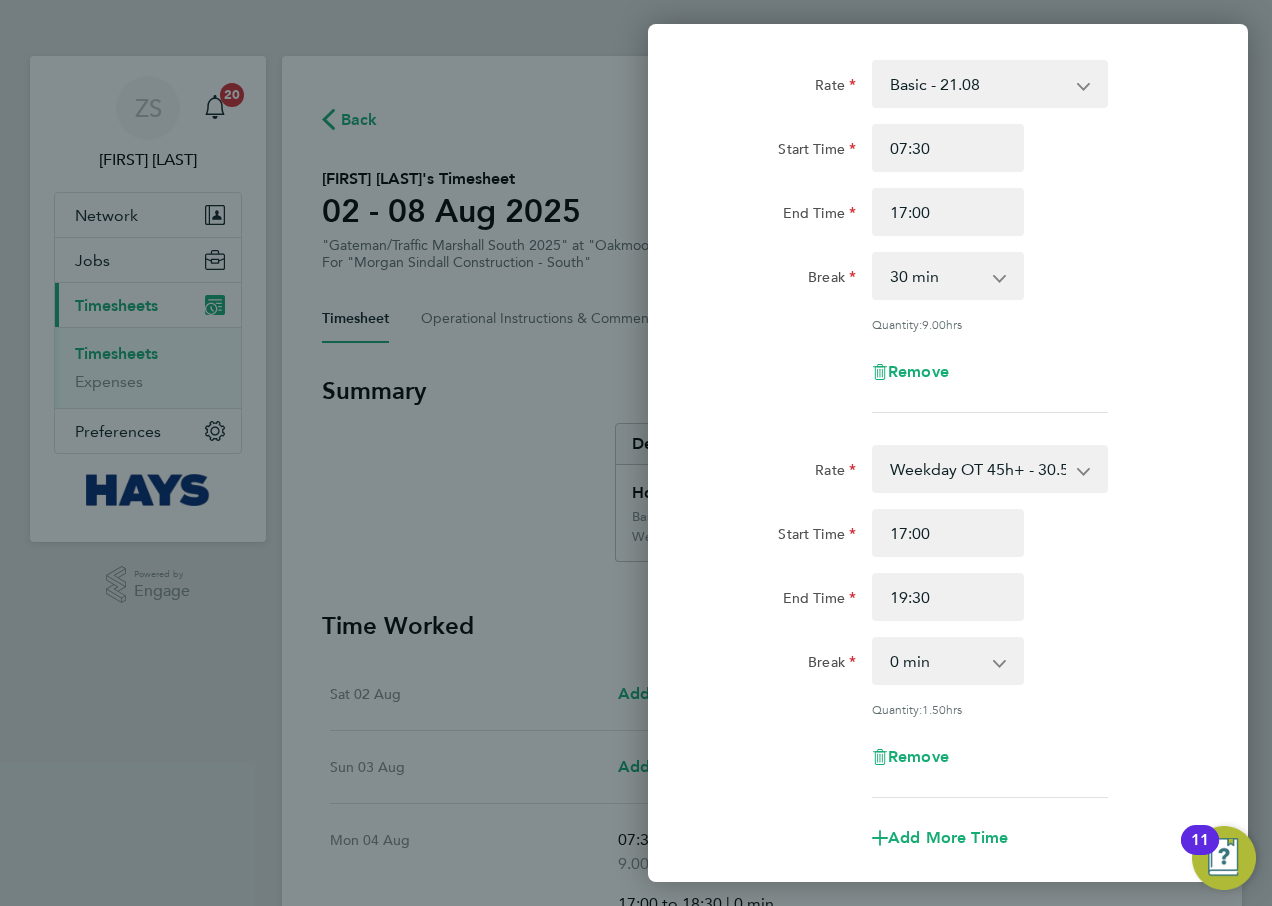 click on "Start Time 17:00" 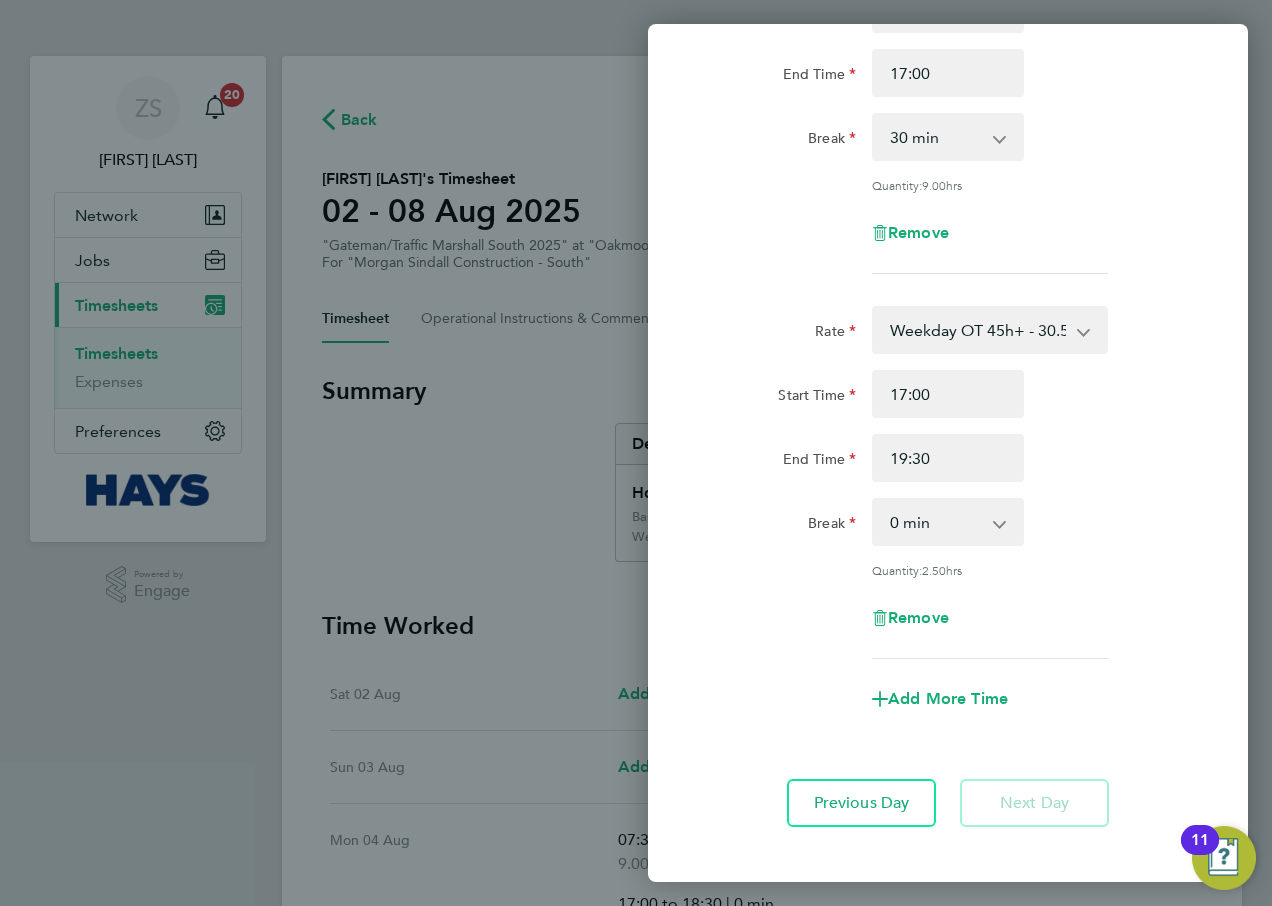 scroll, scrollTop: 332, scrollLeft: 0, axis: vertical 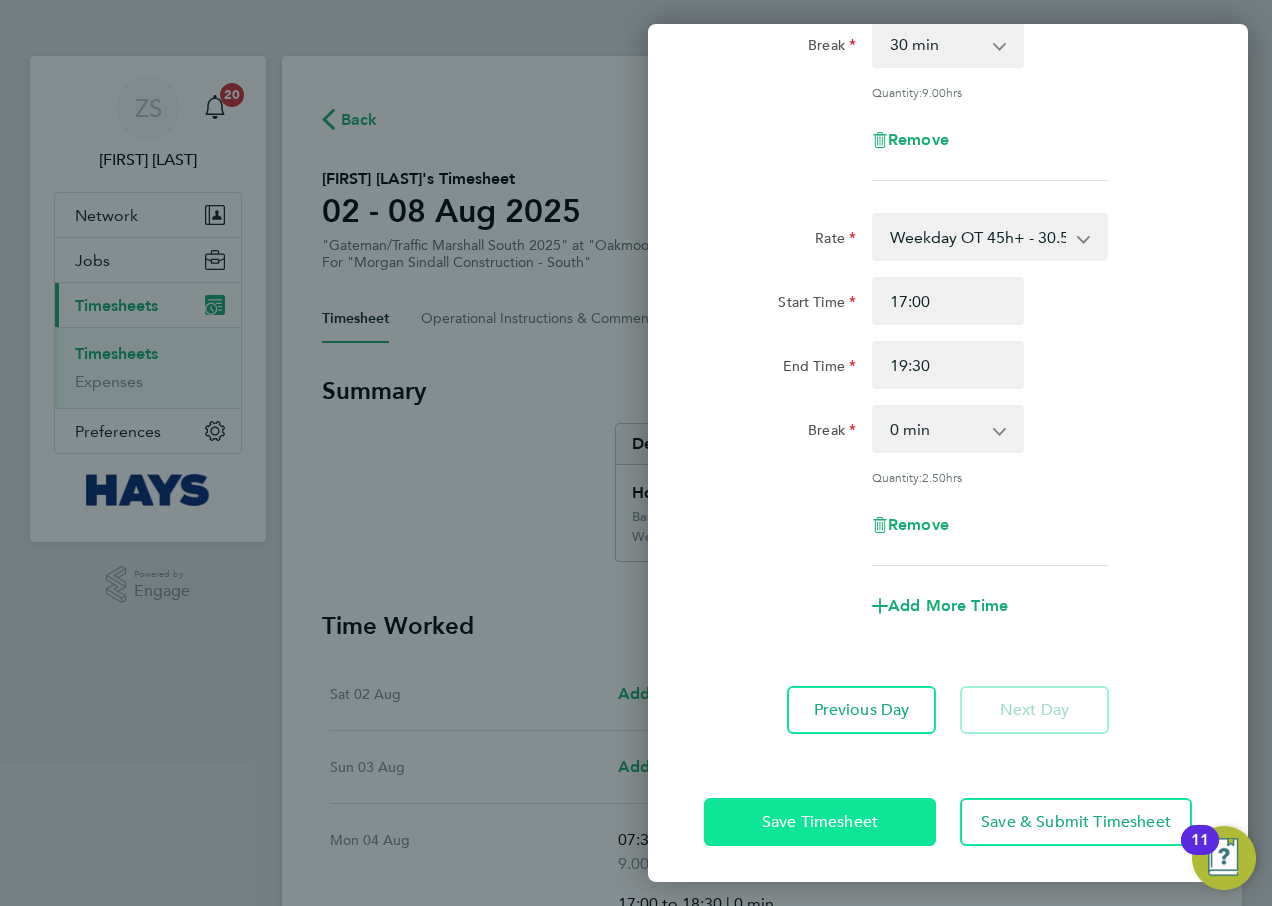 click on "Save Timesheet" 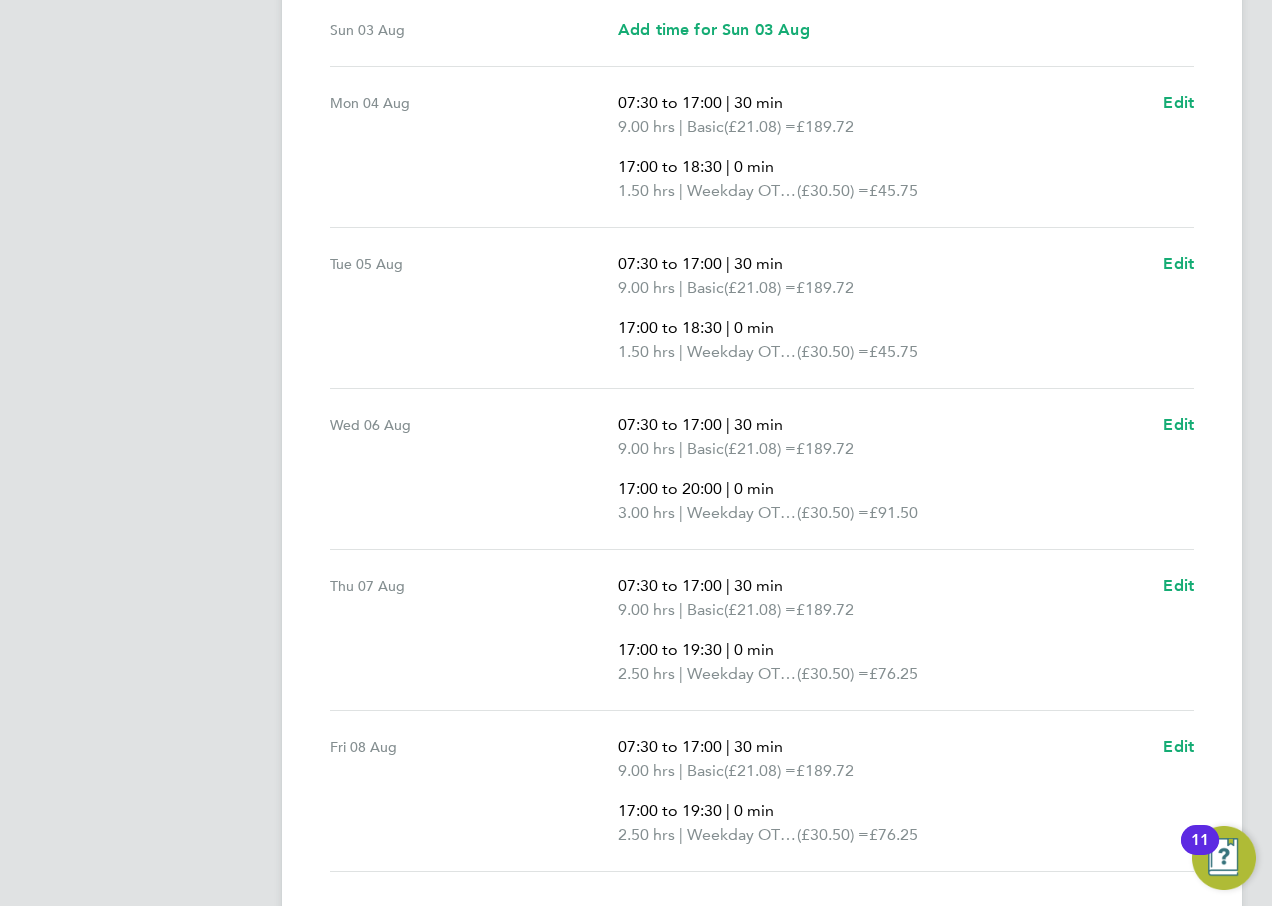 scroll, scrollTop: 879, scrollLeft: 0, axis: vertical 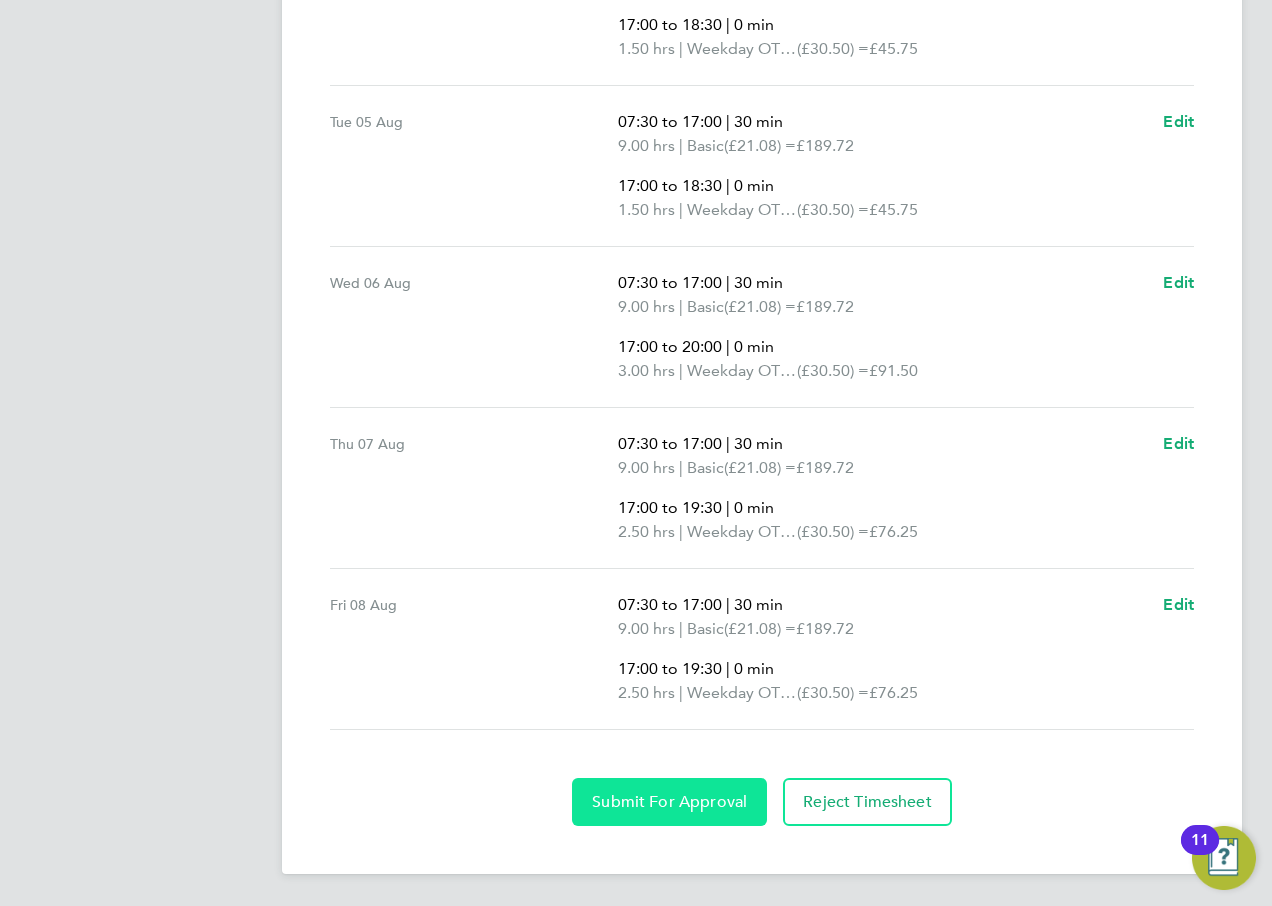 click on "Submit For Approval" 